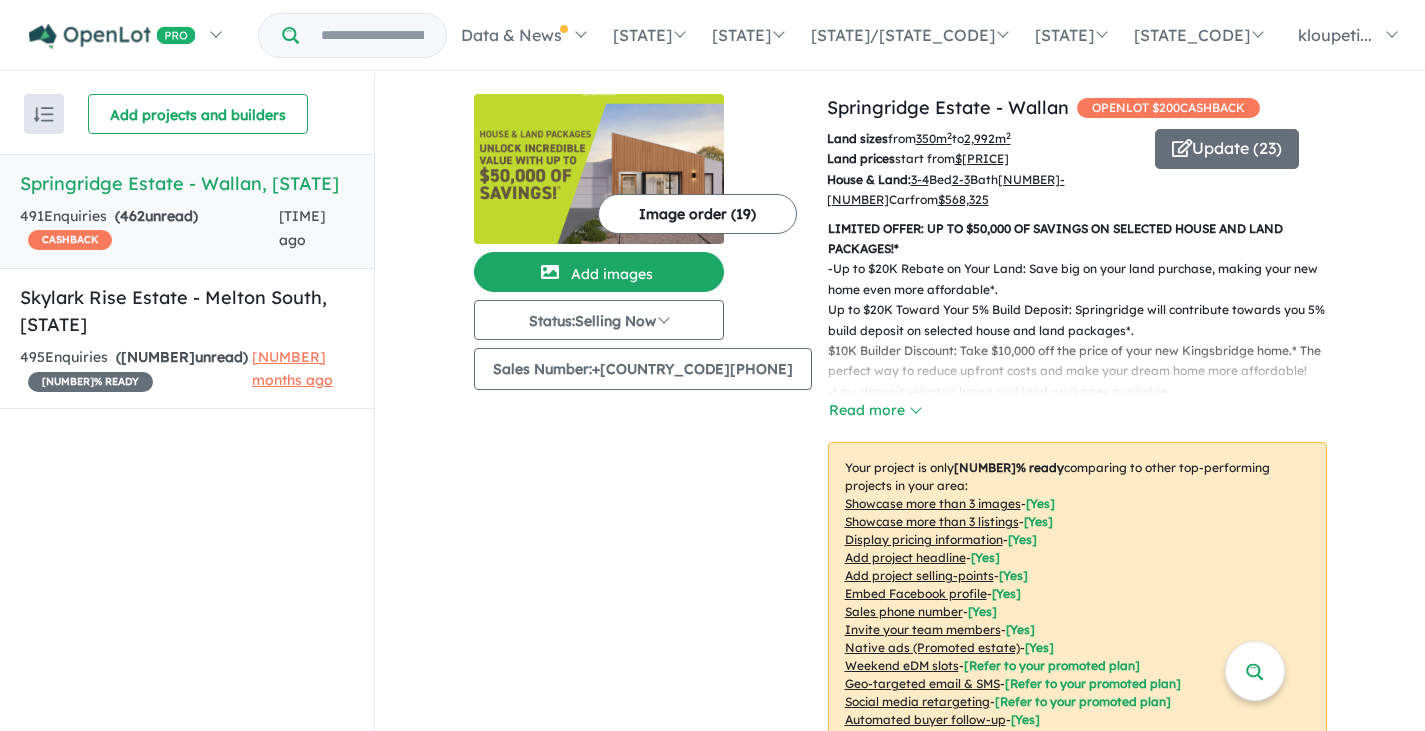 scroll, scrollTop: 0, scrollLeft: 0, axis: both 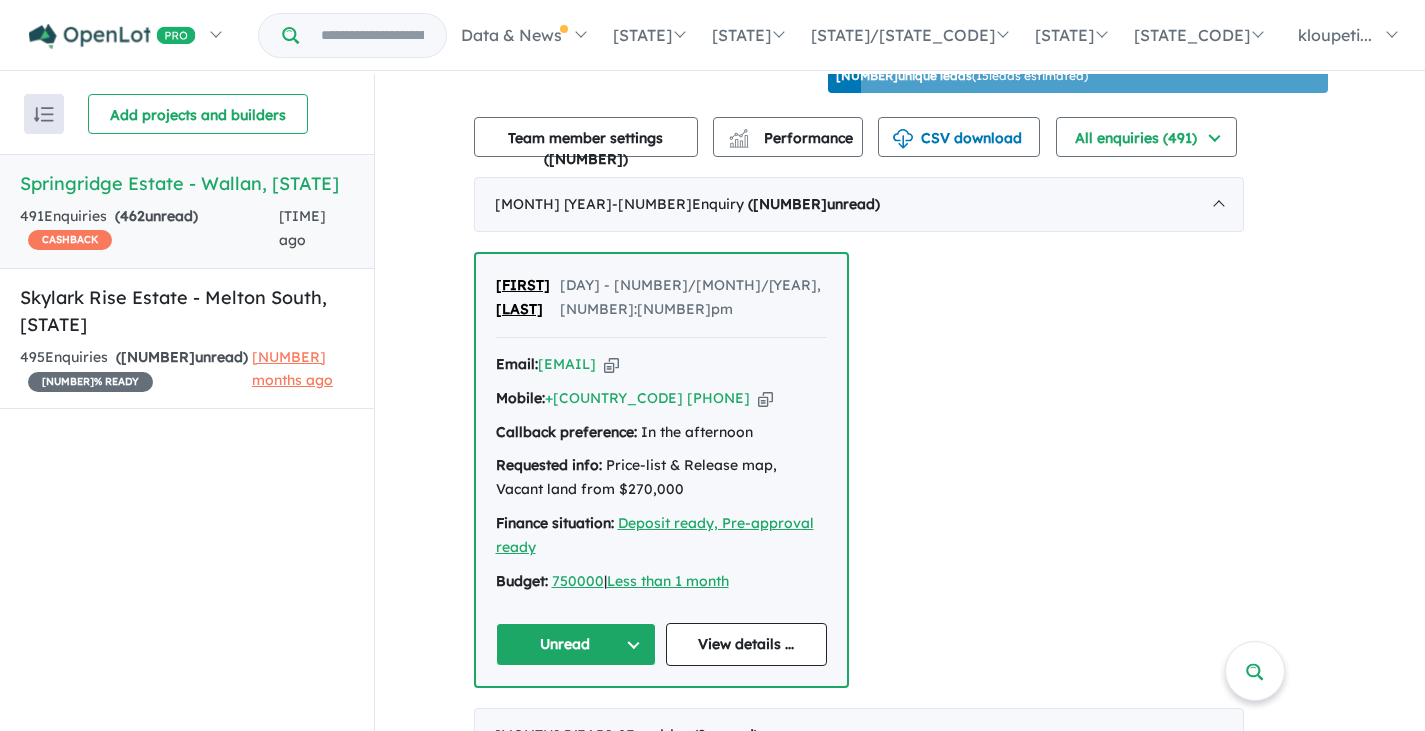 click at bounding box center (614, 344) 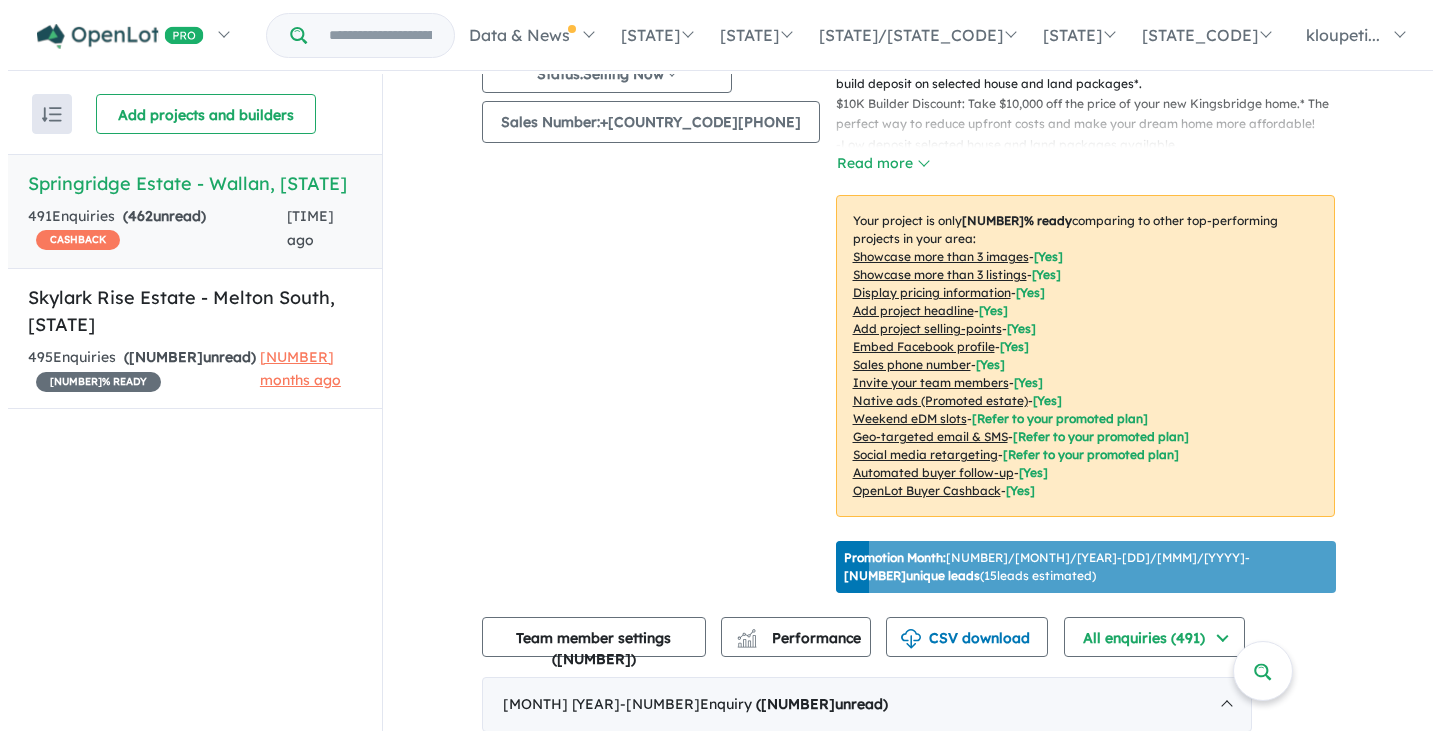 scroll, scrollTop: 0, scrollLeft: 0, axis: both 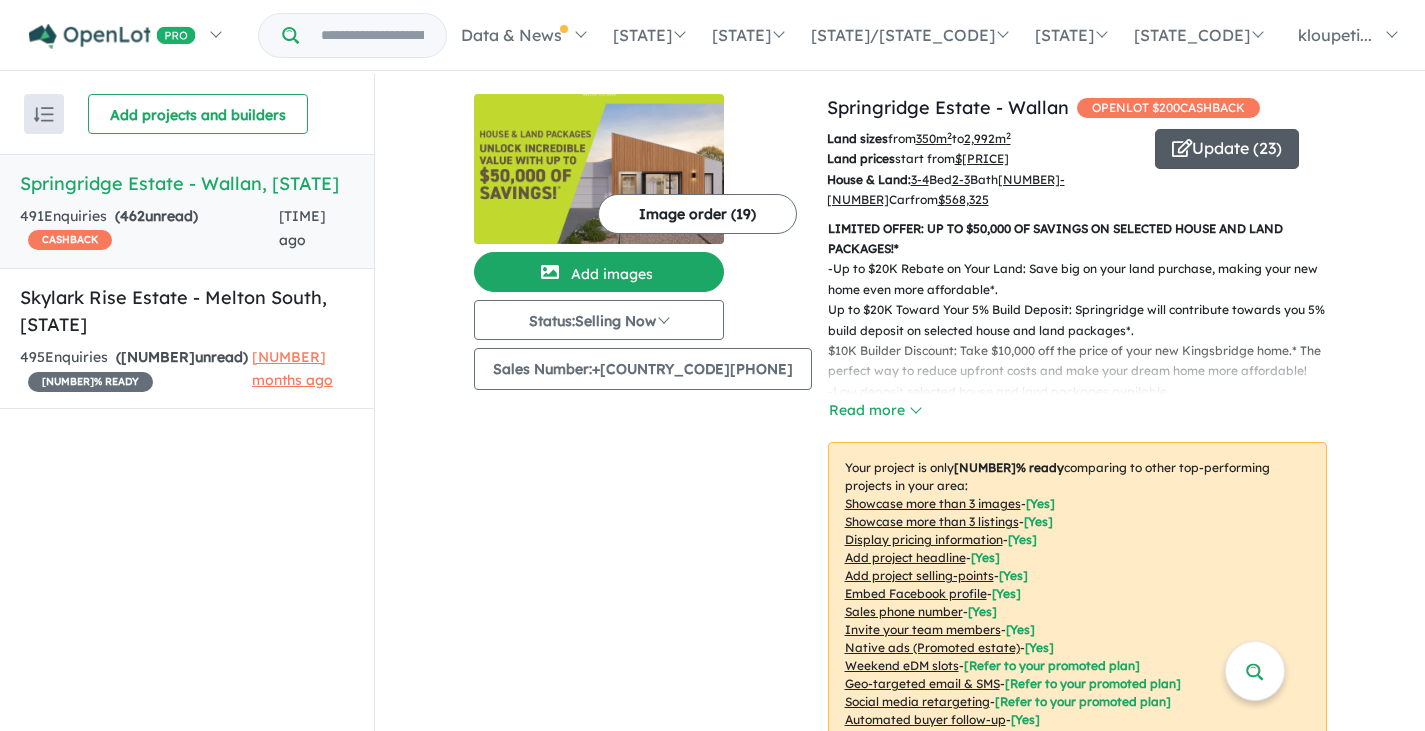 click on "Update ( 23 )" at bounding box center [1224, 149] 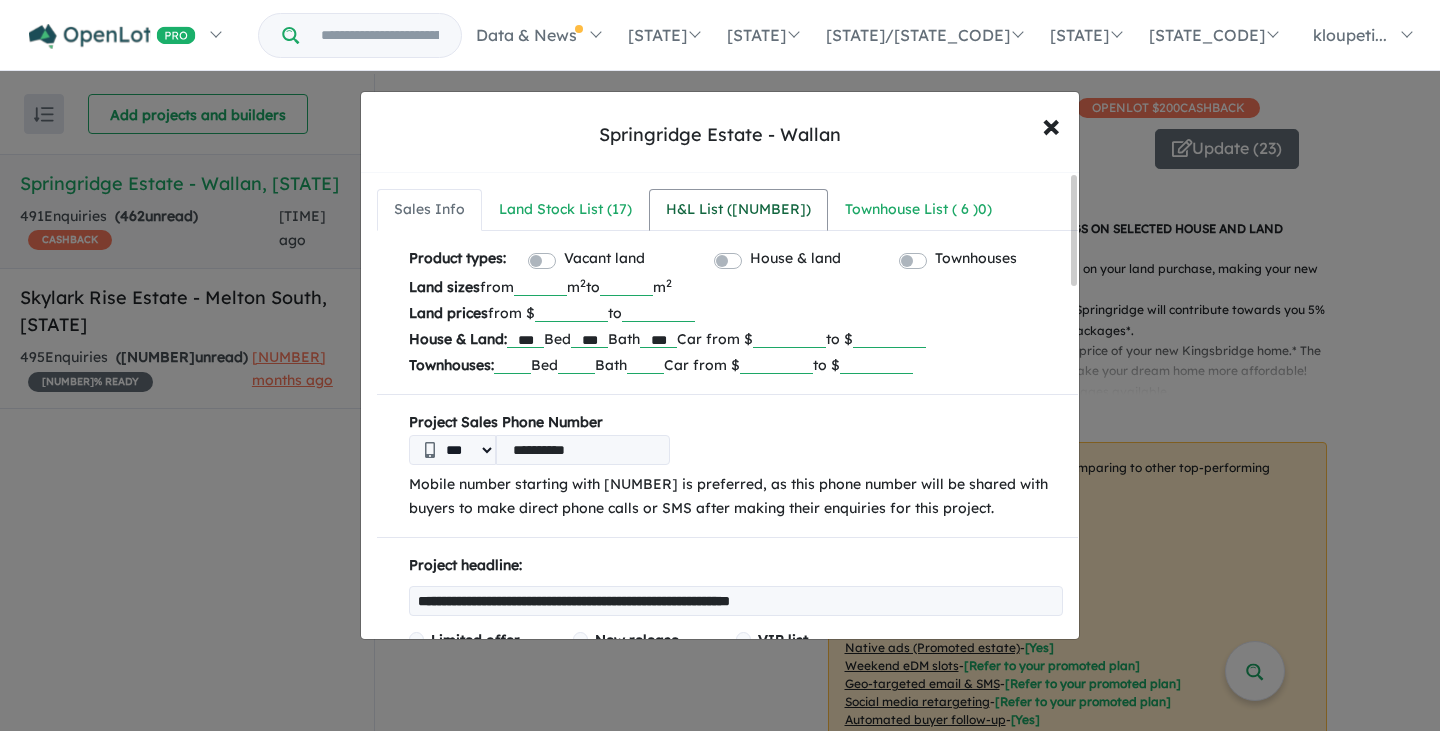 click on "H&L List ( 6 )" at bounding box center (705, 210) 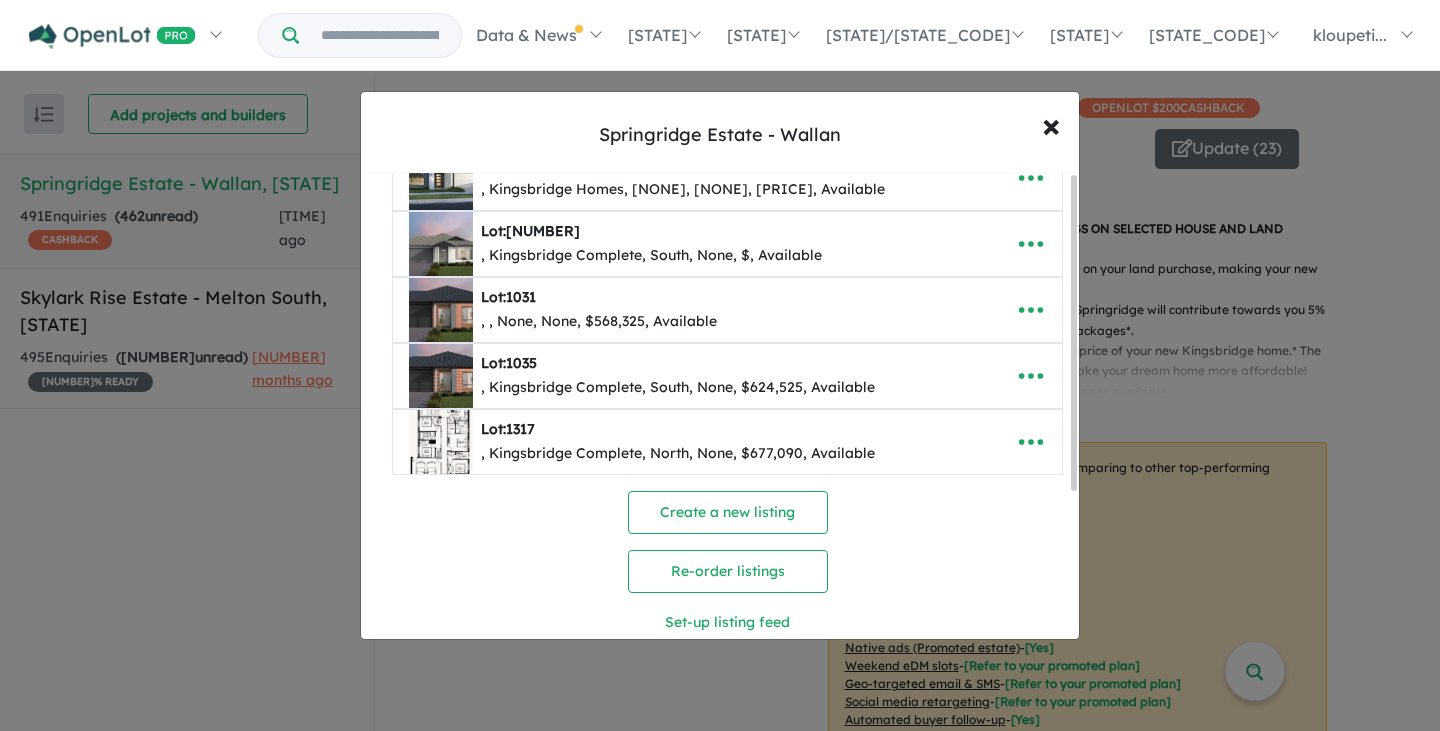 scroll, scrollTop: 217, scrollLeft: 0, axis: vertical 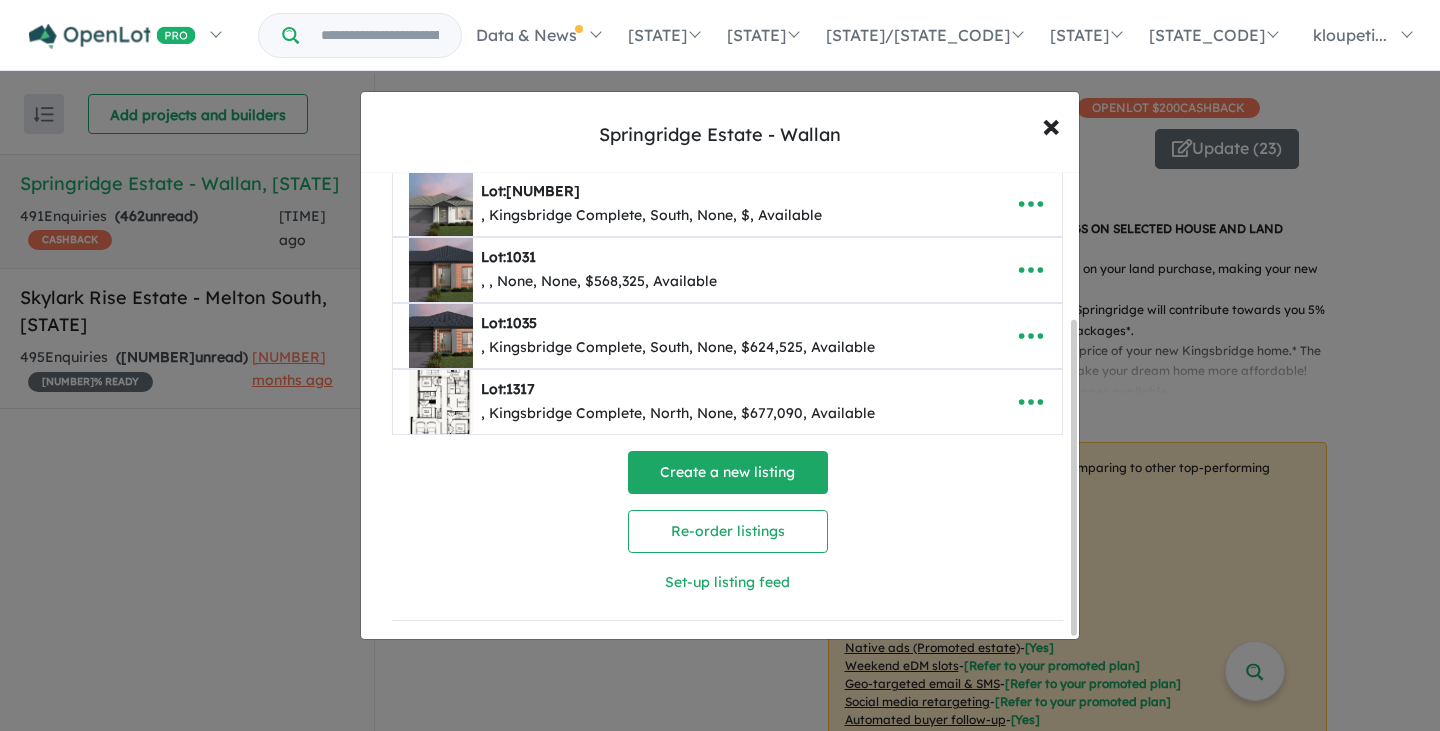 click on "Create a new listing" at bounding box center (728, 472) 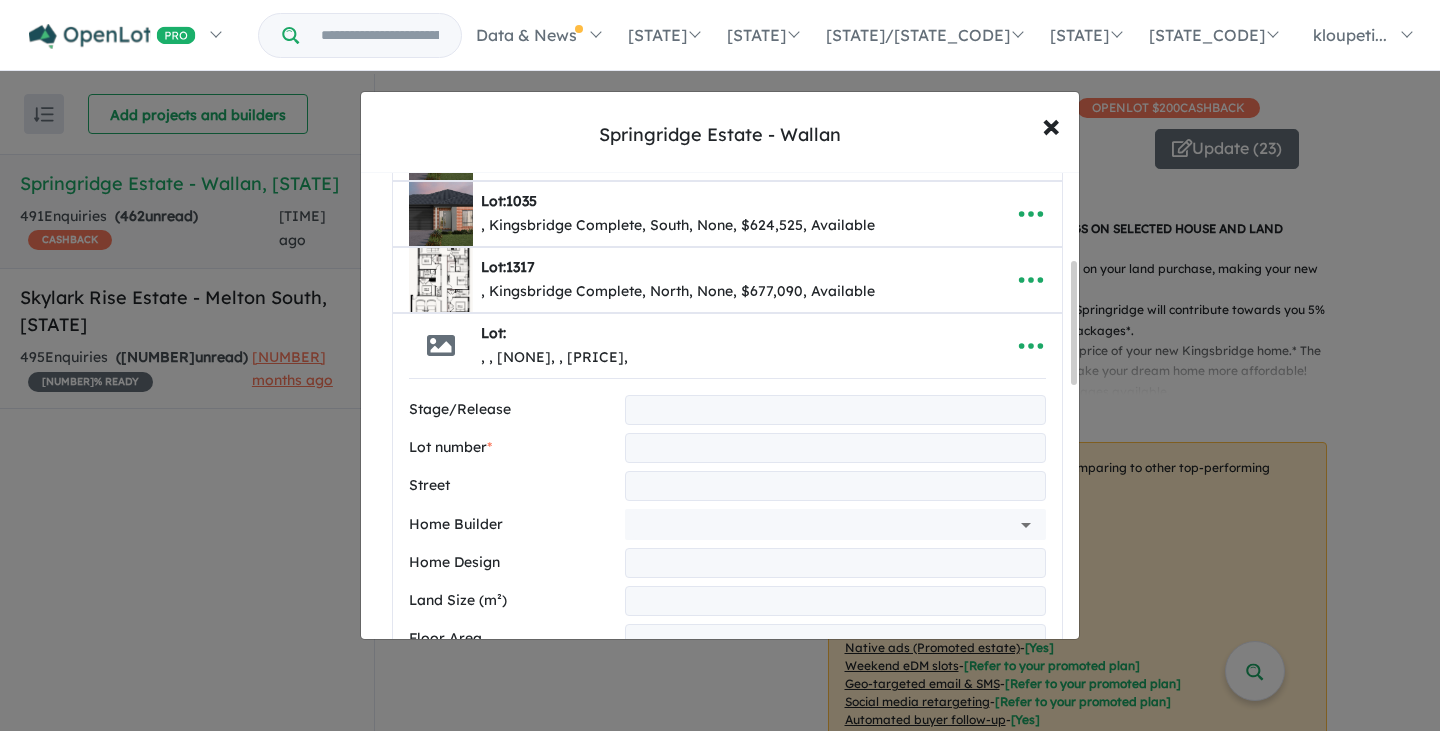 click at bounding box center (835, 410) 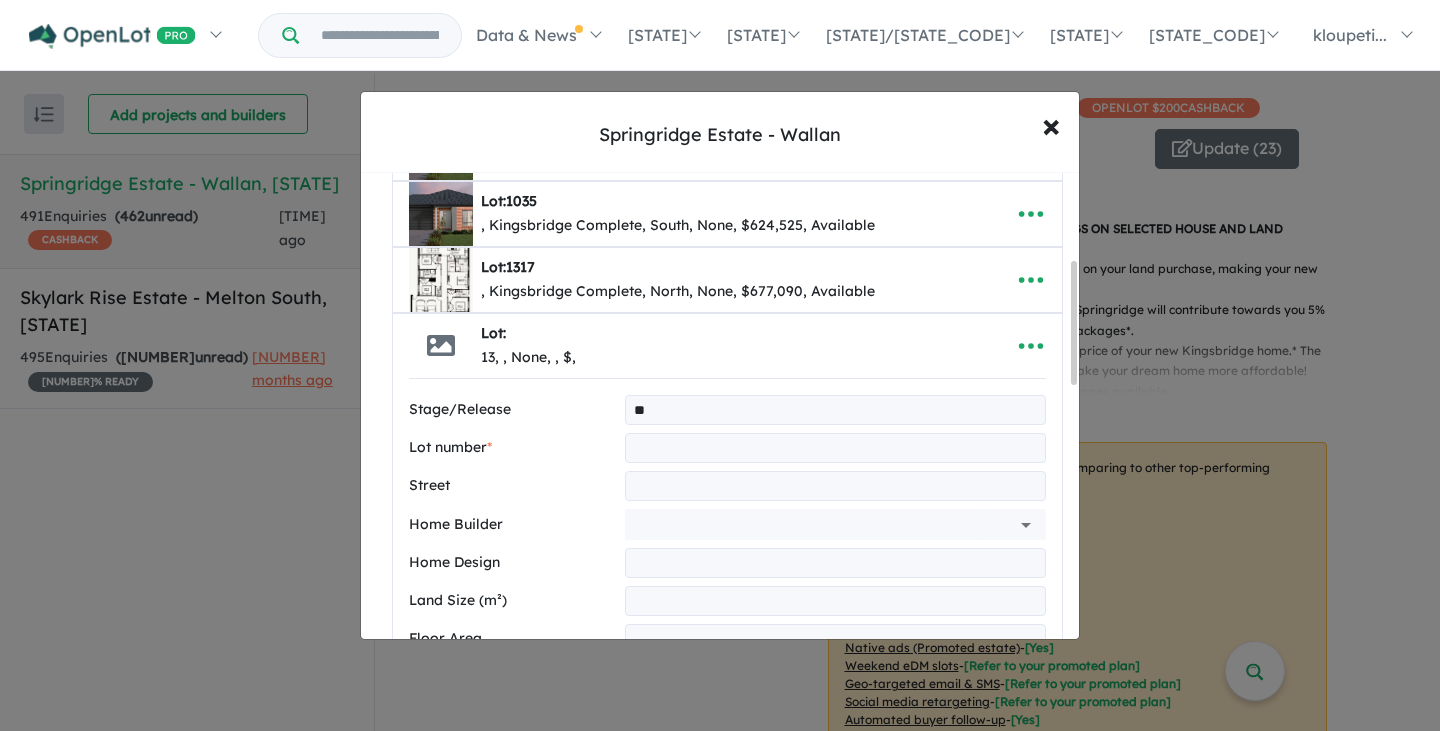 type on "**" 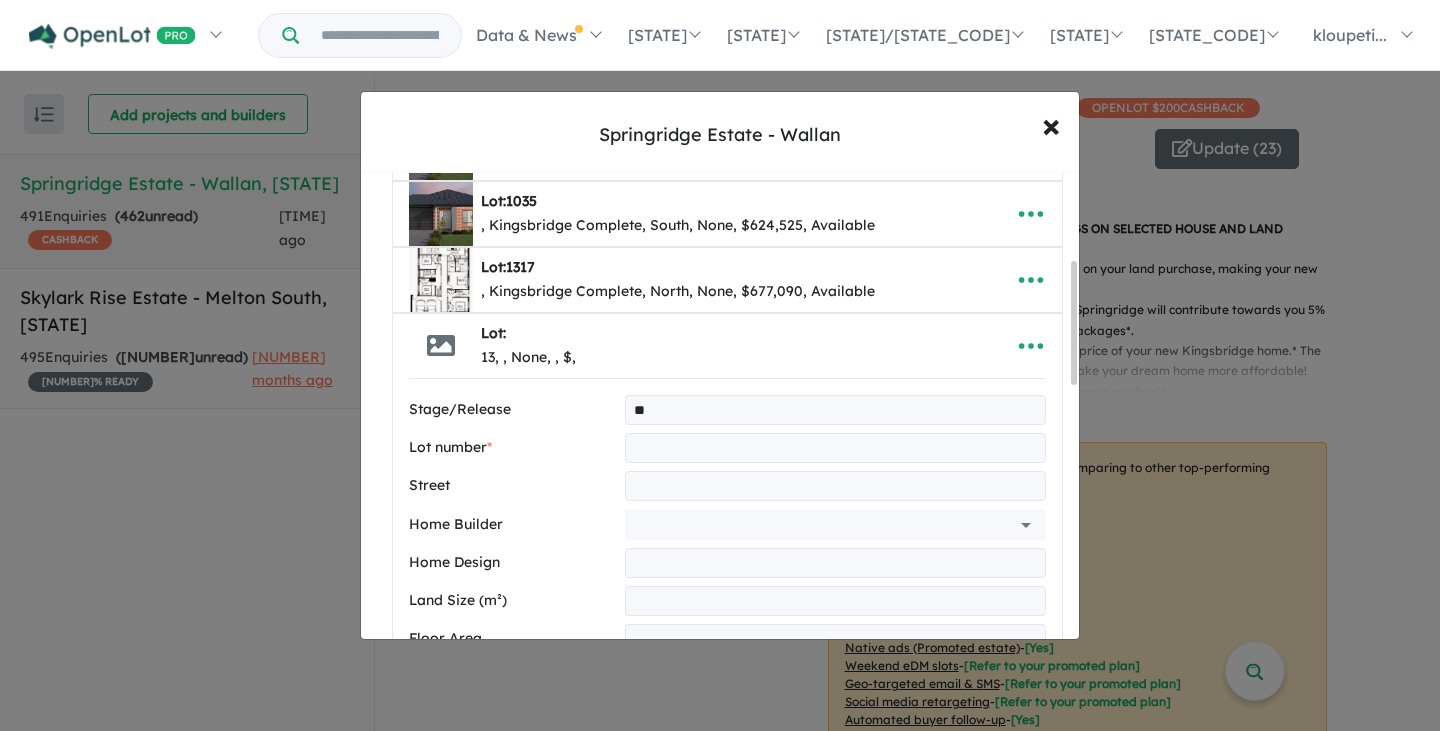 click at bounding box center [835, 448] 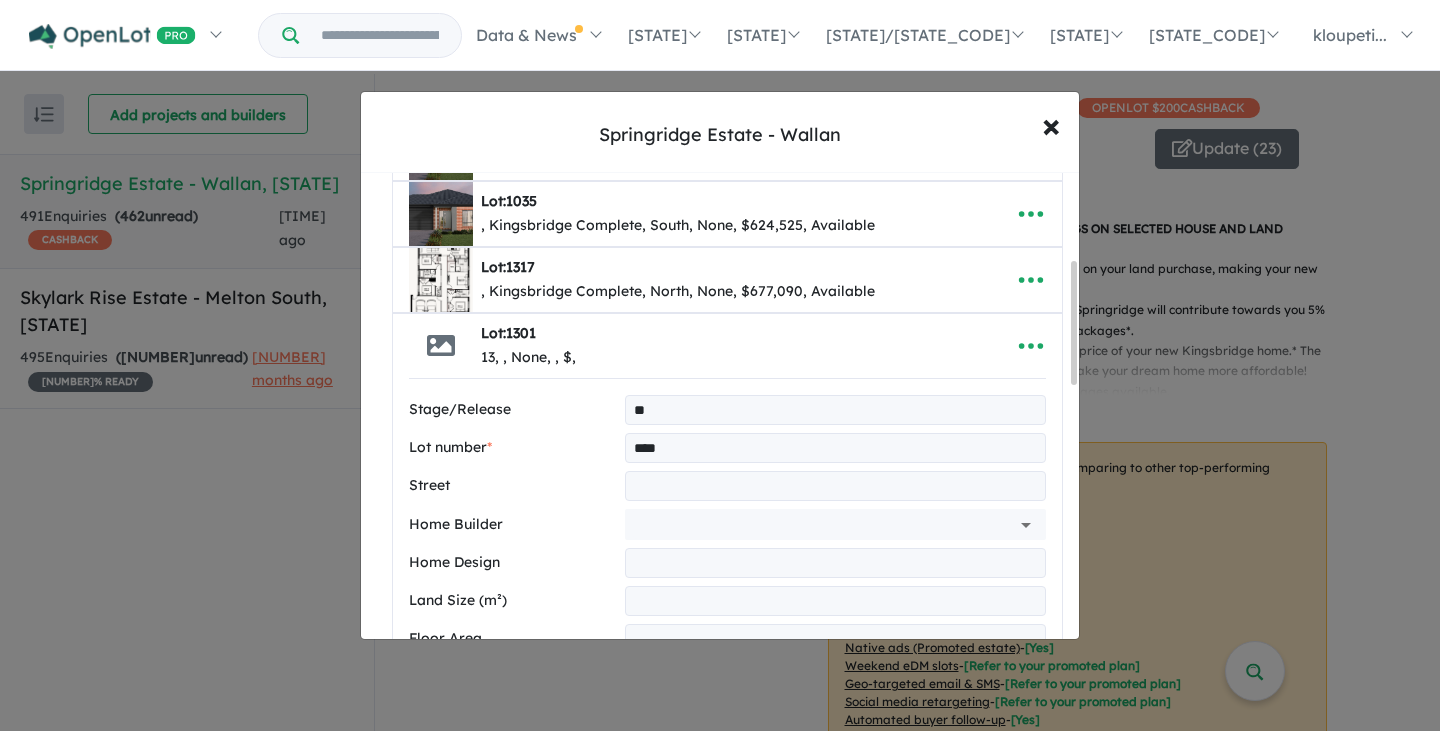 type on "****" 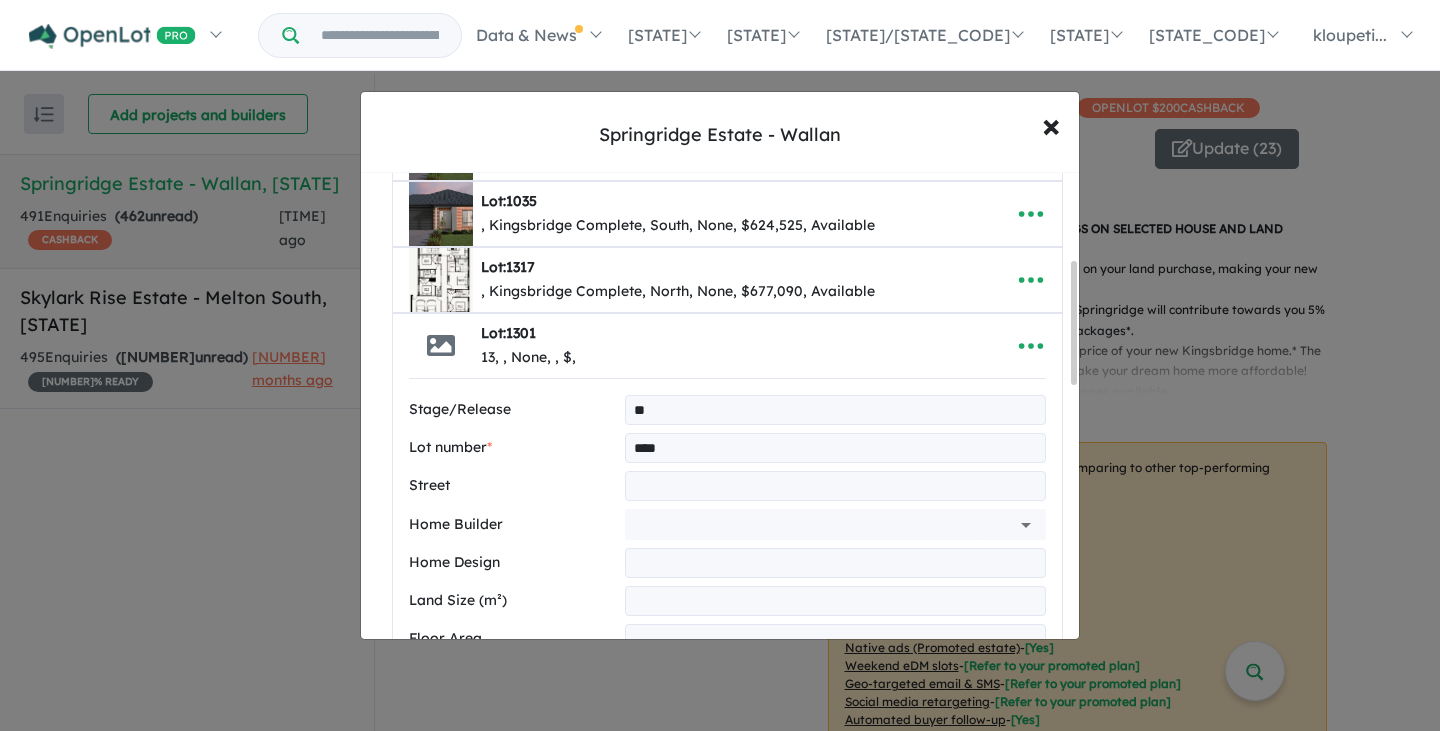 click at bounding box center (835, 486) 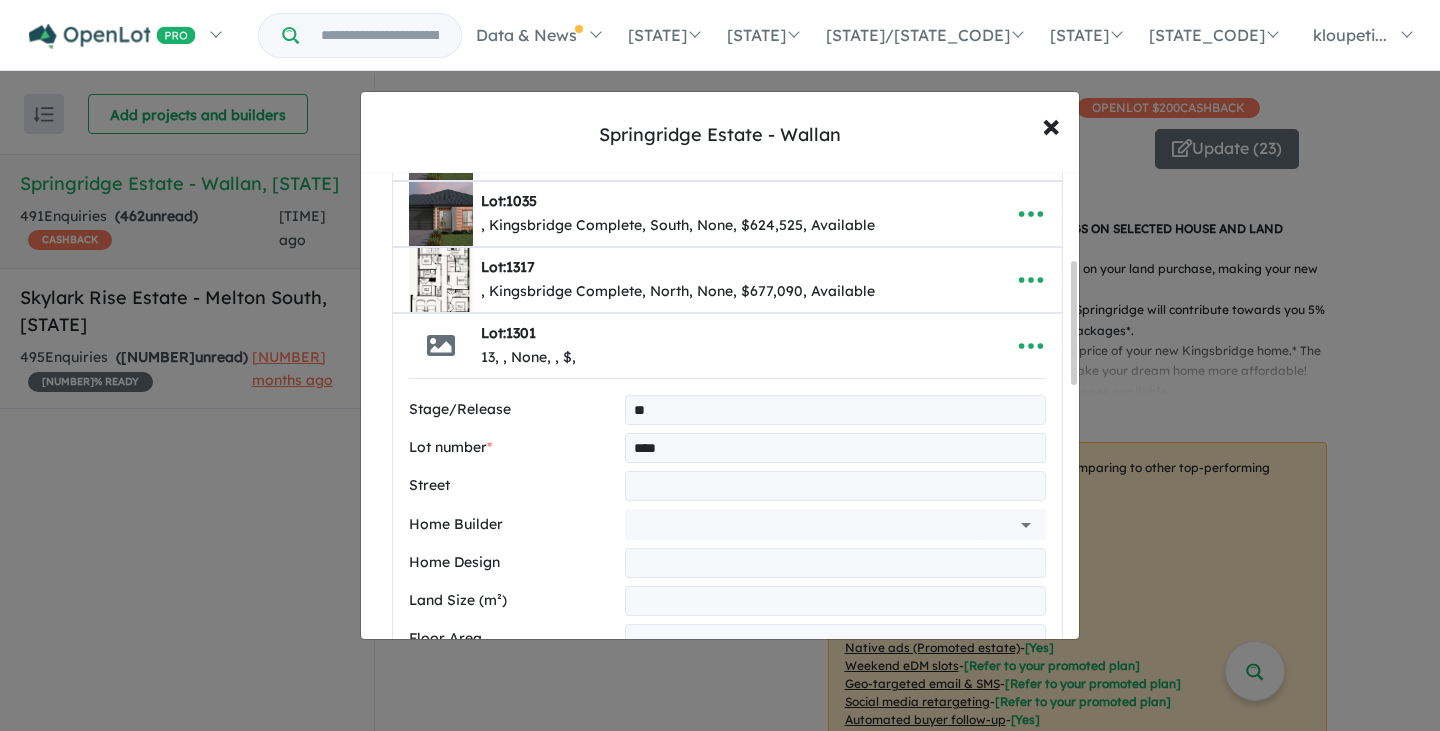 paste on "**********" 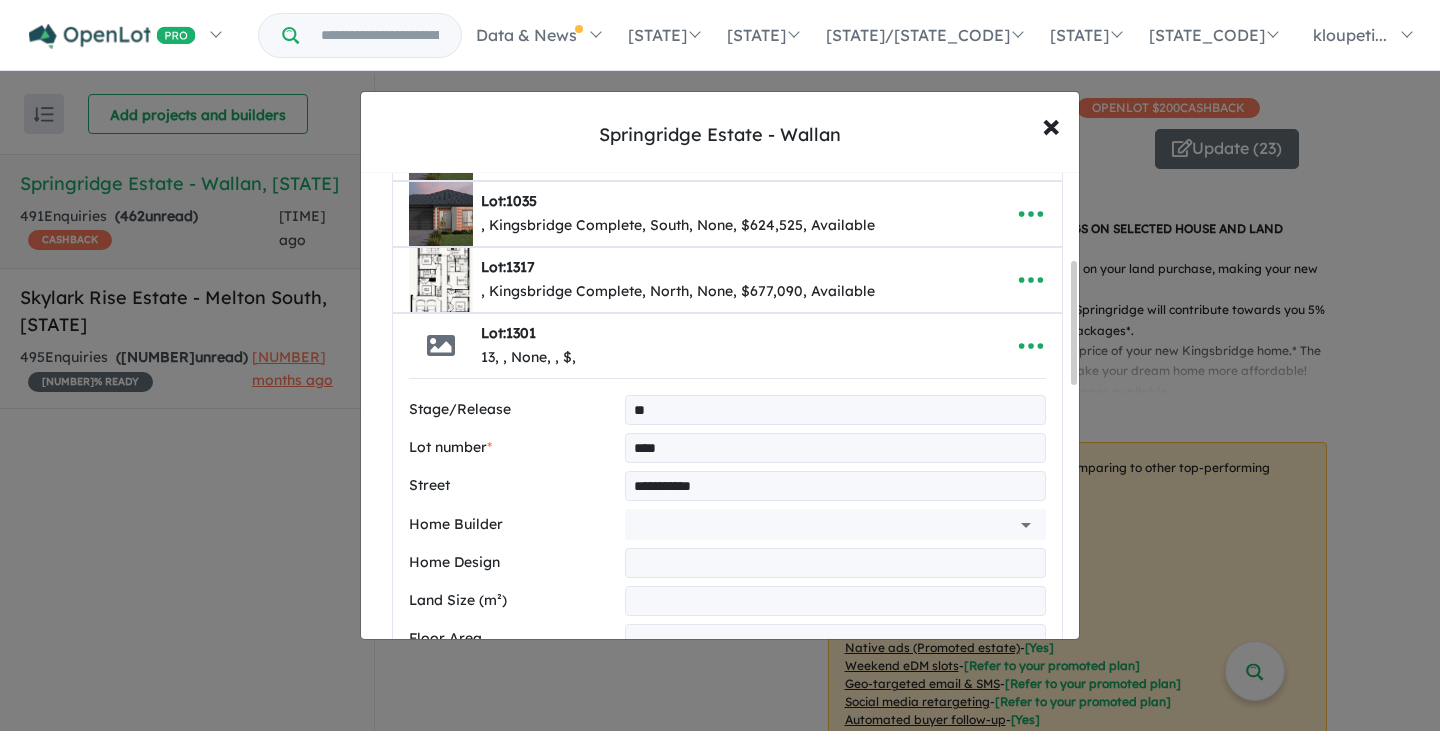 type on "**********" 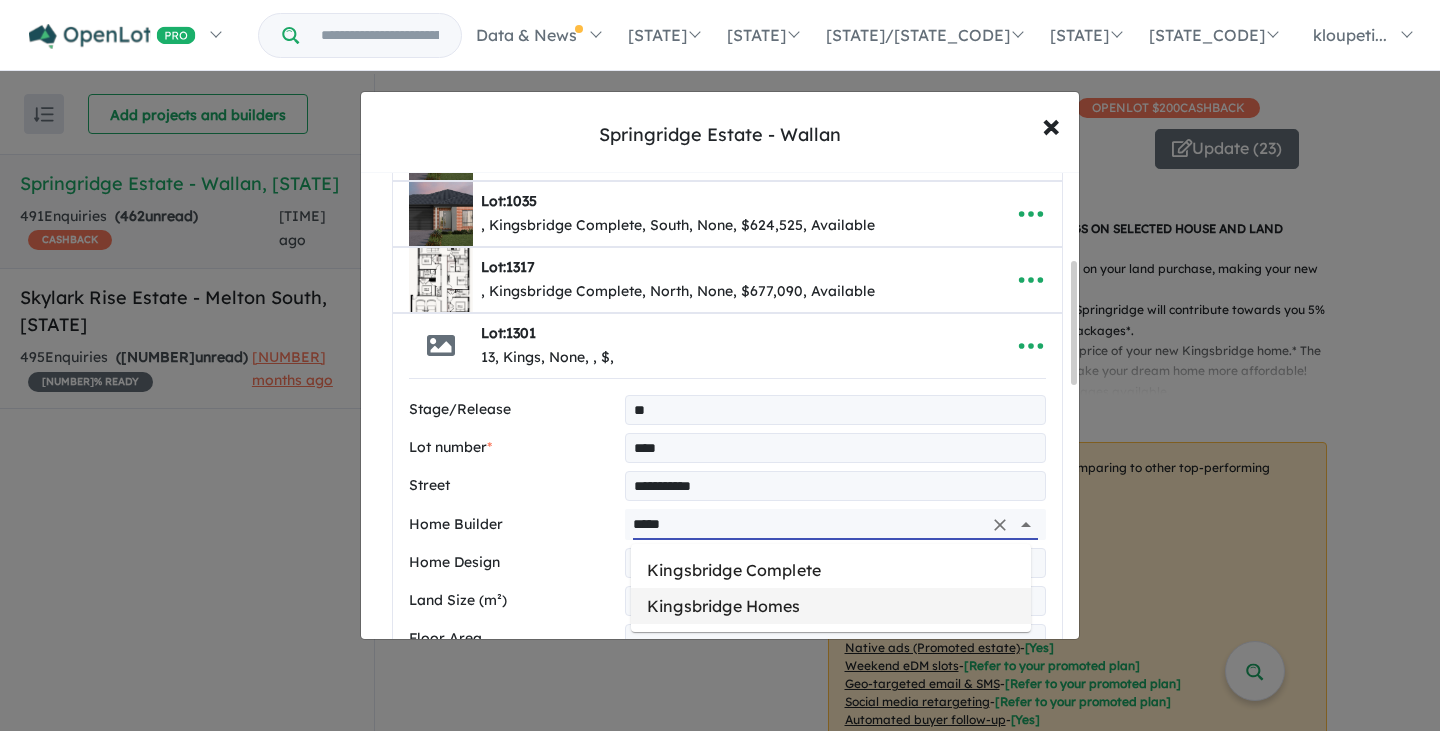 click on "Kingsbridge Homes" at bounding box center (831, 606) 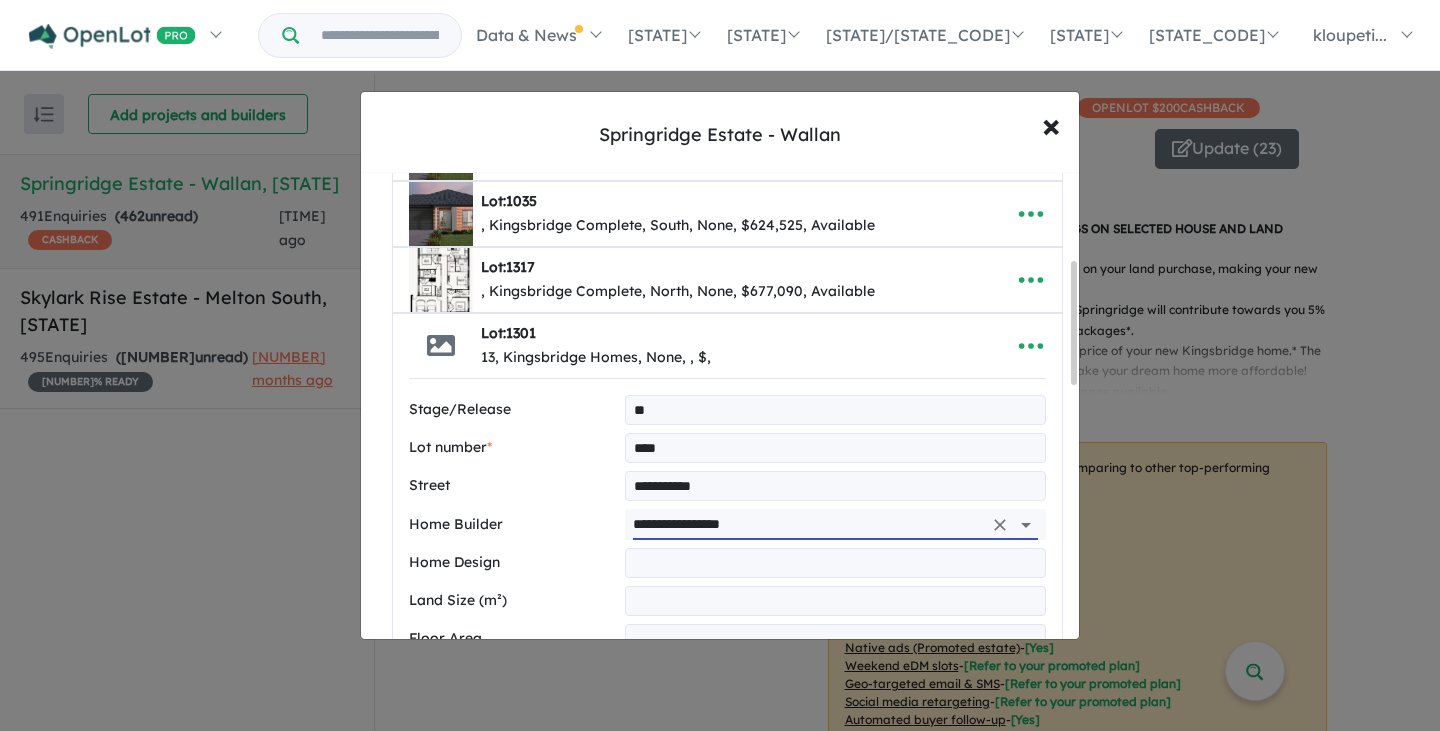 type on "**********" 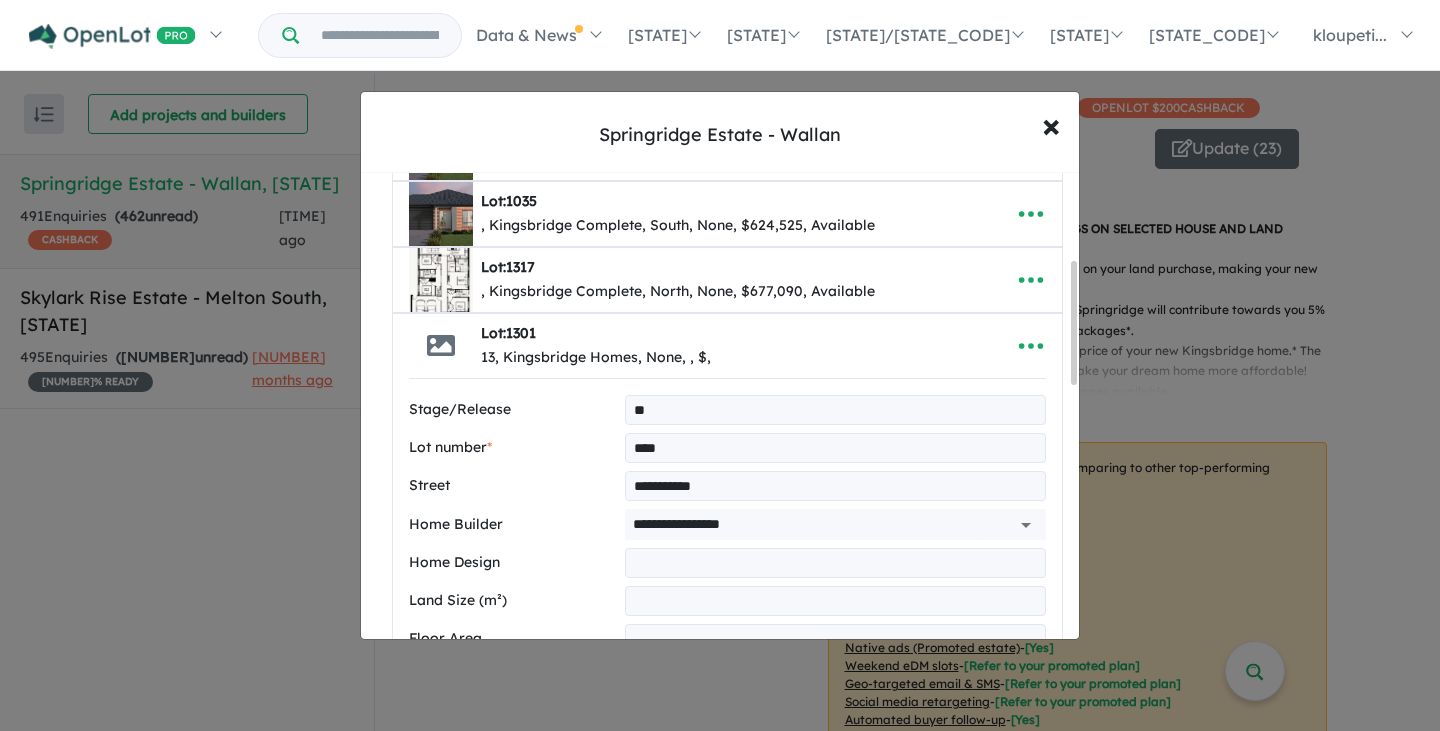 paste on "**********" 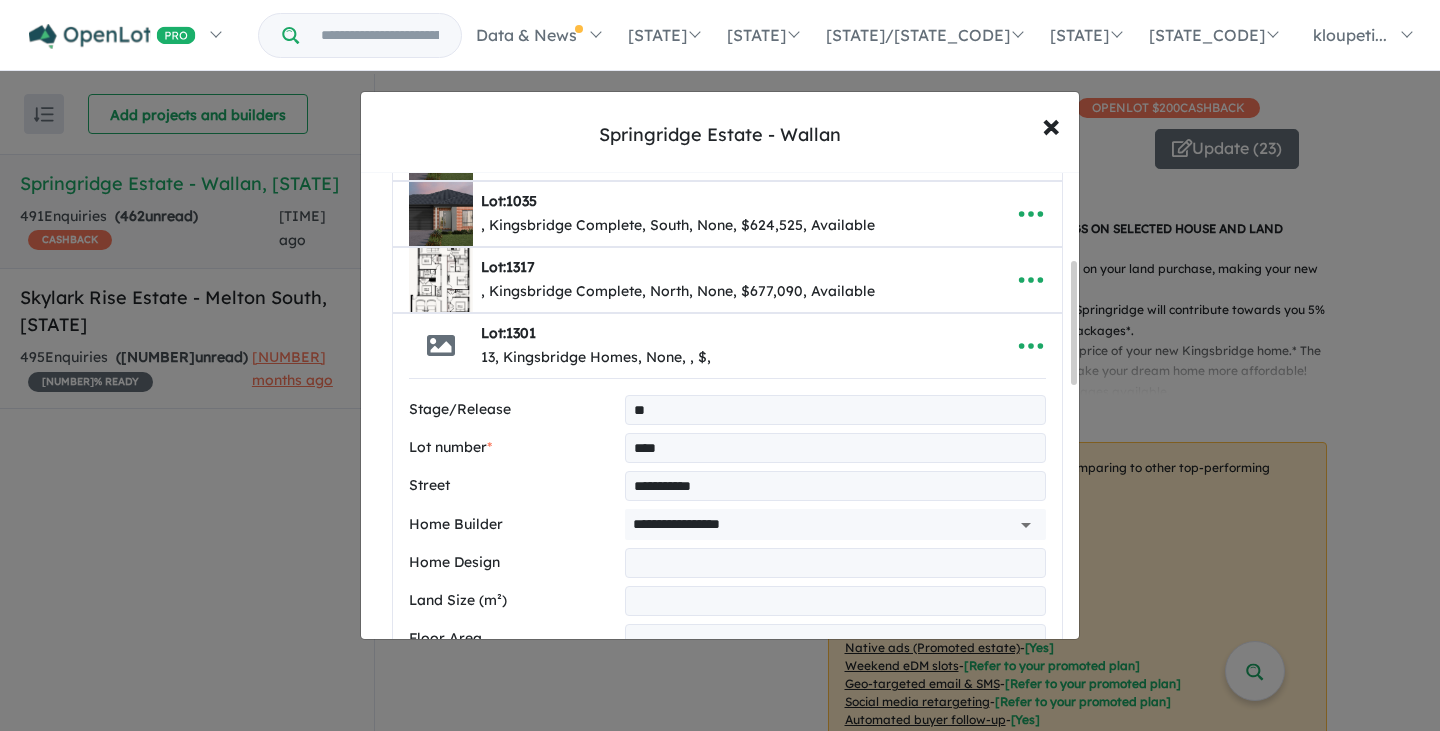 paste on "**********" 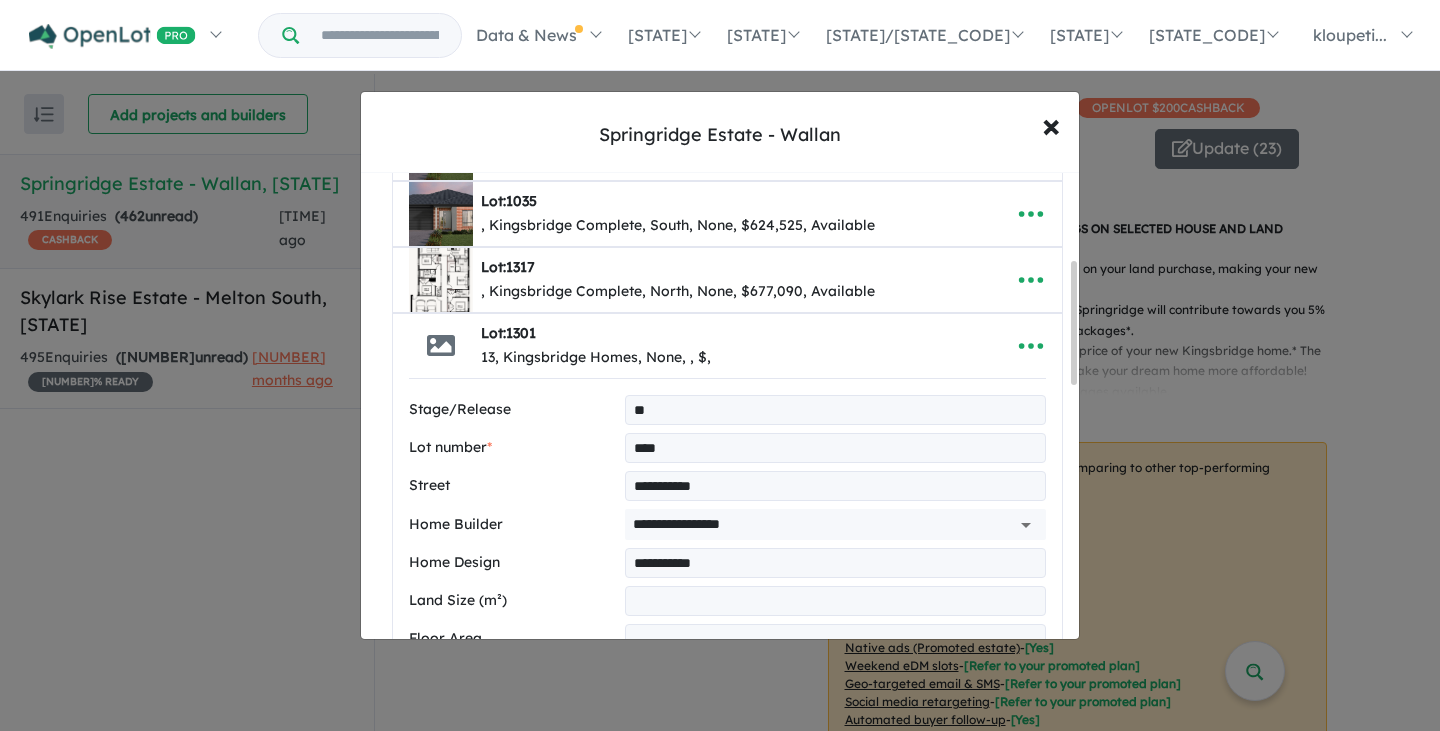 type on "**********" 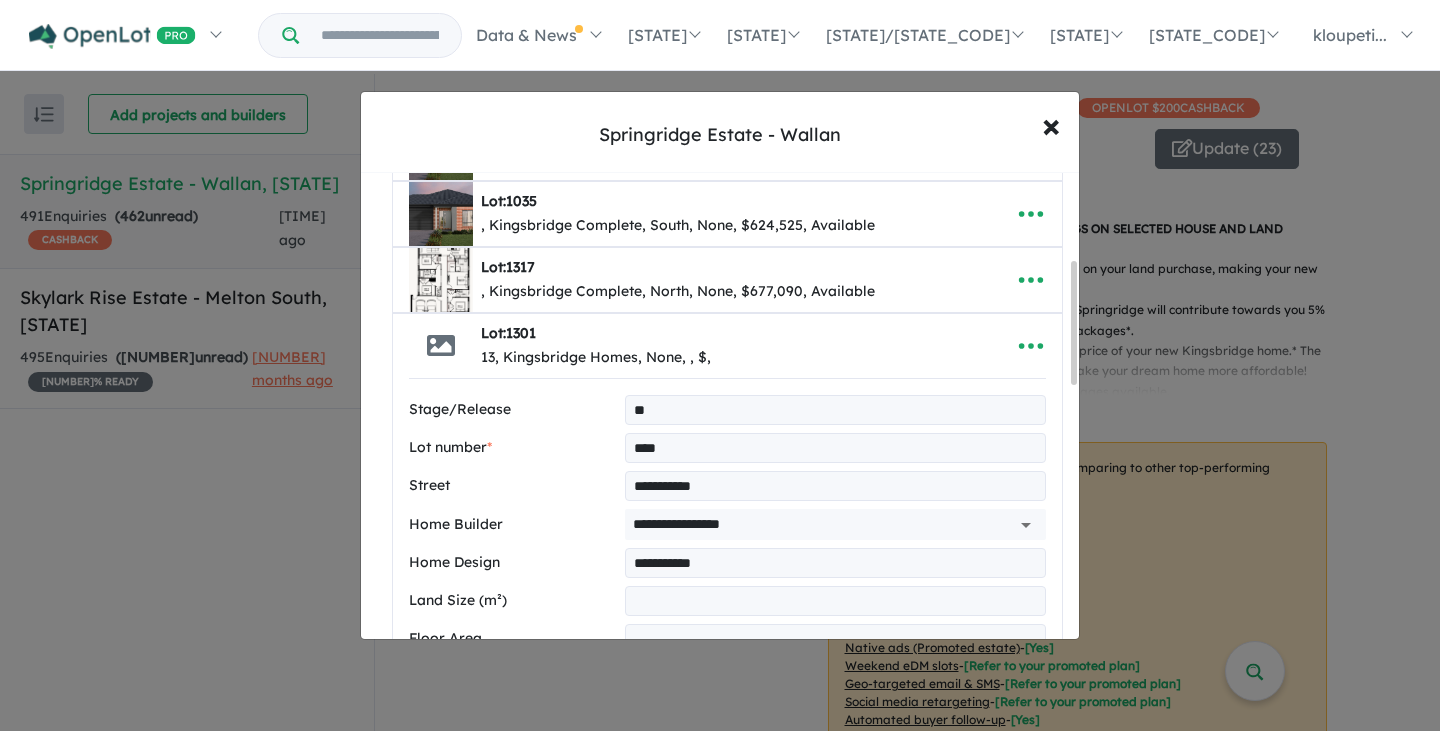scroll, scrollTop: 337, scrollLeft: 0, axis: vertical 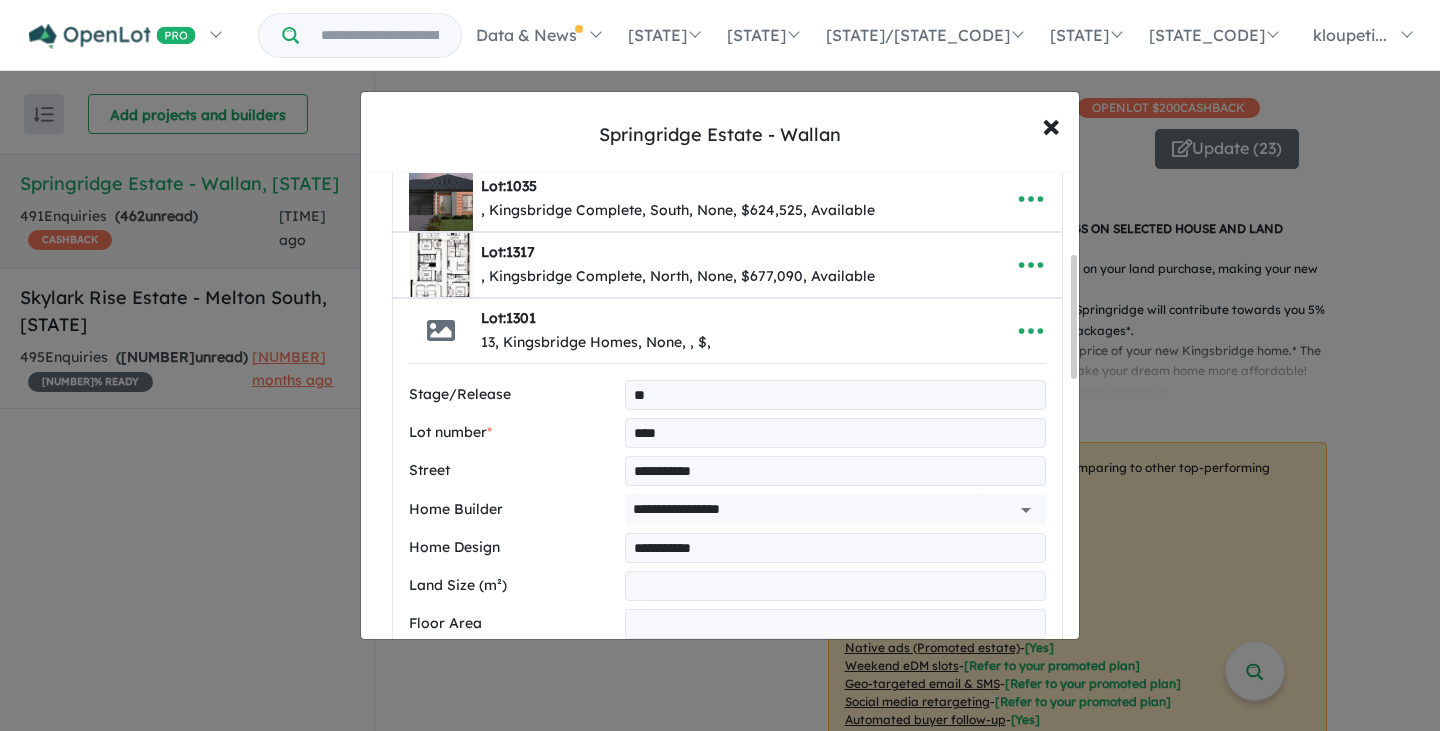 type on "**" 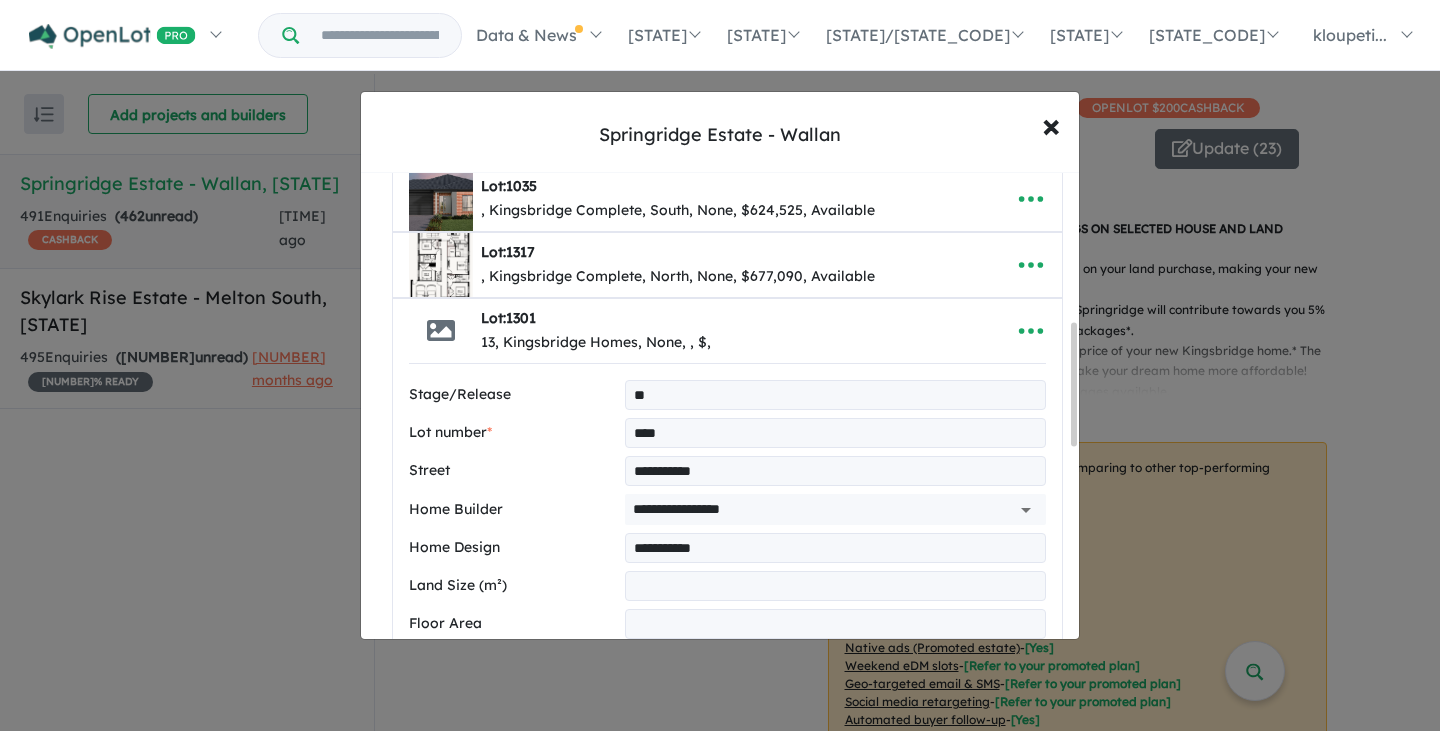 scroll, scrollTop: 597, scrollLeft: 0, axis: vertical 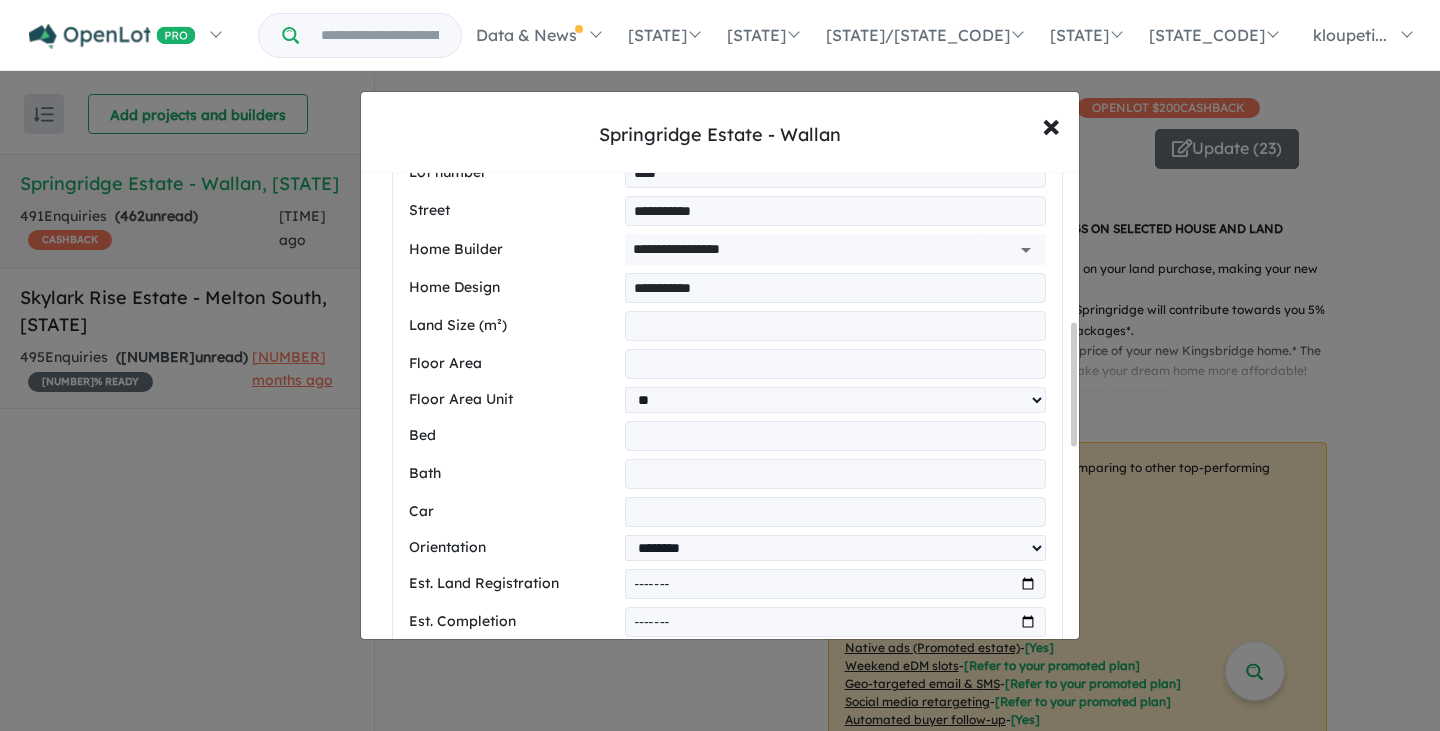 type on "*" 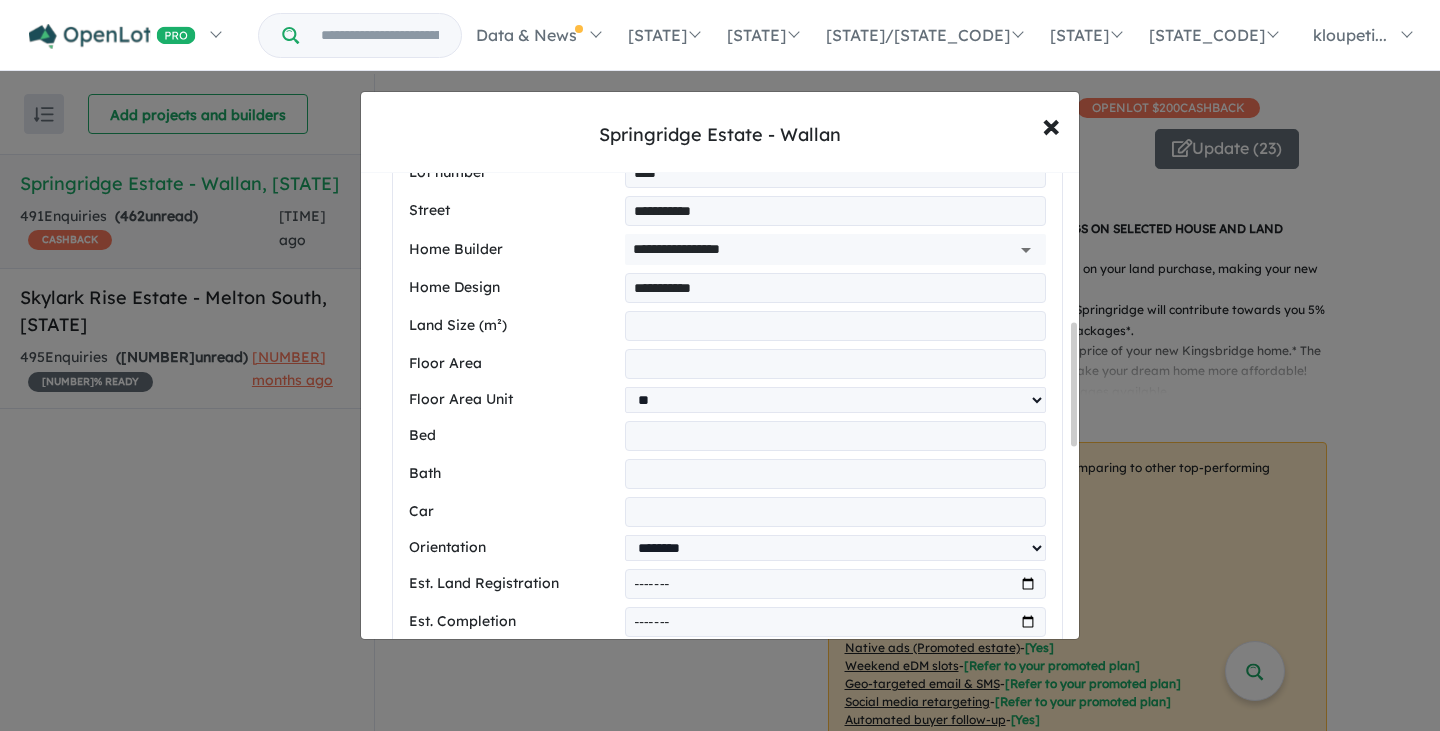 type on "*" 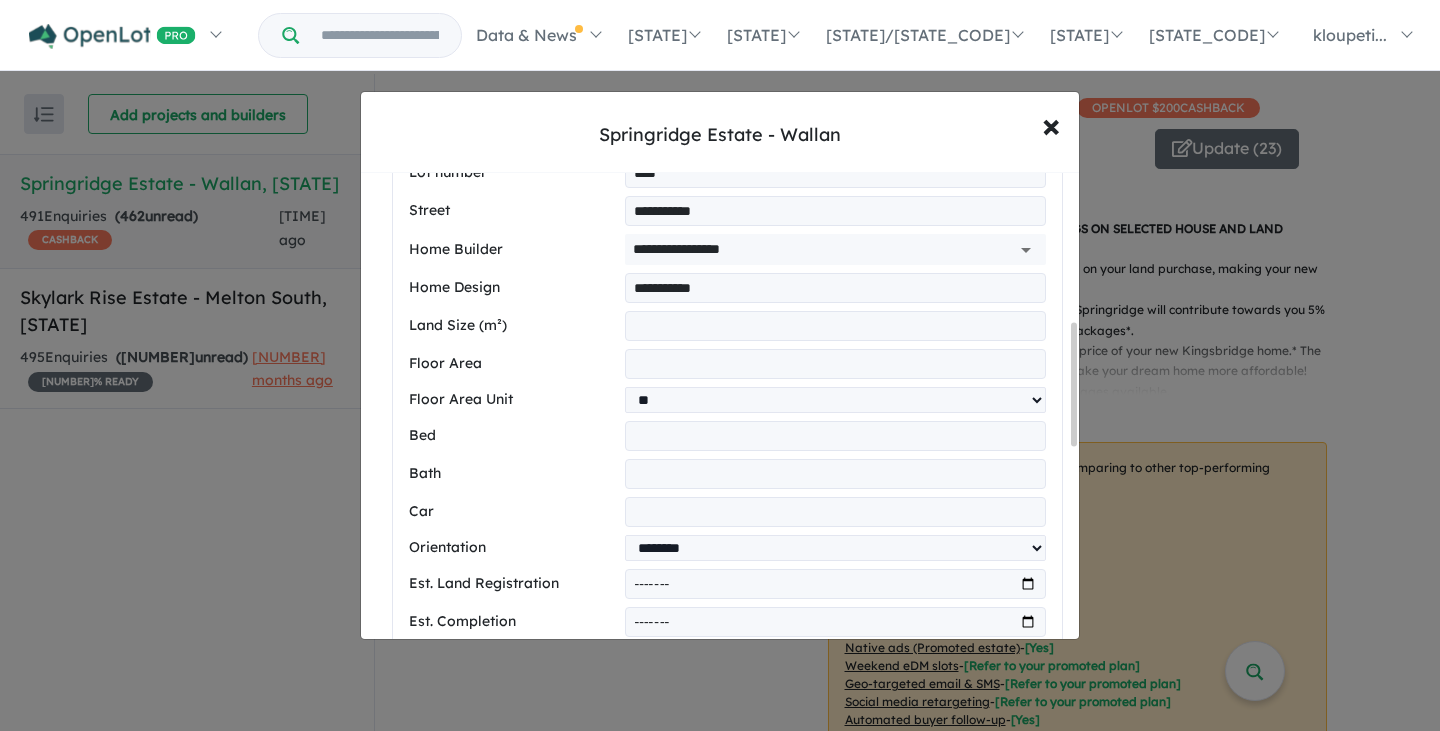 click at bounding box center [835, 584] 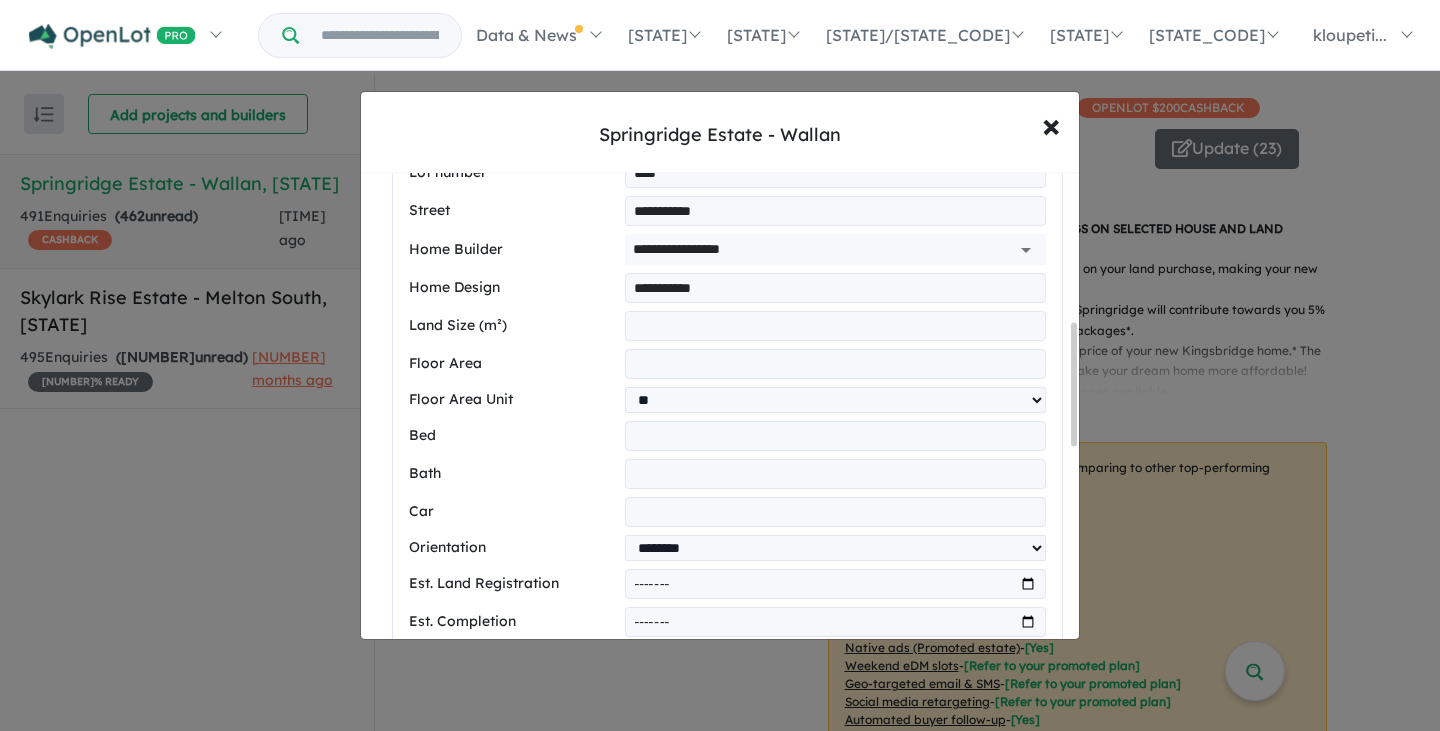 type on "*******" 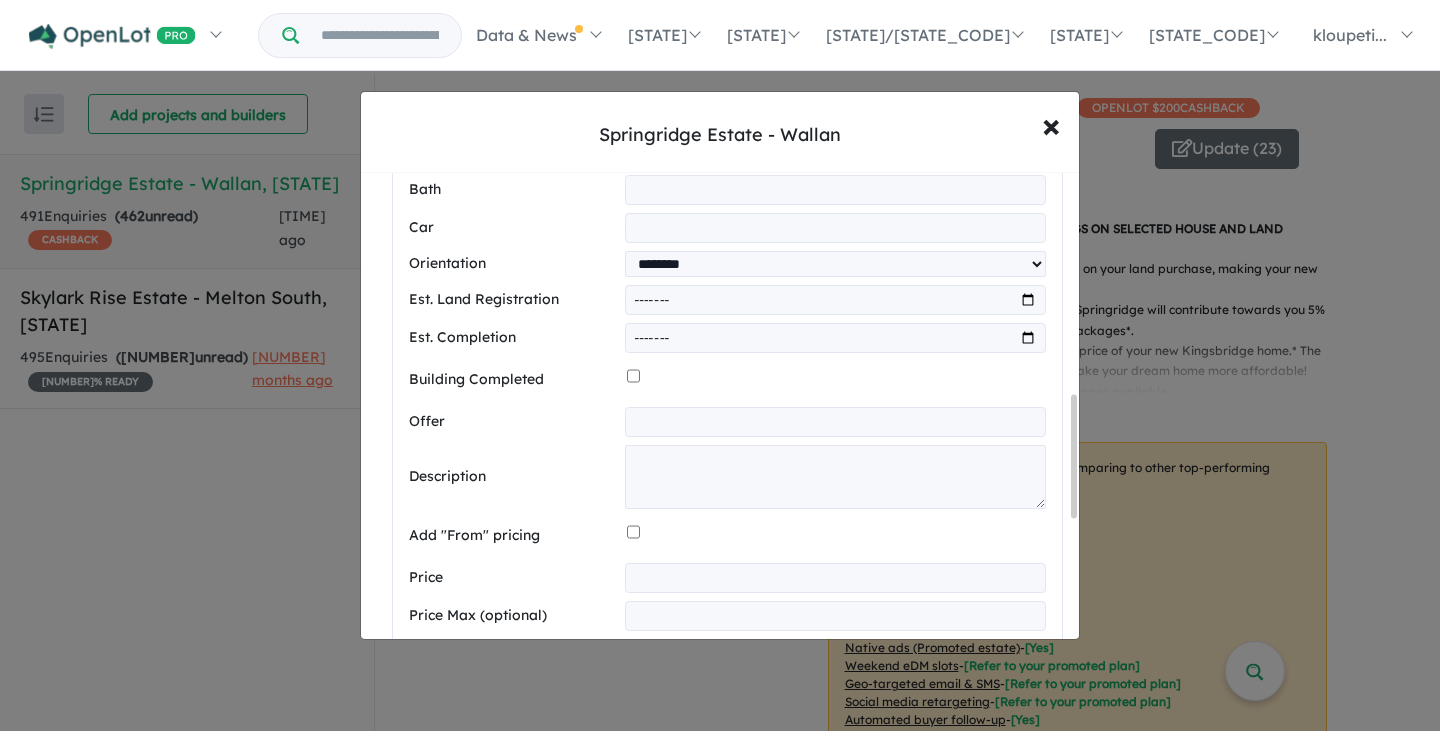 drag, startPoint x: 1073, startPoint y: 367, endPoint x: 1083, endPoint y: 441, distance: 74.672615 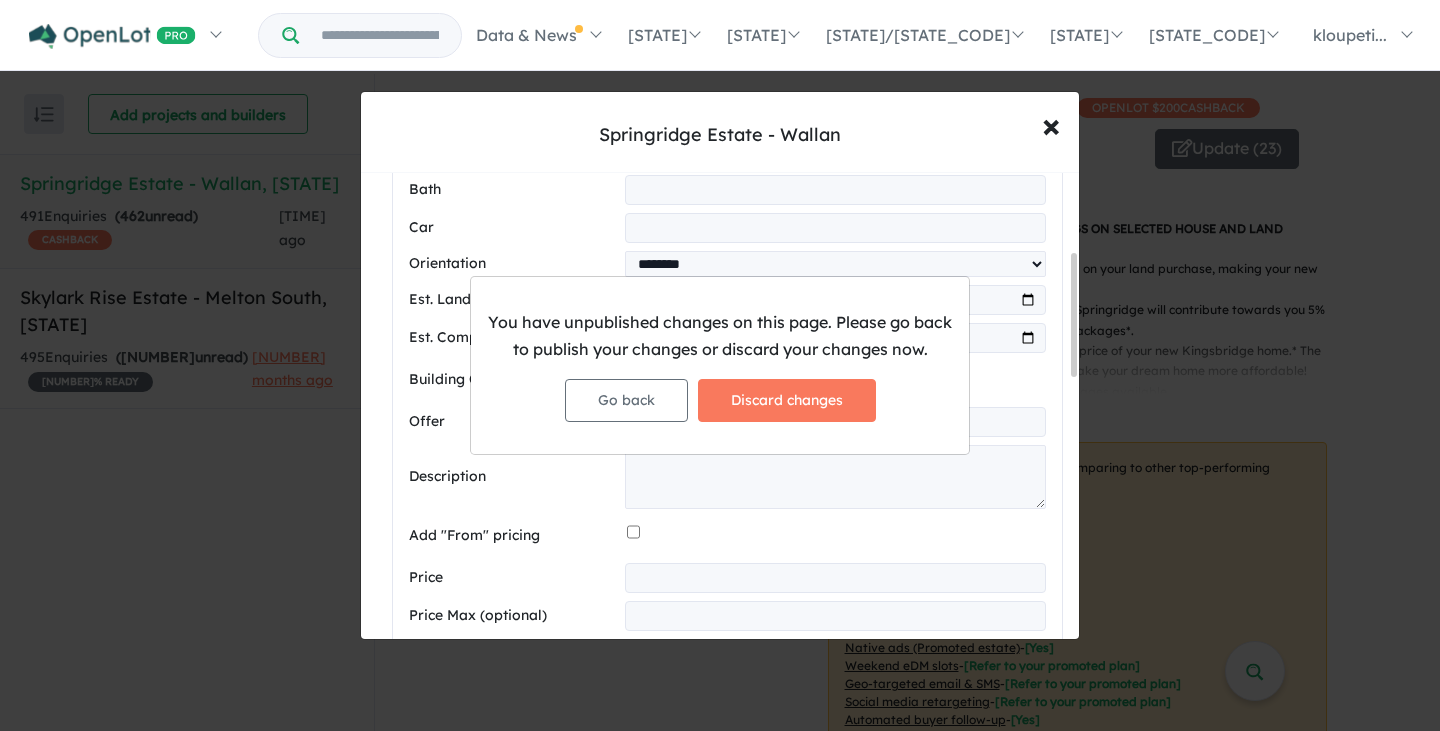 scroll, scrollTop: 330, scrollLeft: 0, axis: vertical 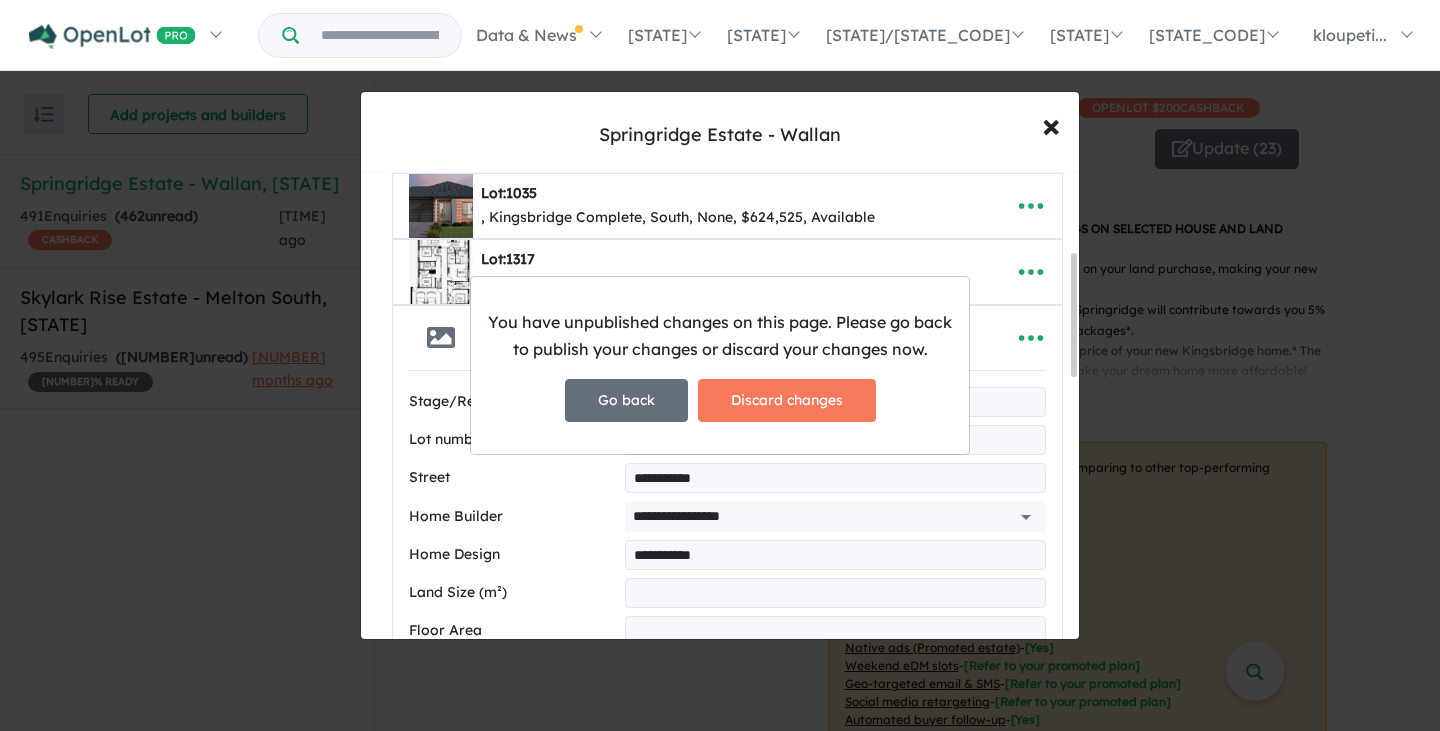 click on "Go back" at bounding box center [626, 400] 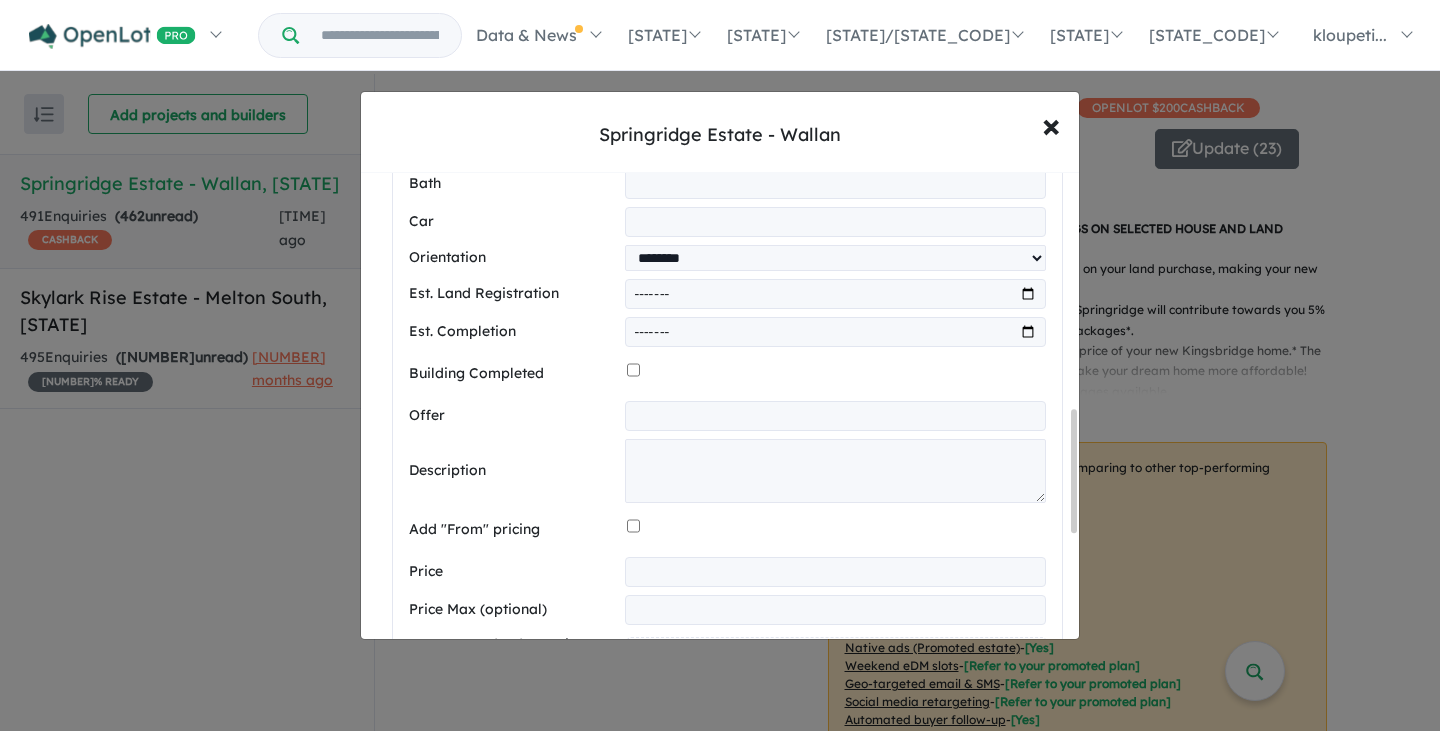 scroll, scrollTop: 930, scrollLeft: 0, axis: vertical 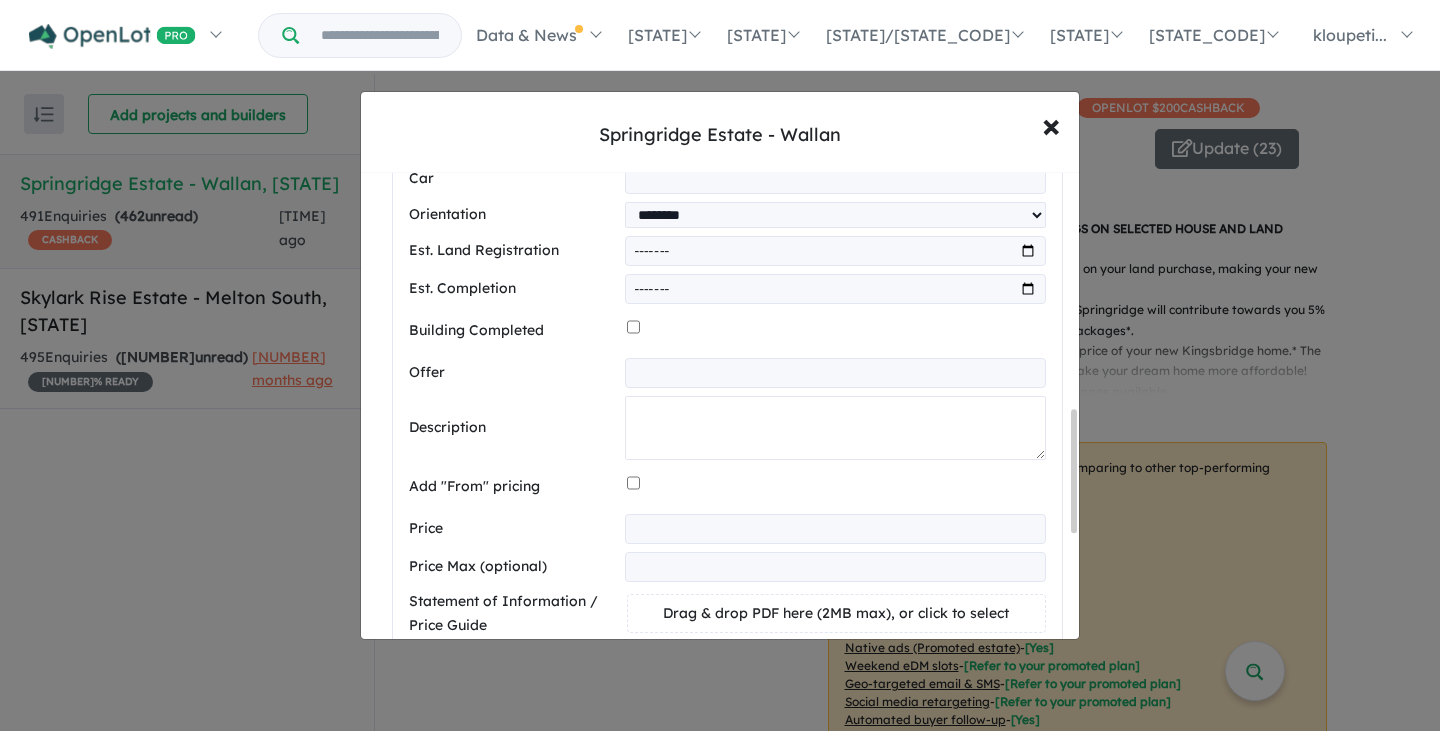 click at bounding box center [835, 428] 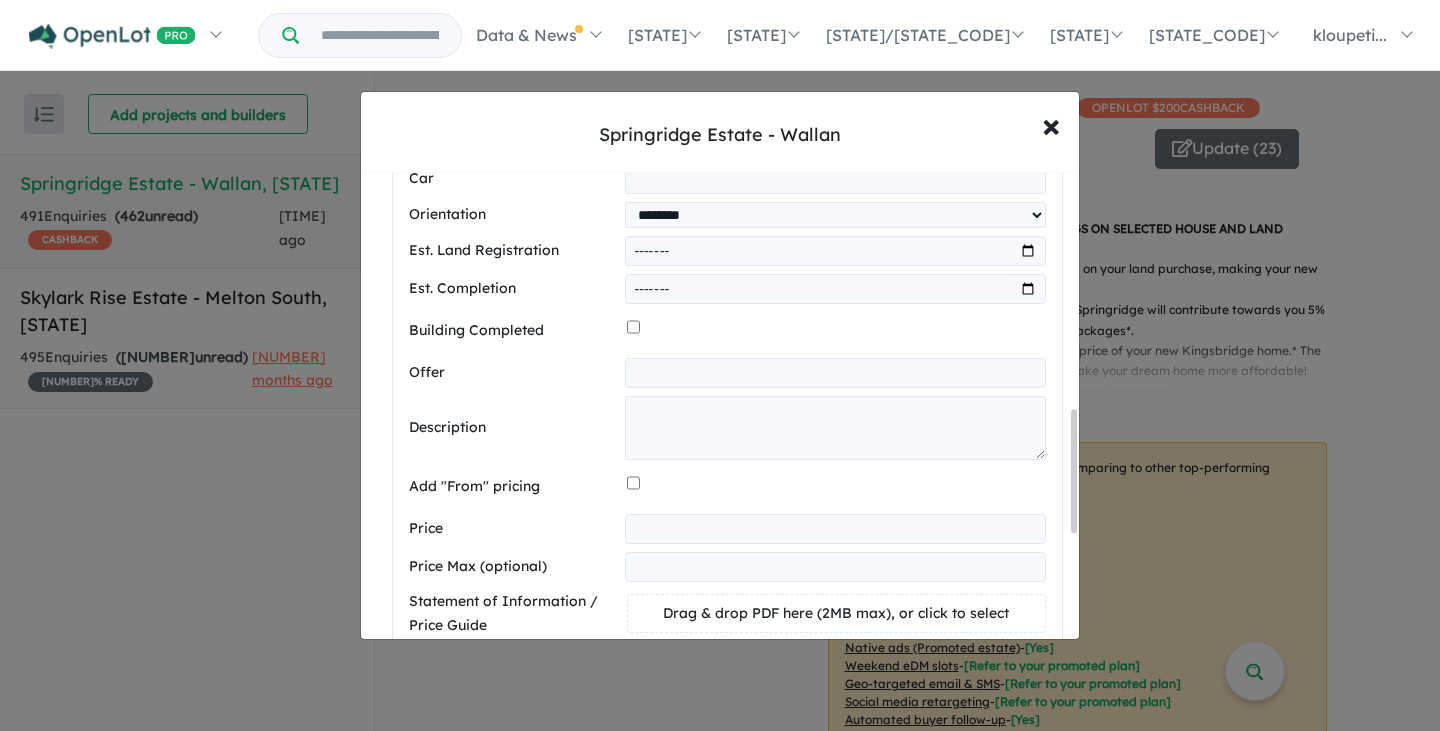 click at bounding box center [835, 373] 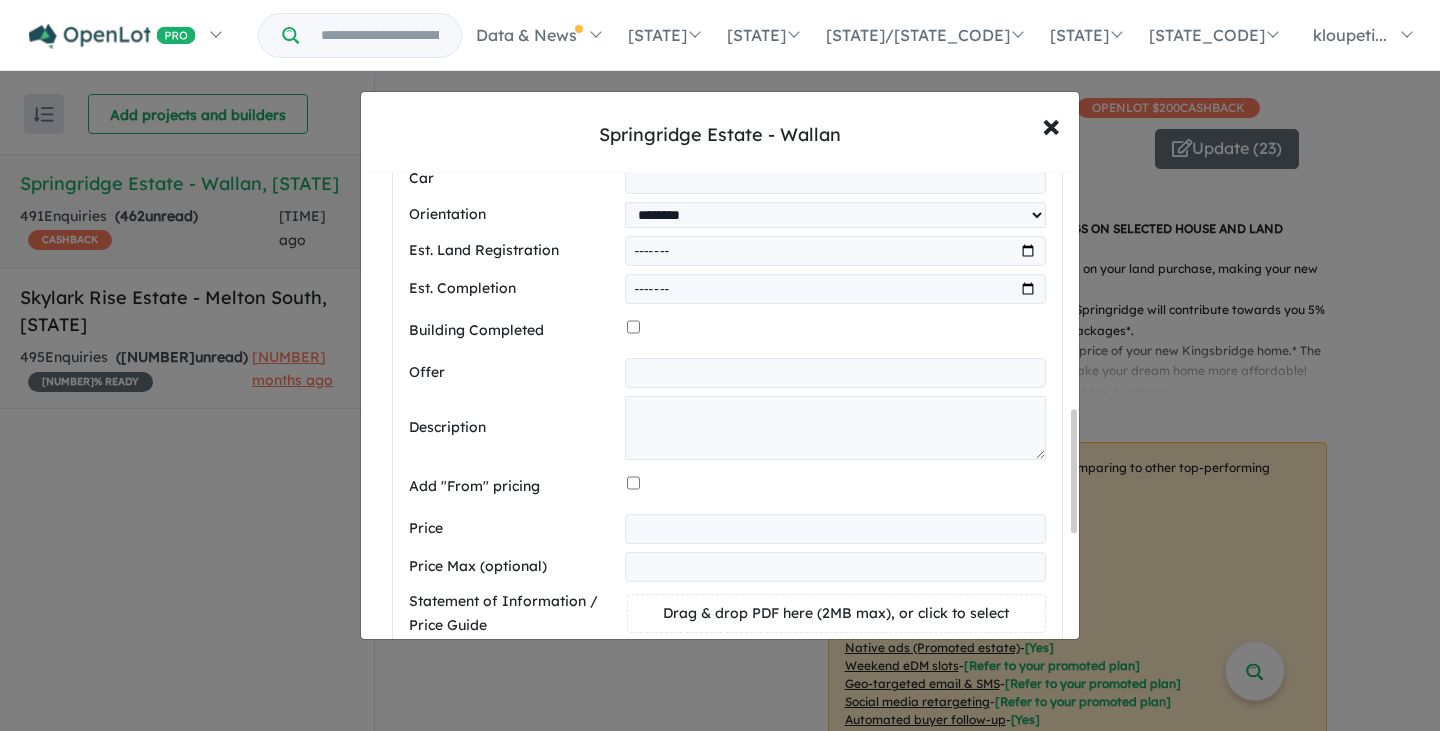 type on "**********" 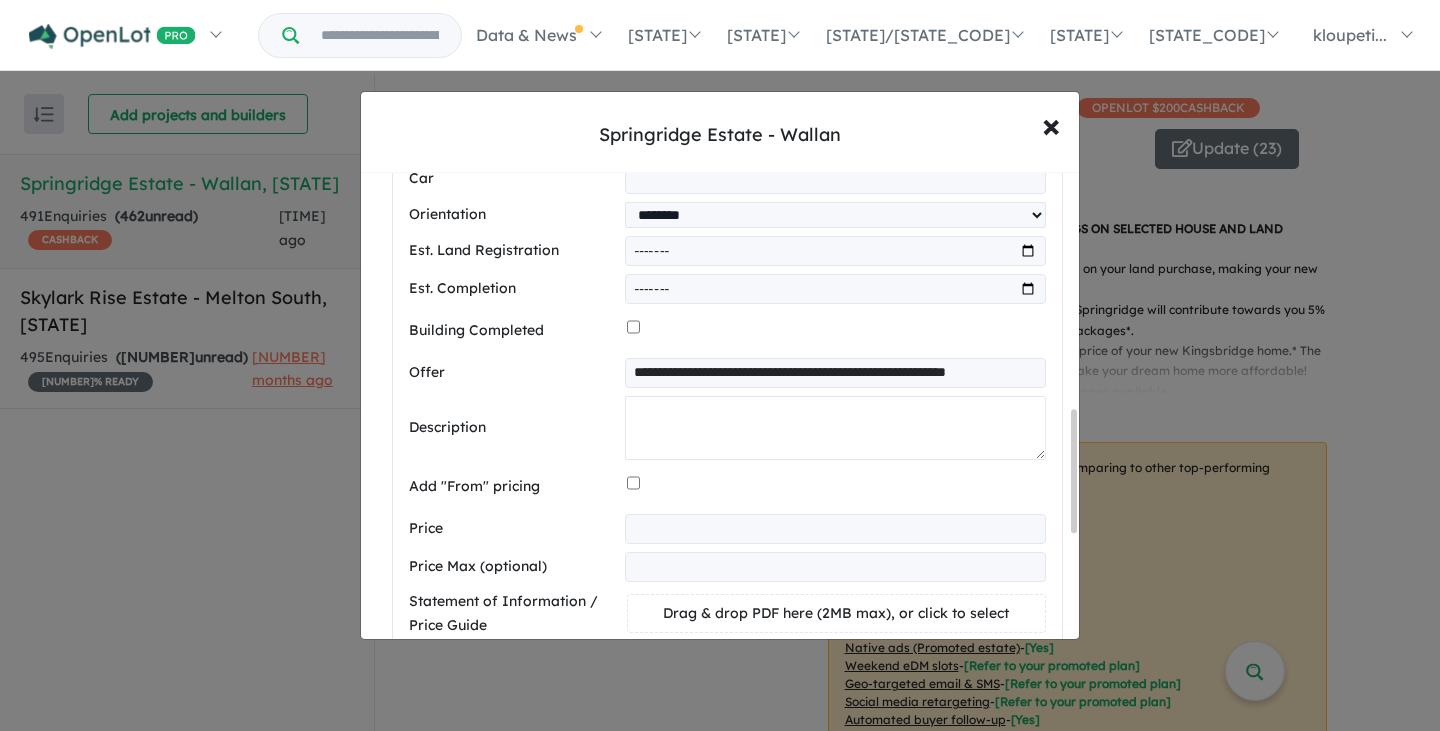 click at bounding box center [835, 428] 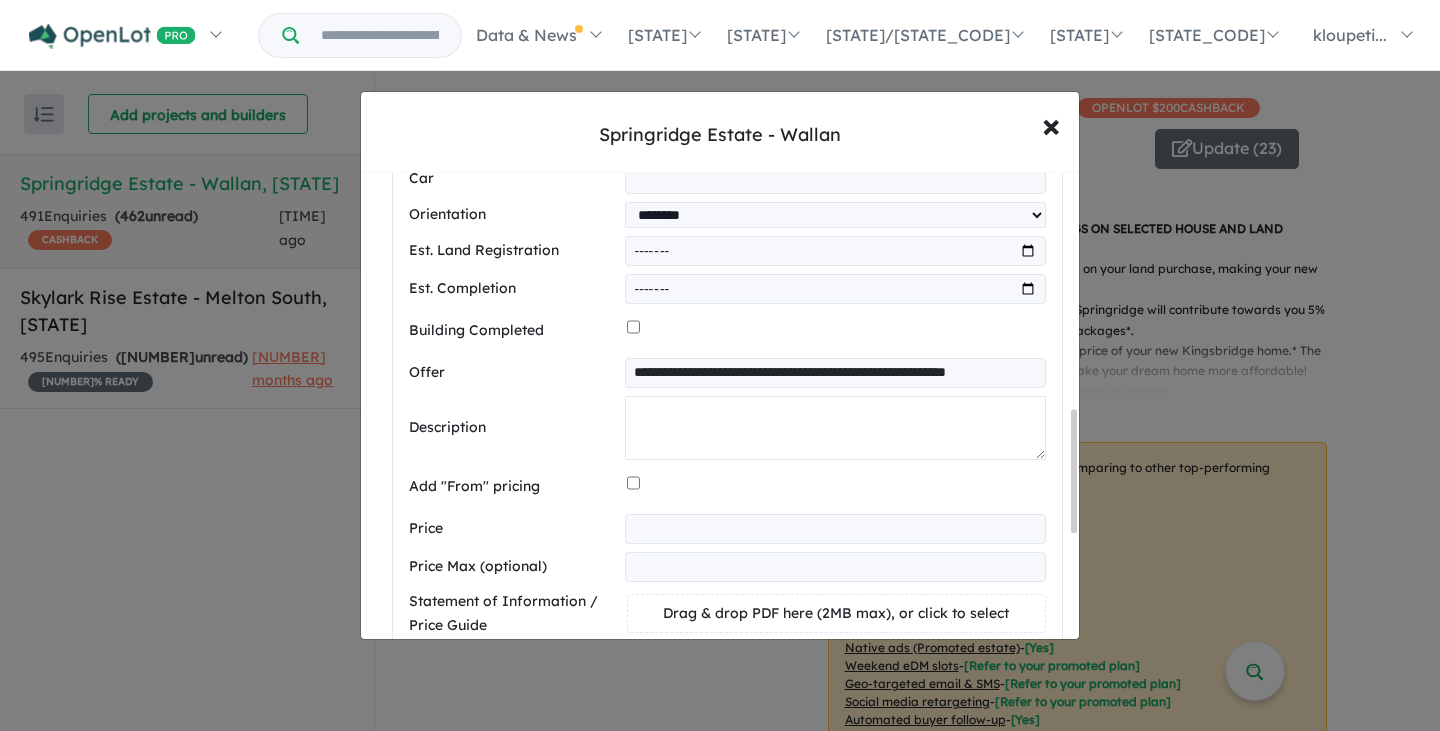 paste on "**********" 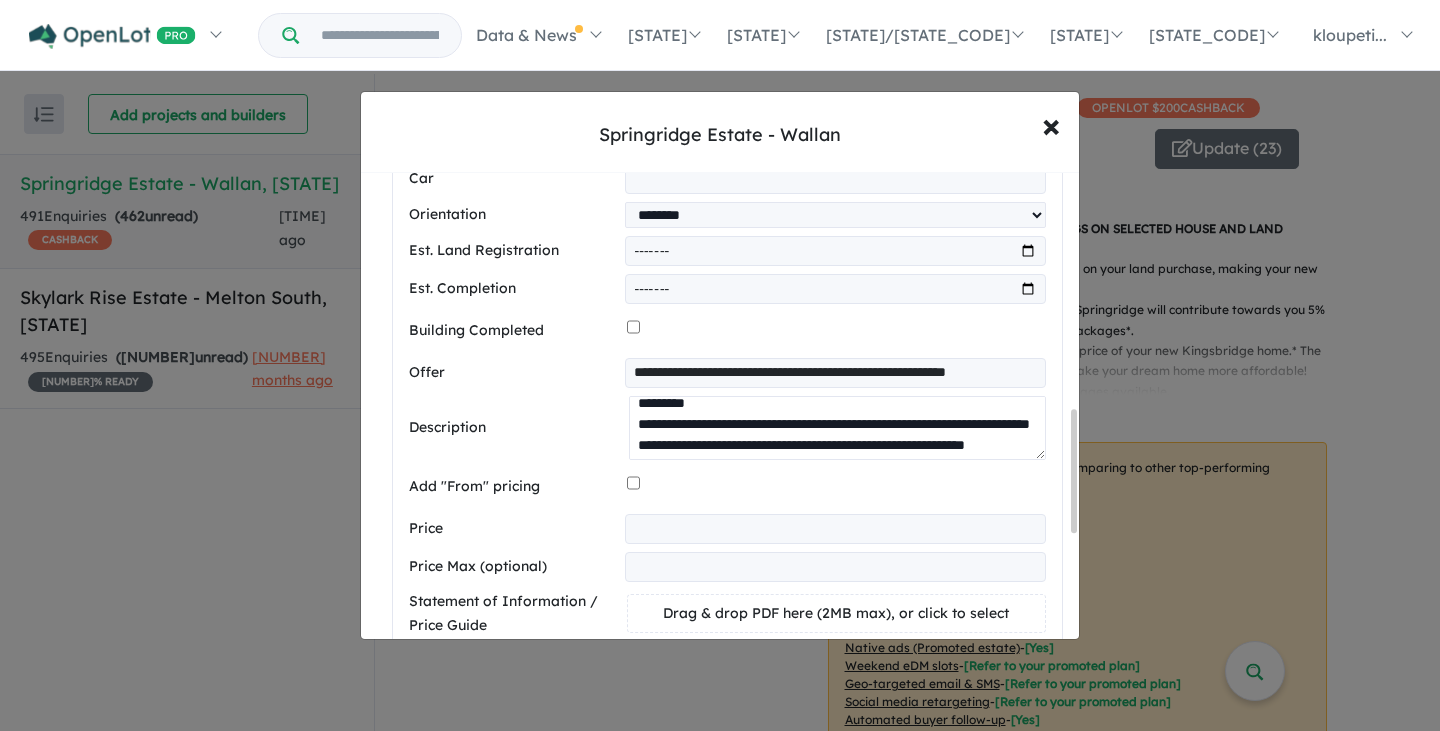 scroll, scrollTop: 0, scrollLeft: 0, axis: both 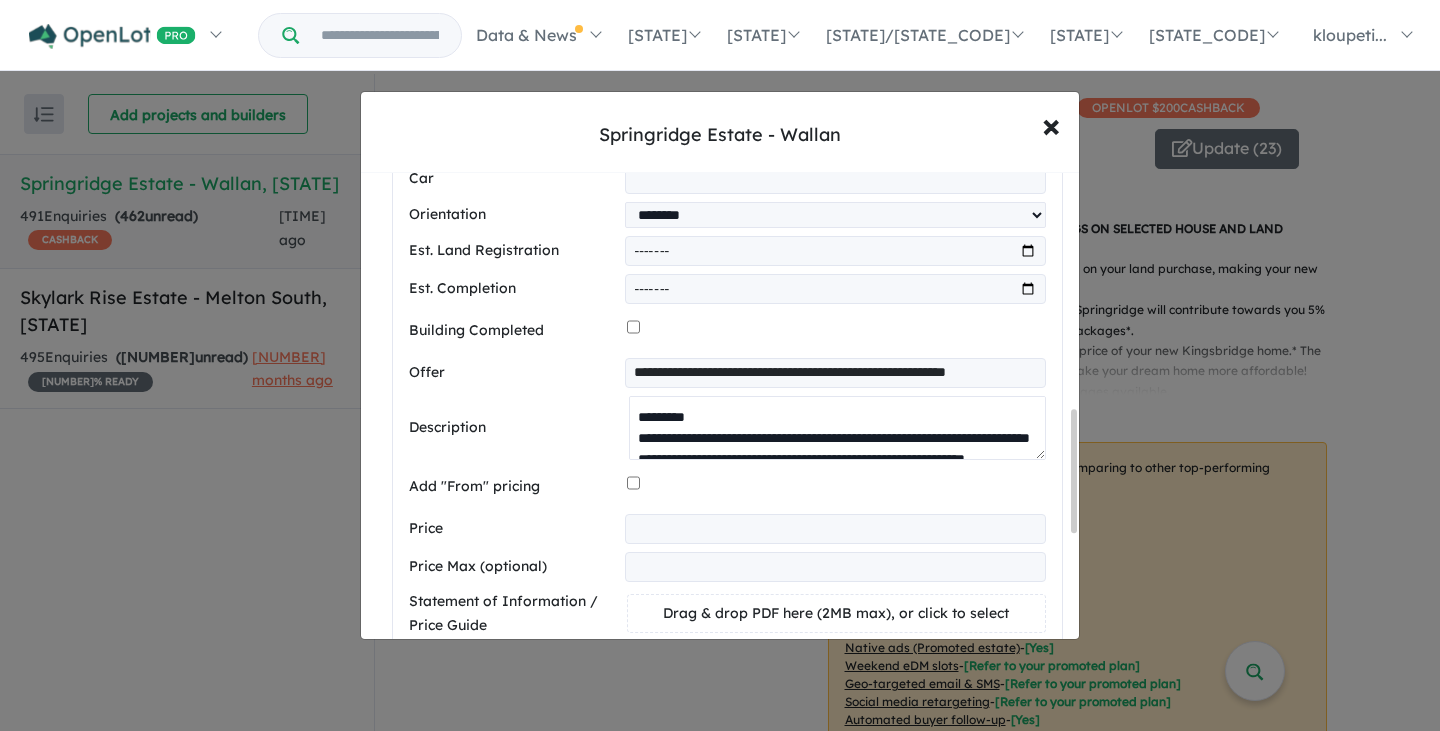 drag, startPoint x: 639, startPoint y: 417, endPoint x: 677, endPoint y: 398, distance: 42.48529 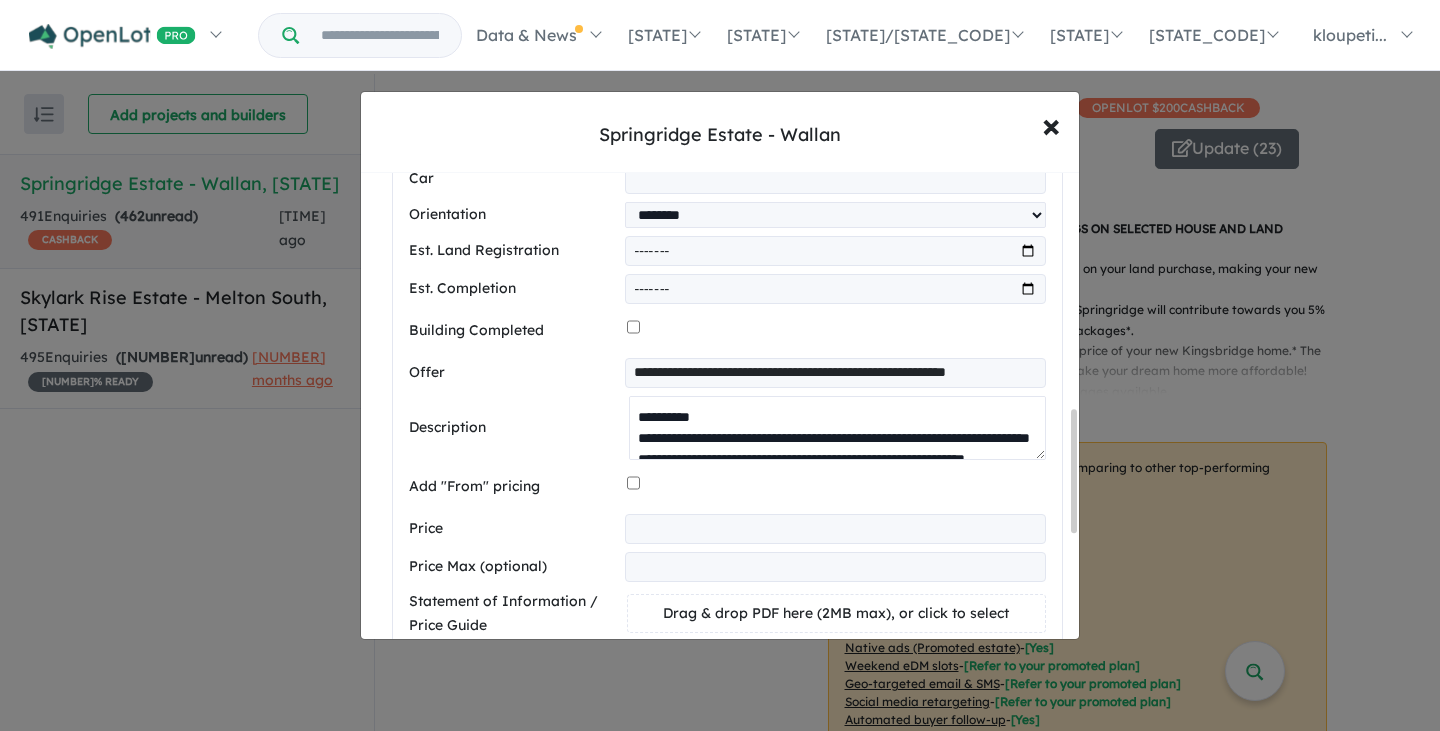 click on "**********" at bounding box center [837, 428] 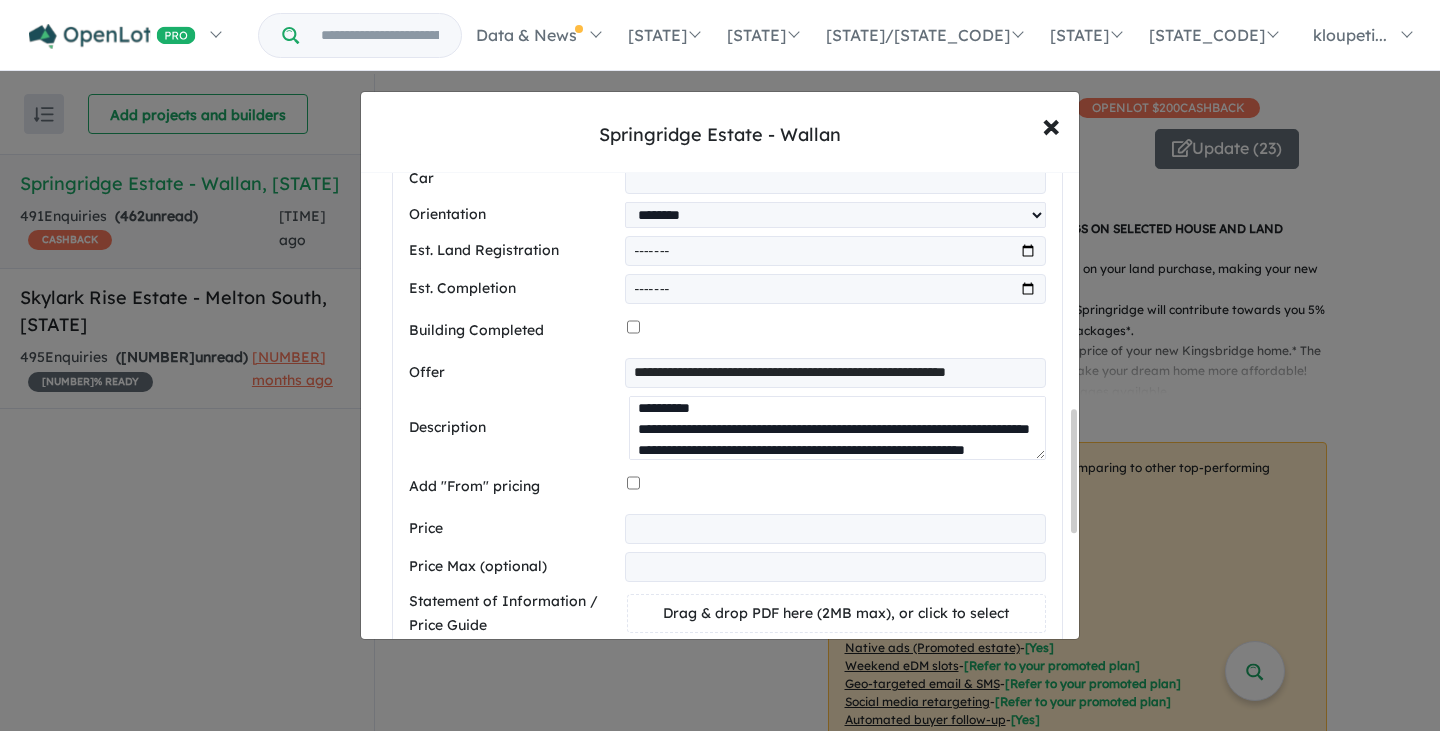 scroll, scrollTop: 30, scrollLeft: 0, axis: vertical 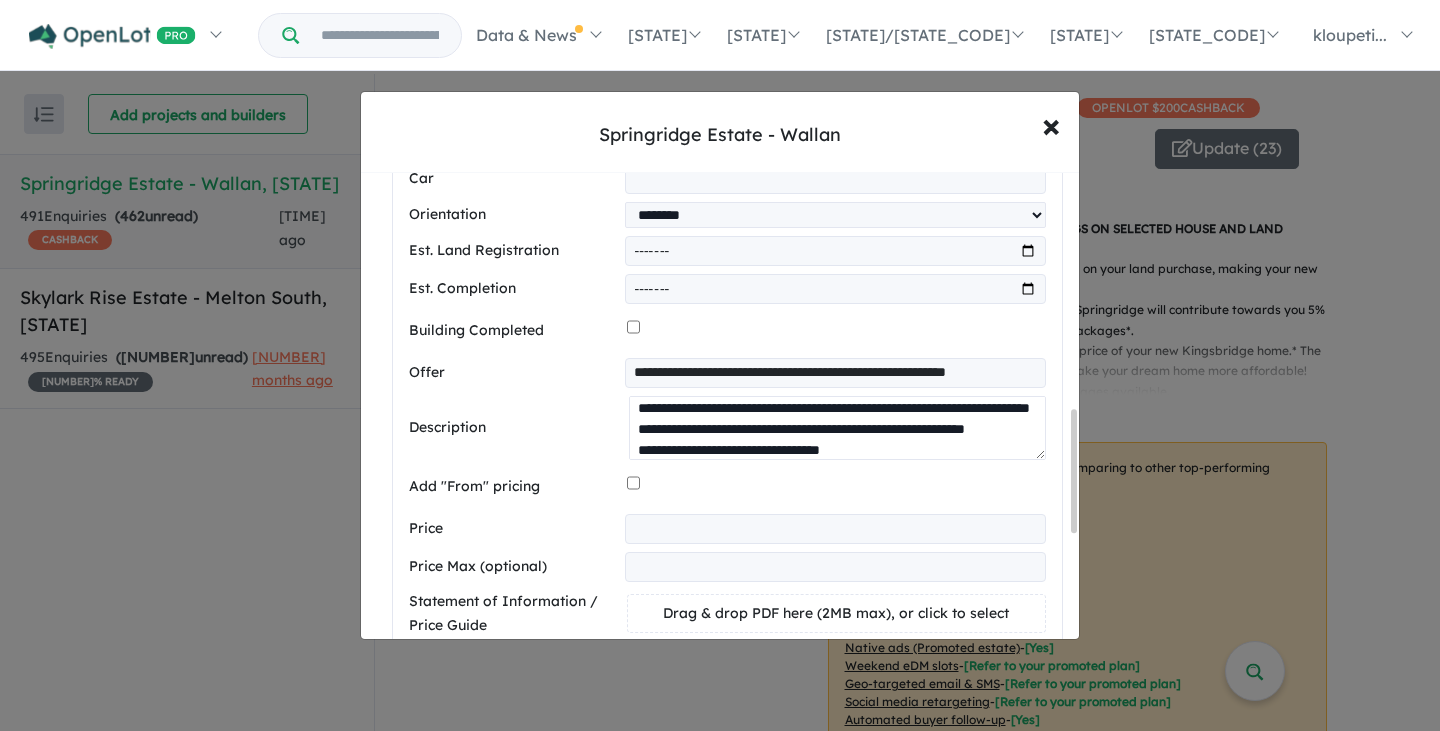 click on "**********" at bounding box center (837, 428) 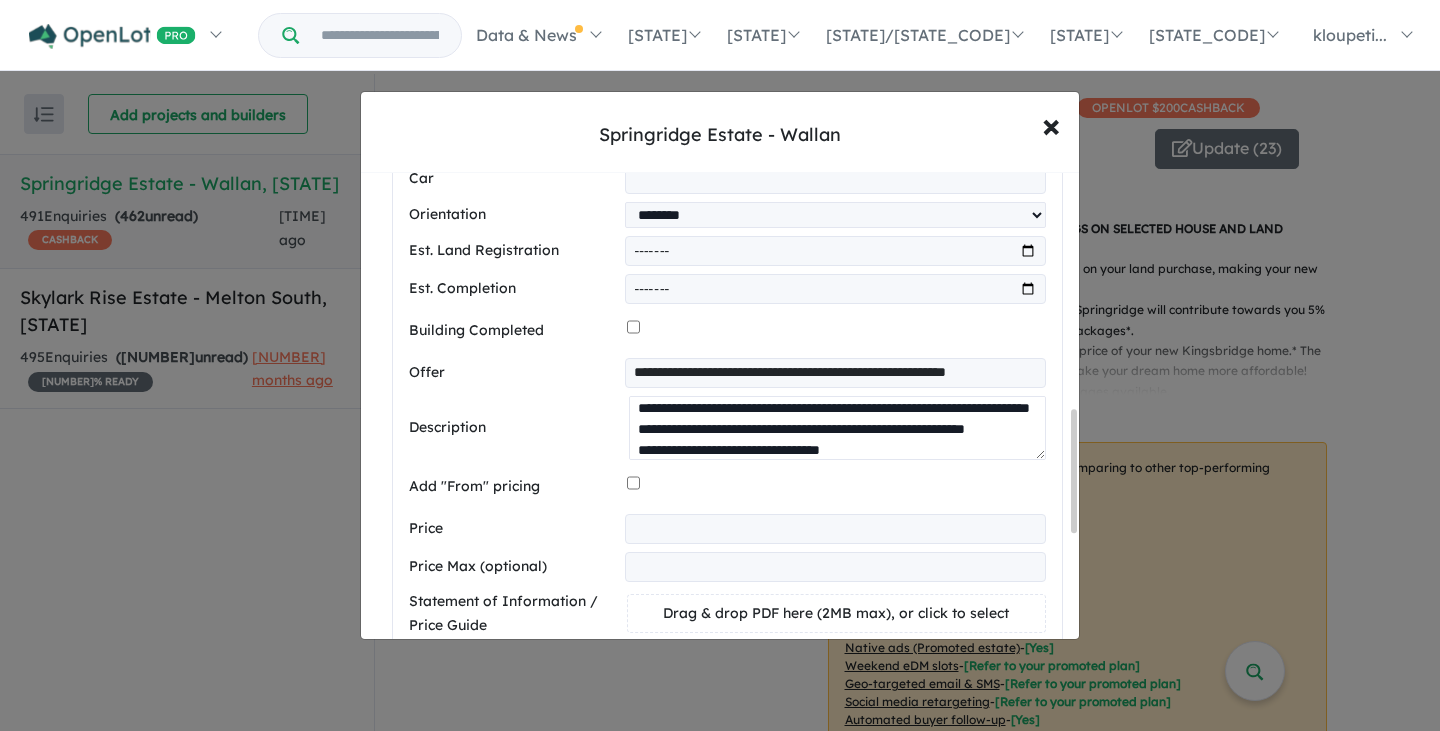 paste on "*" 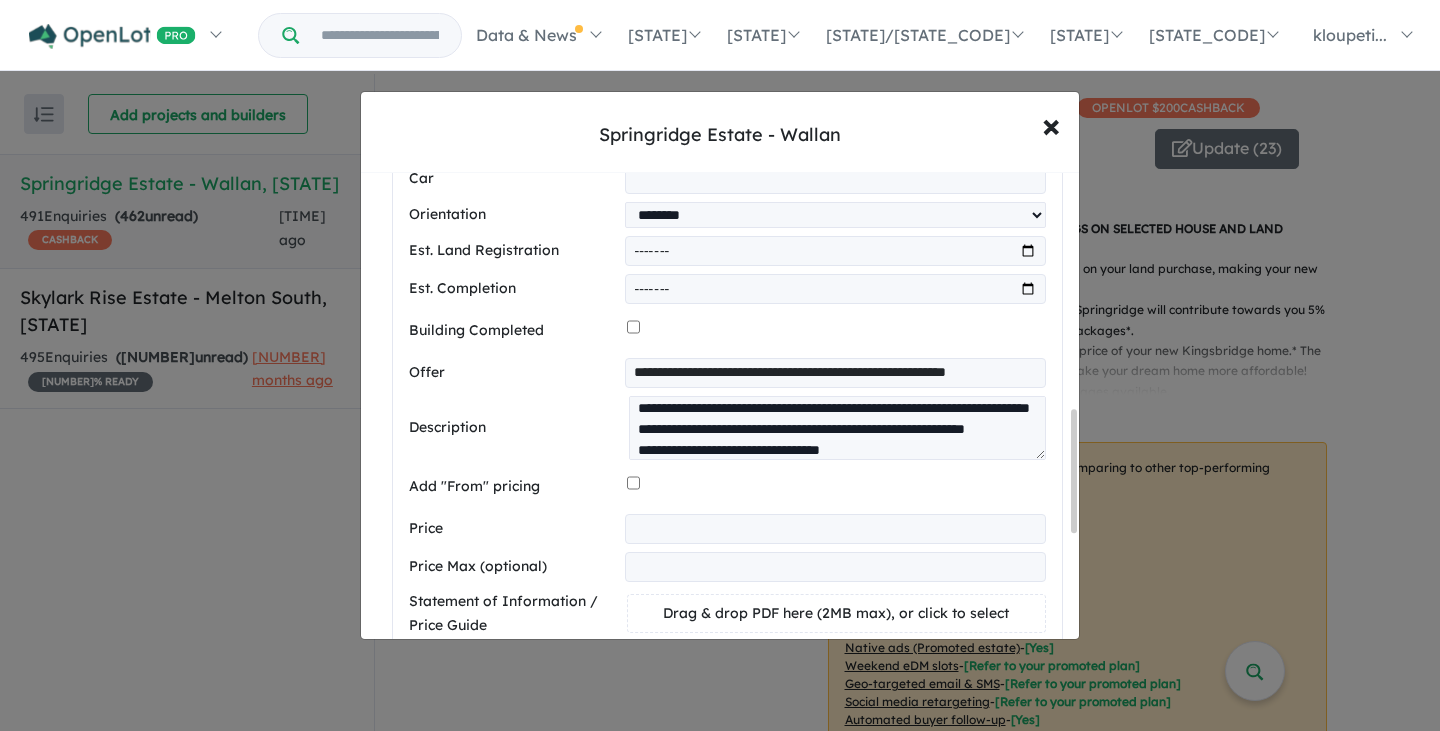 click at bounding box center [835, 529] 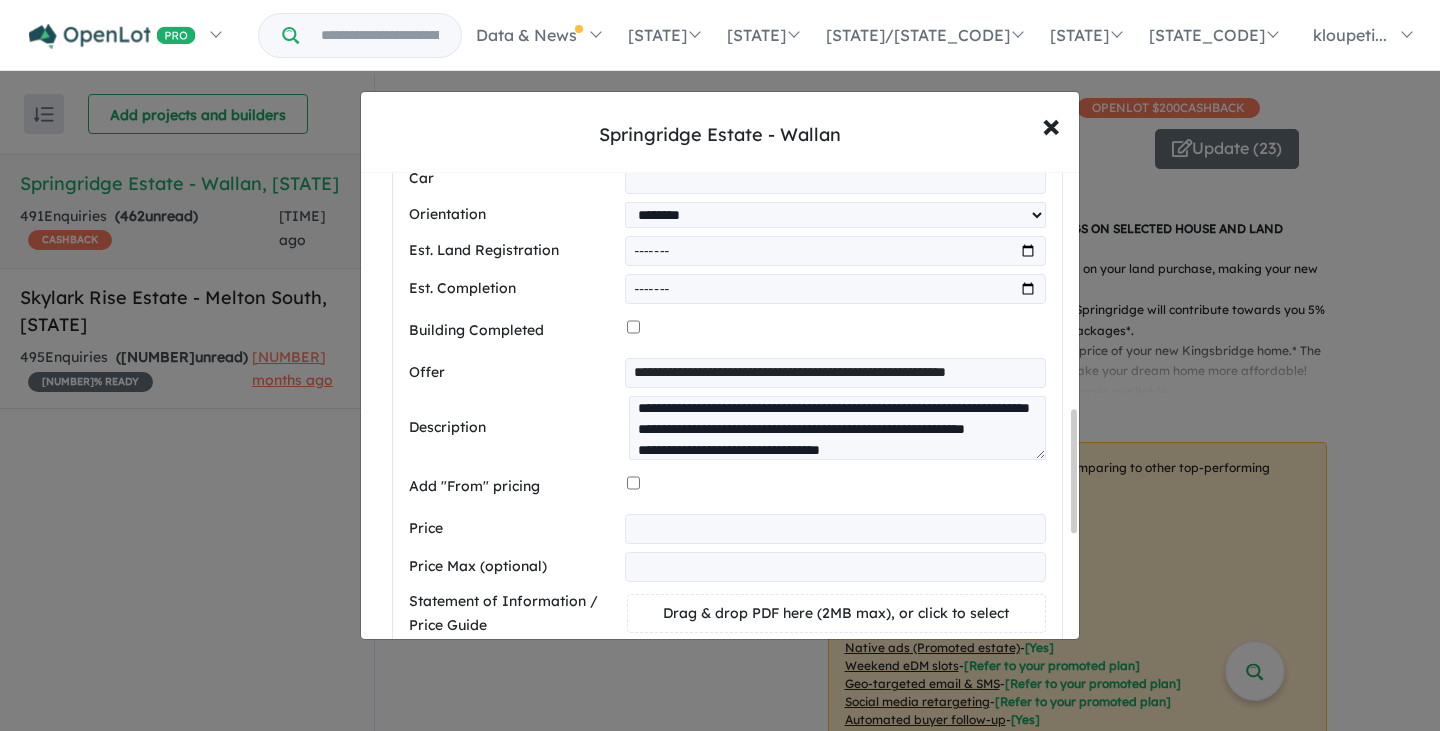click at bounding box center (835, 529) 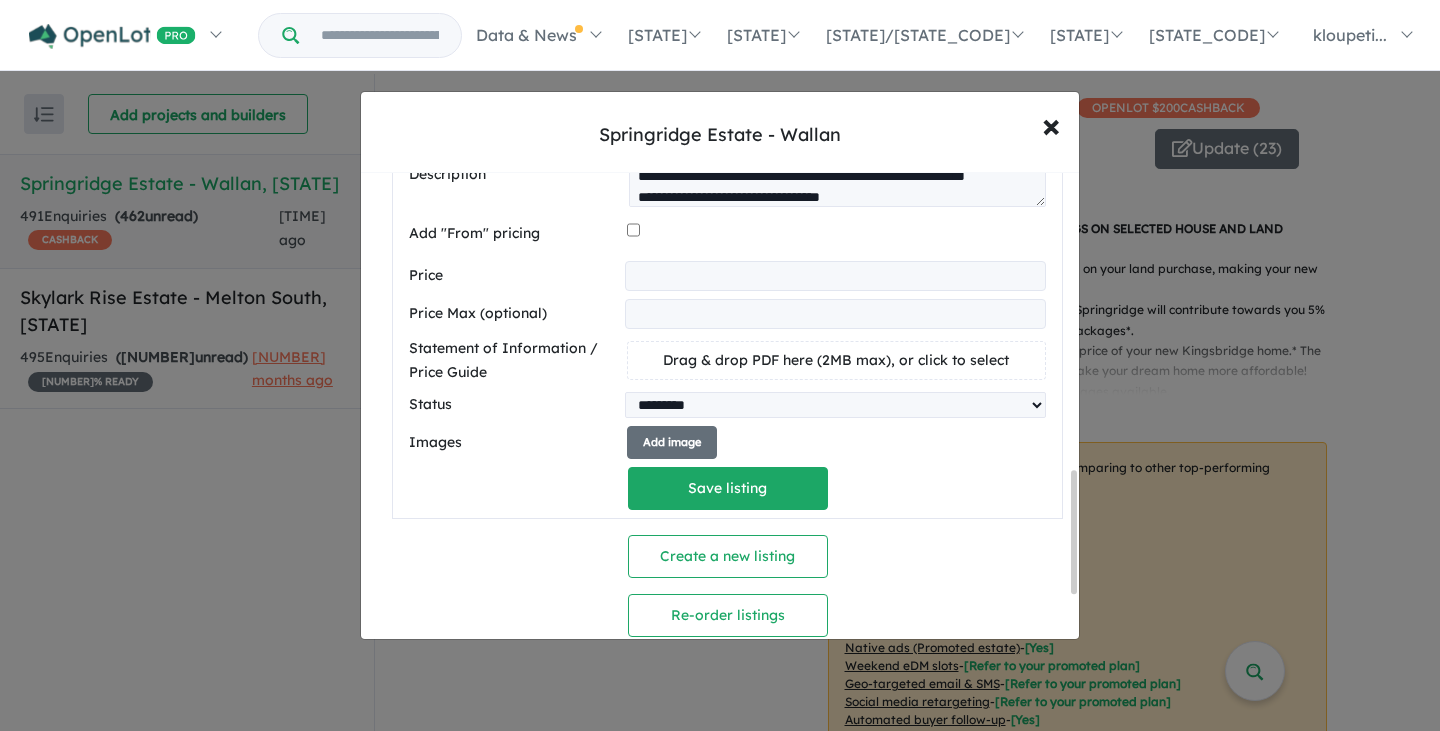 scroll, scrollTop: 1191, scrollLeft: 0, axis: vertical 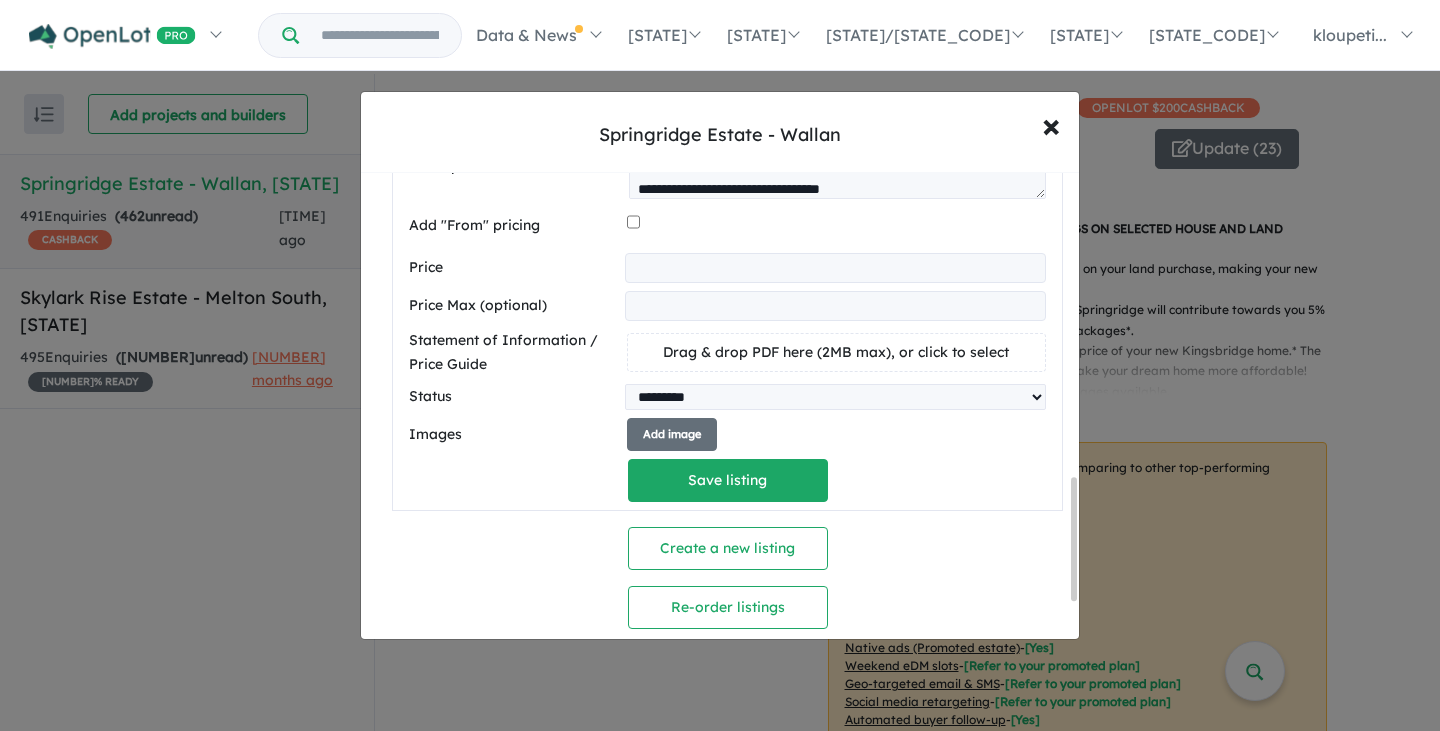 drag, startPoint x: 1076, startPoint y: 511, endPoint x: 1072, endPoint y: 579, distance: 68.117546 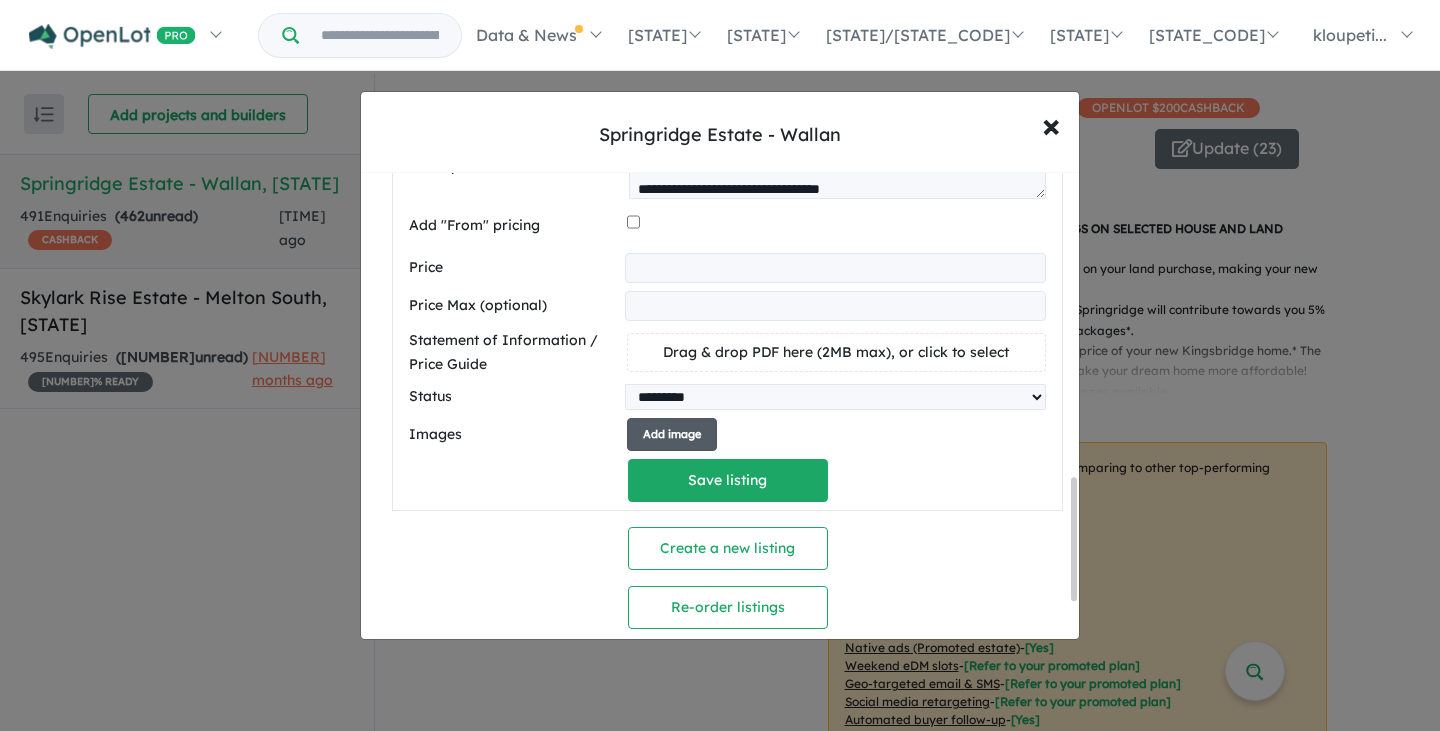 type on "******" 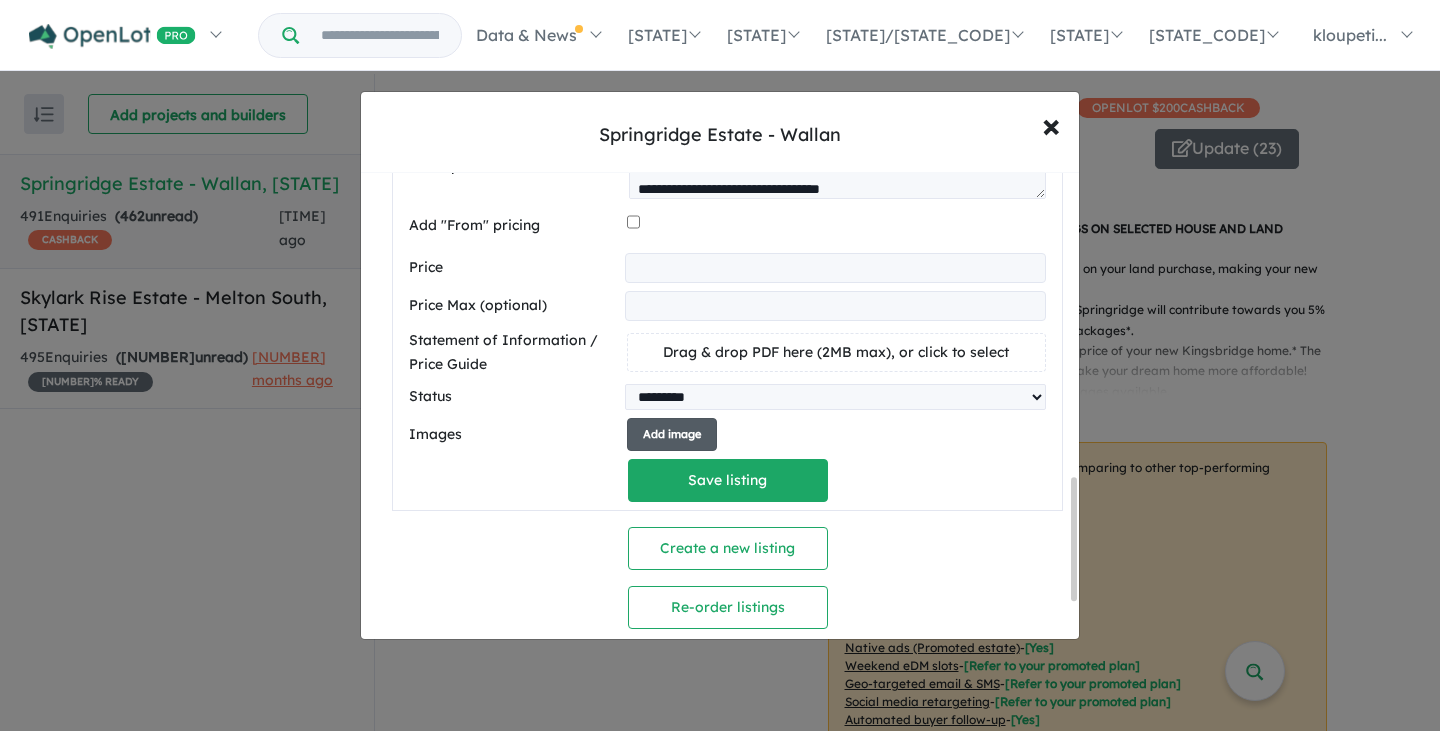click on "Add image" at bounding box center (672, 434) 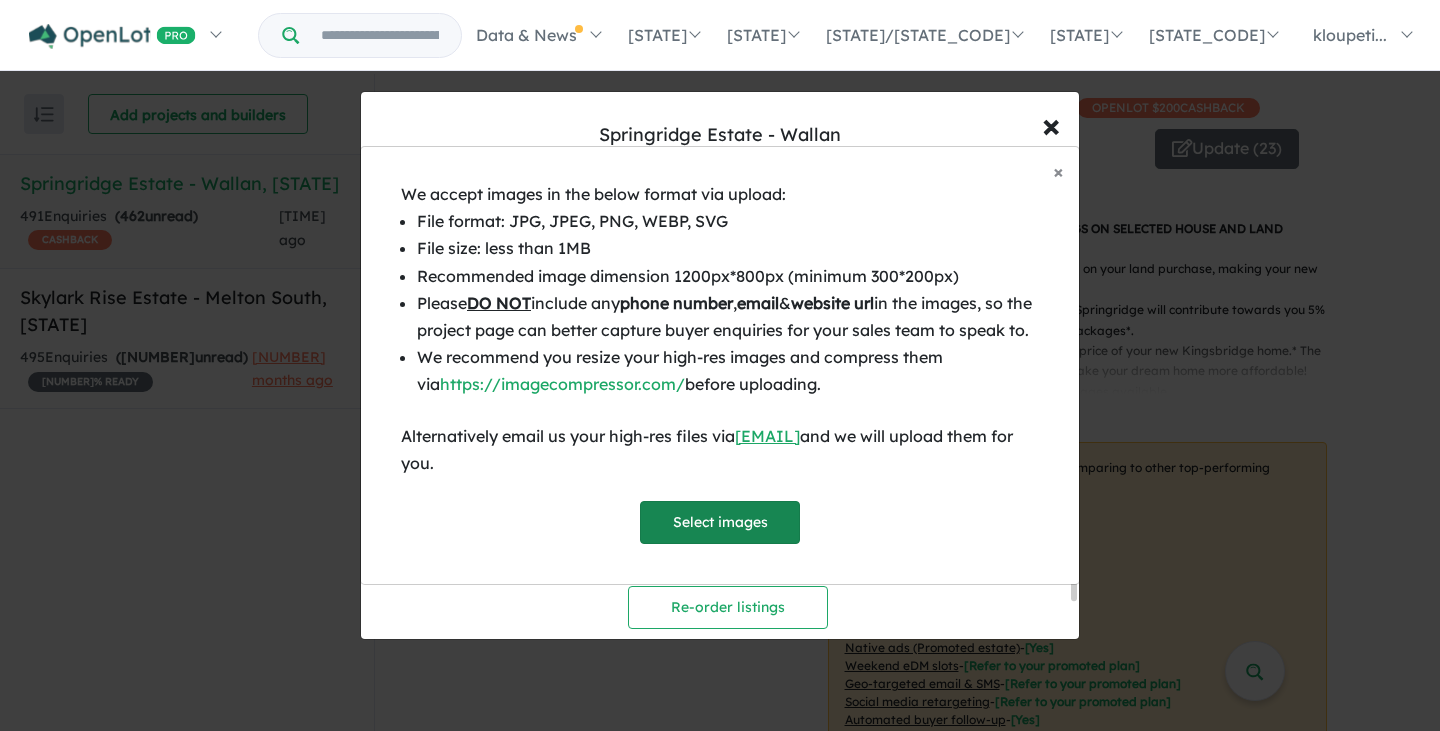 click on "Select images" at bounding box center (720, 522) 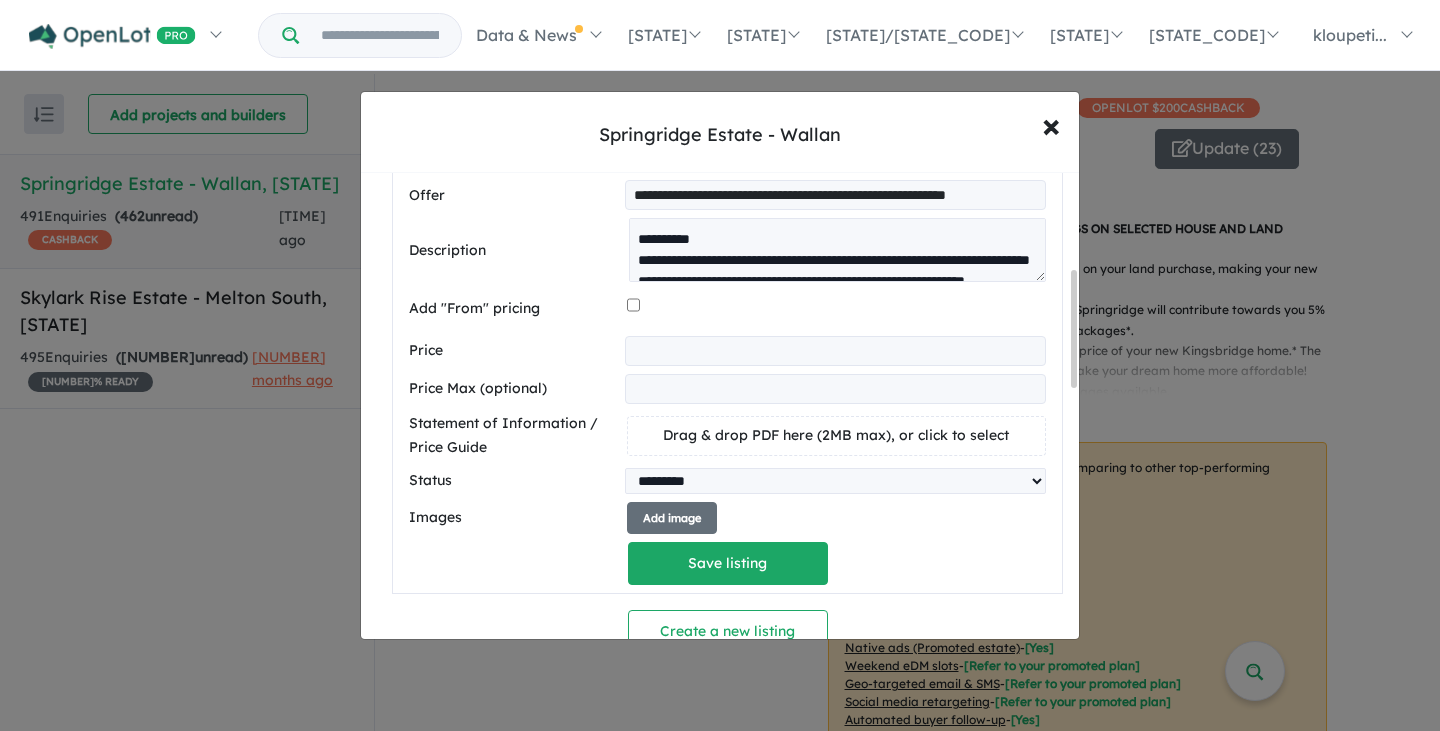 scroll, scrollTop: 413, scrollLeft: 0, axis: vertical 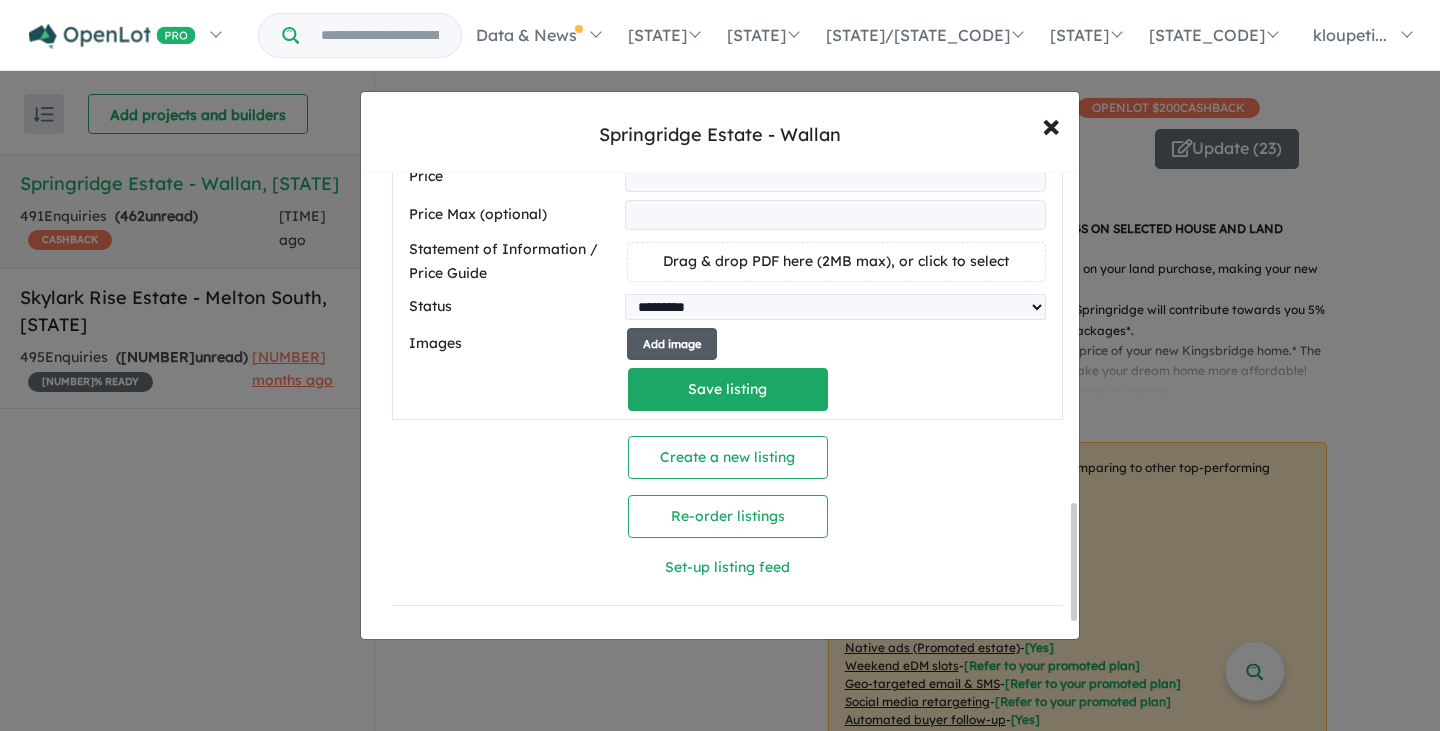 click on "Add image" at bounding box center [672, 344] 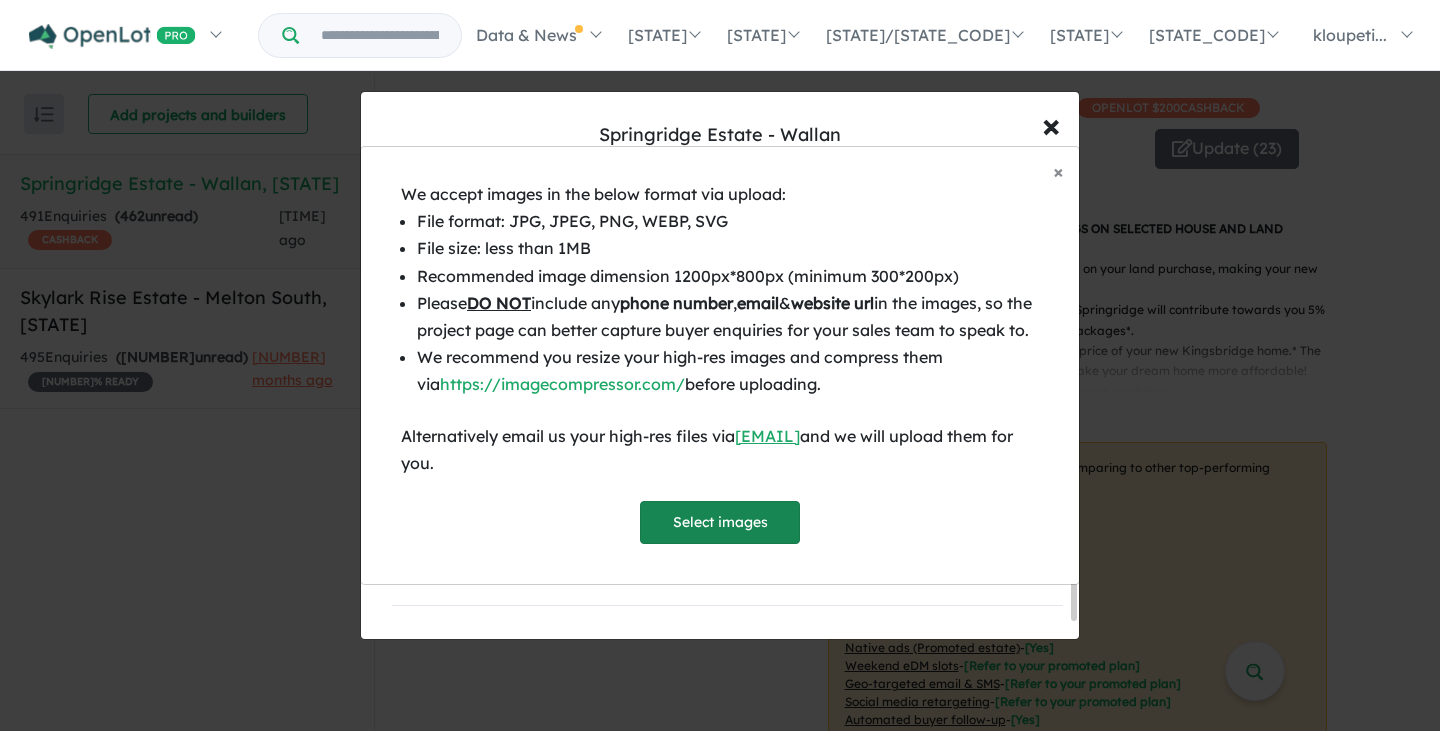 click on "Select images" at bounding box center [720, 522] 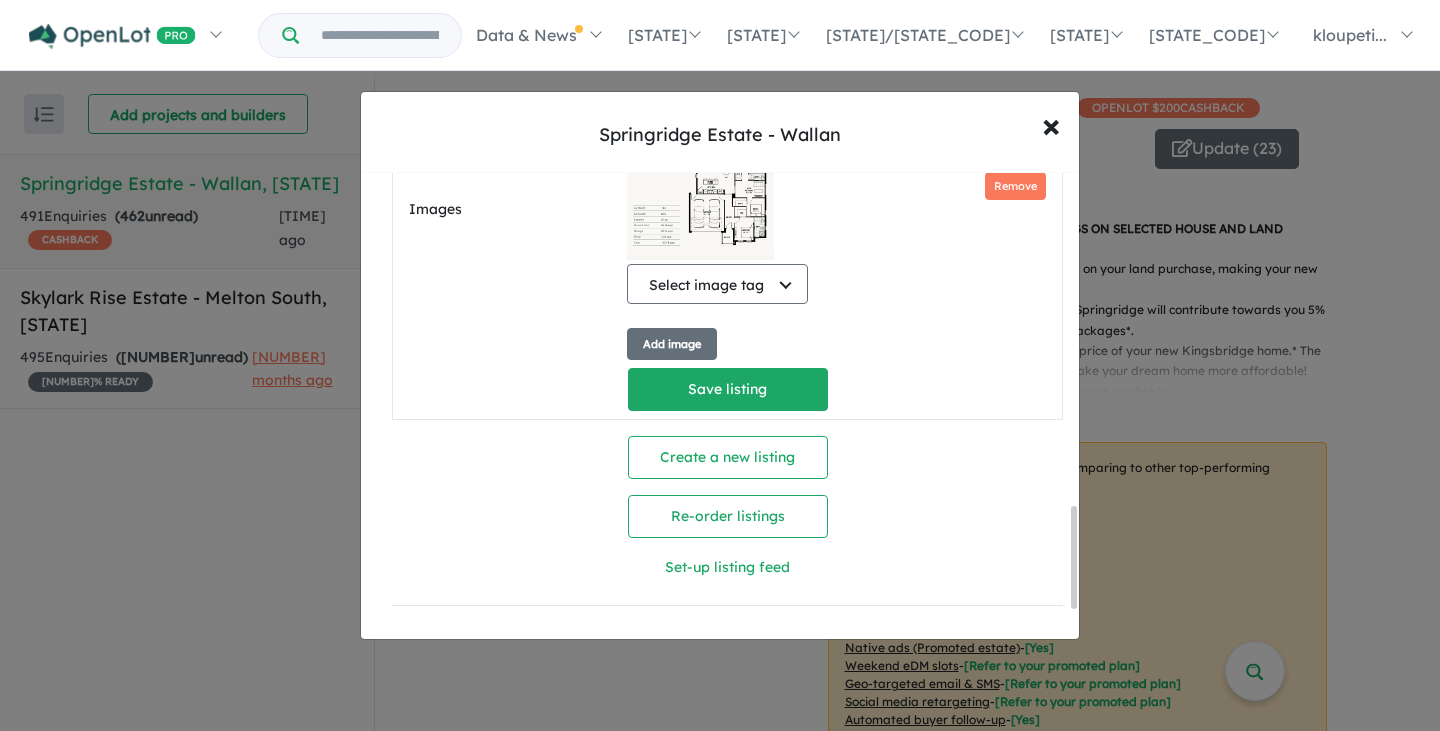 scroll, scrollTop: 1645, scrollLeft: 0, axis: vertical 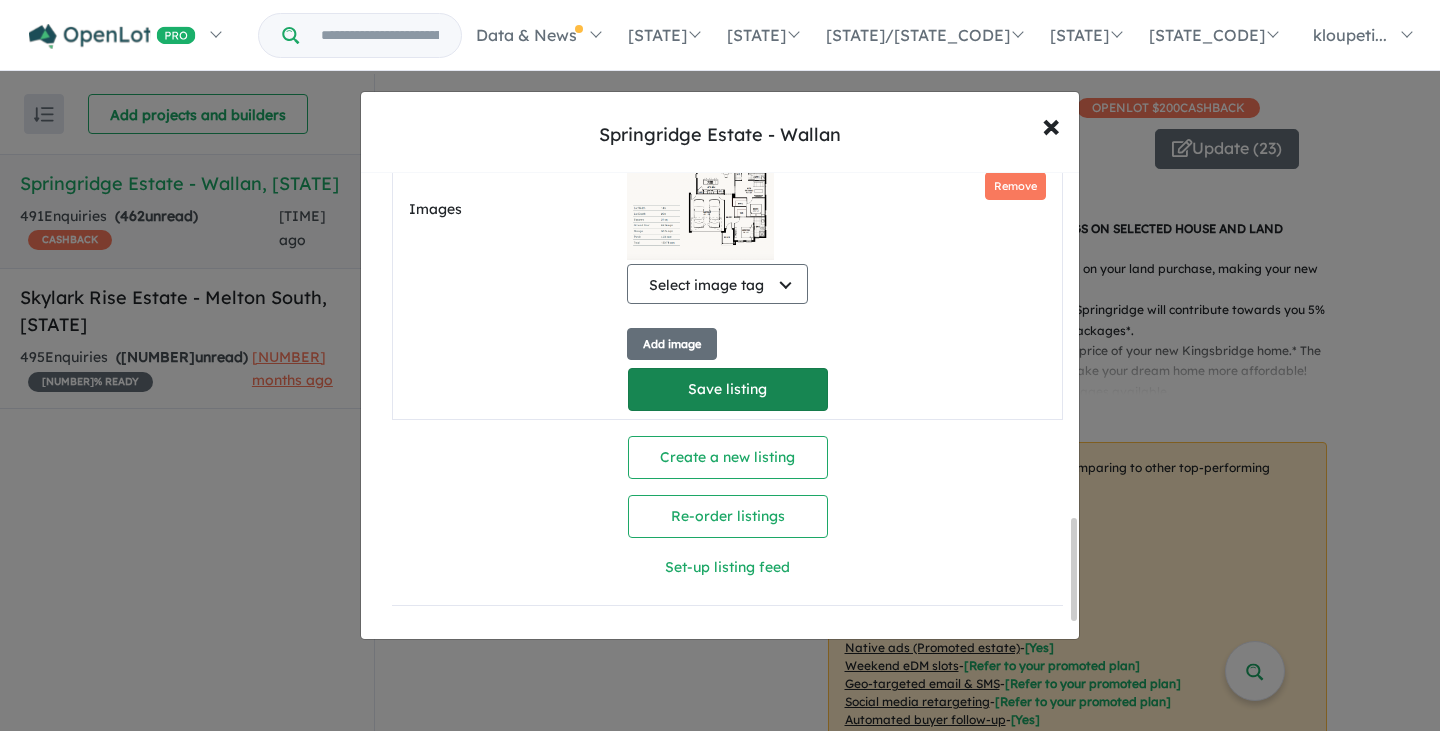 click on "Save listing" at bounding box center (728, 389) 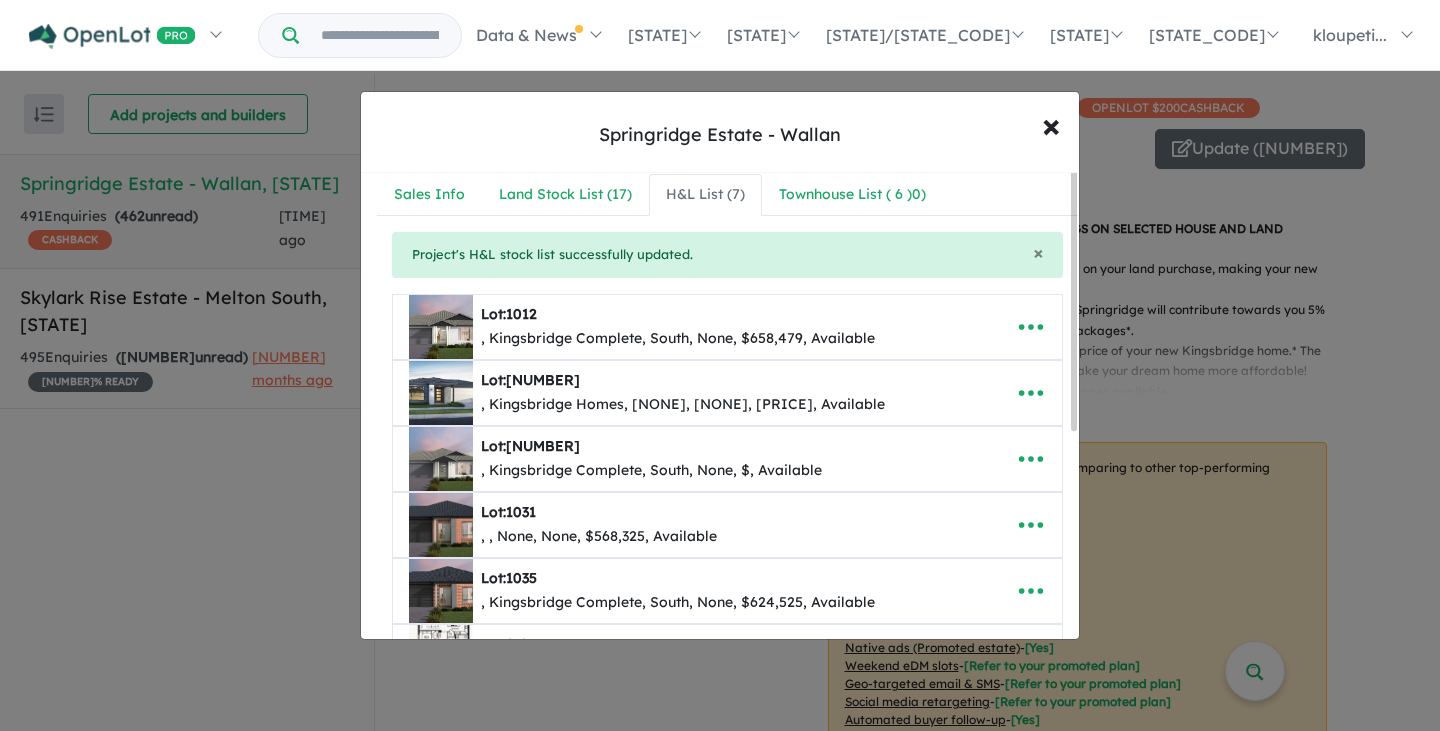 scroll, scrollTop: 0, scrollLeft: 0, axis: both 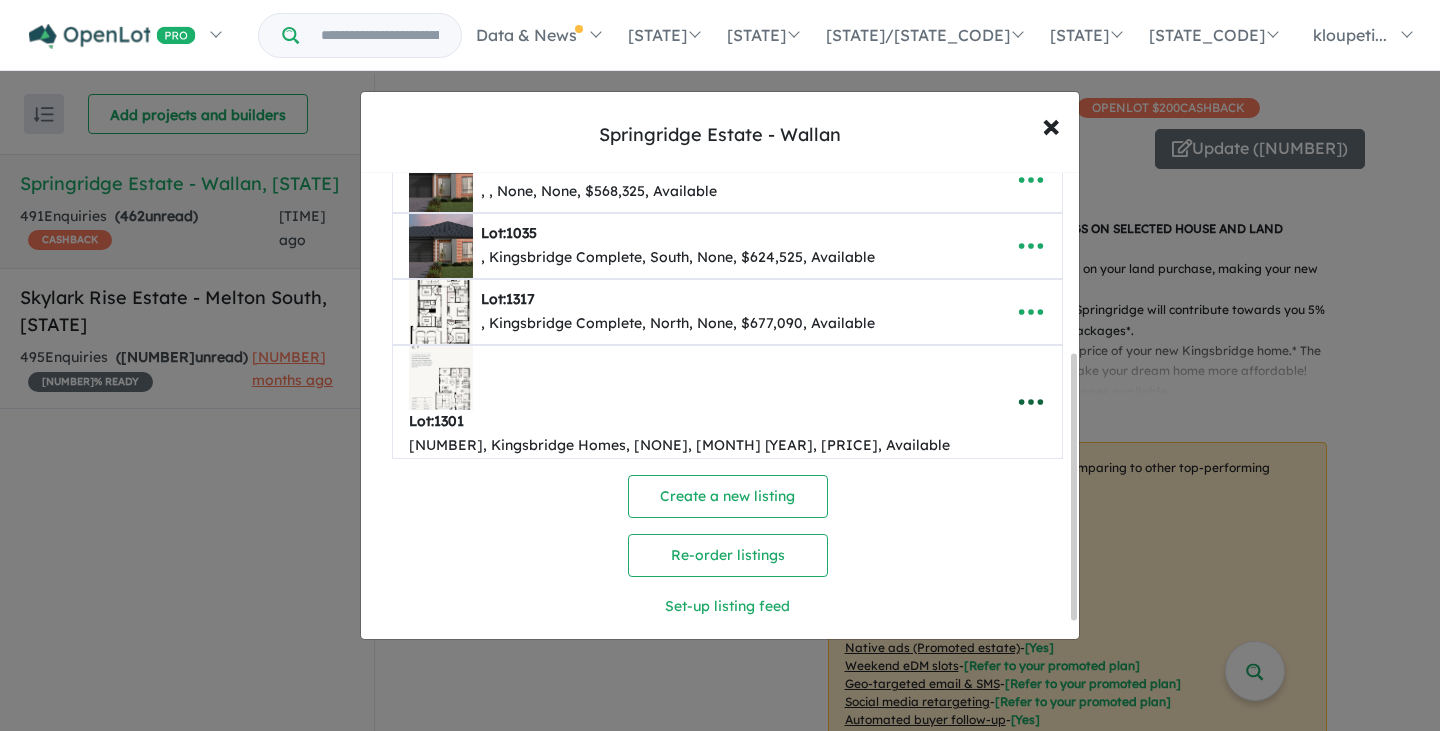 click at bounding box center [1031, 387] 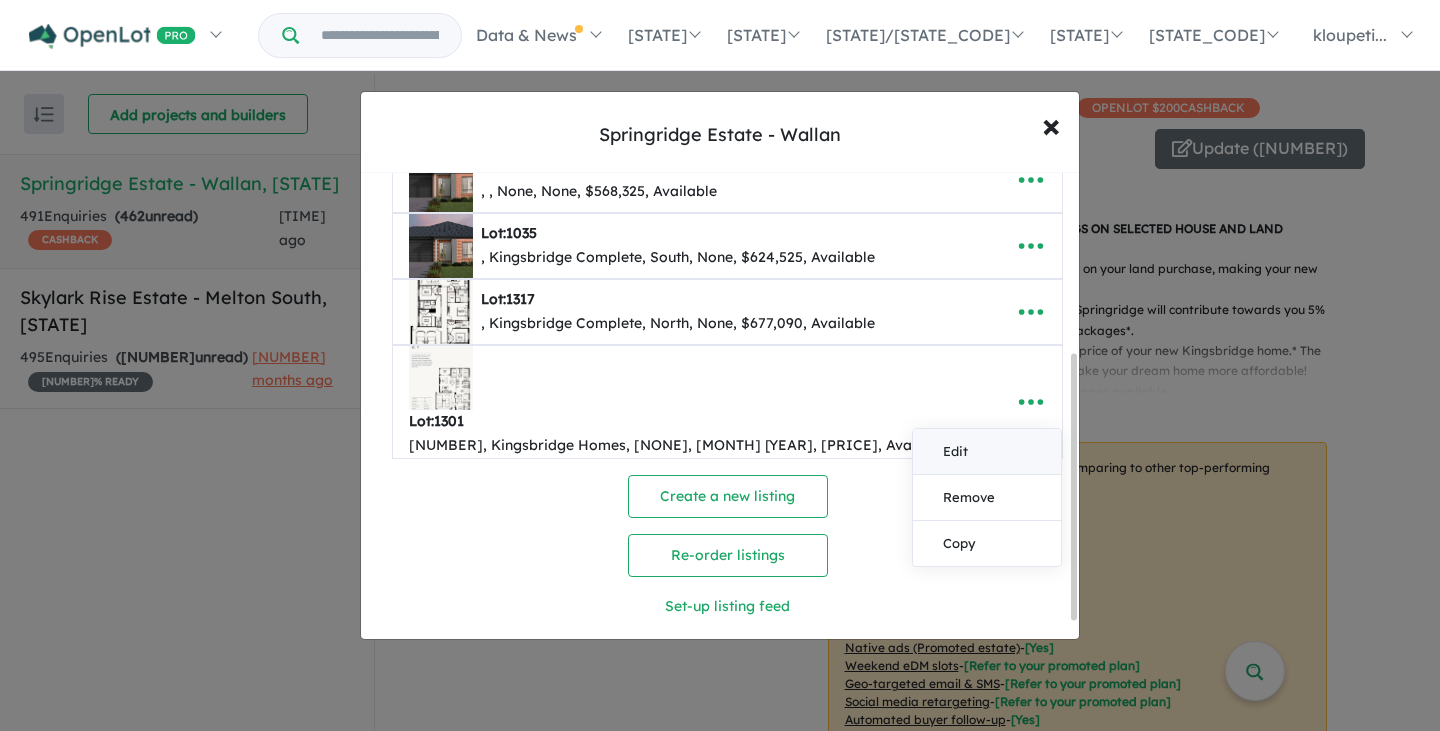 click on "Edit" at bounding box center (987, 437) 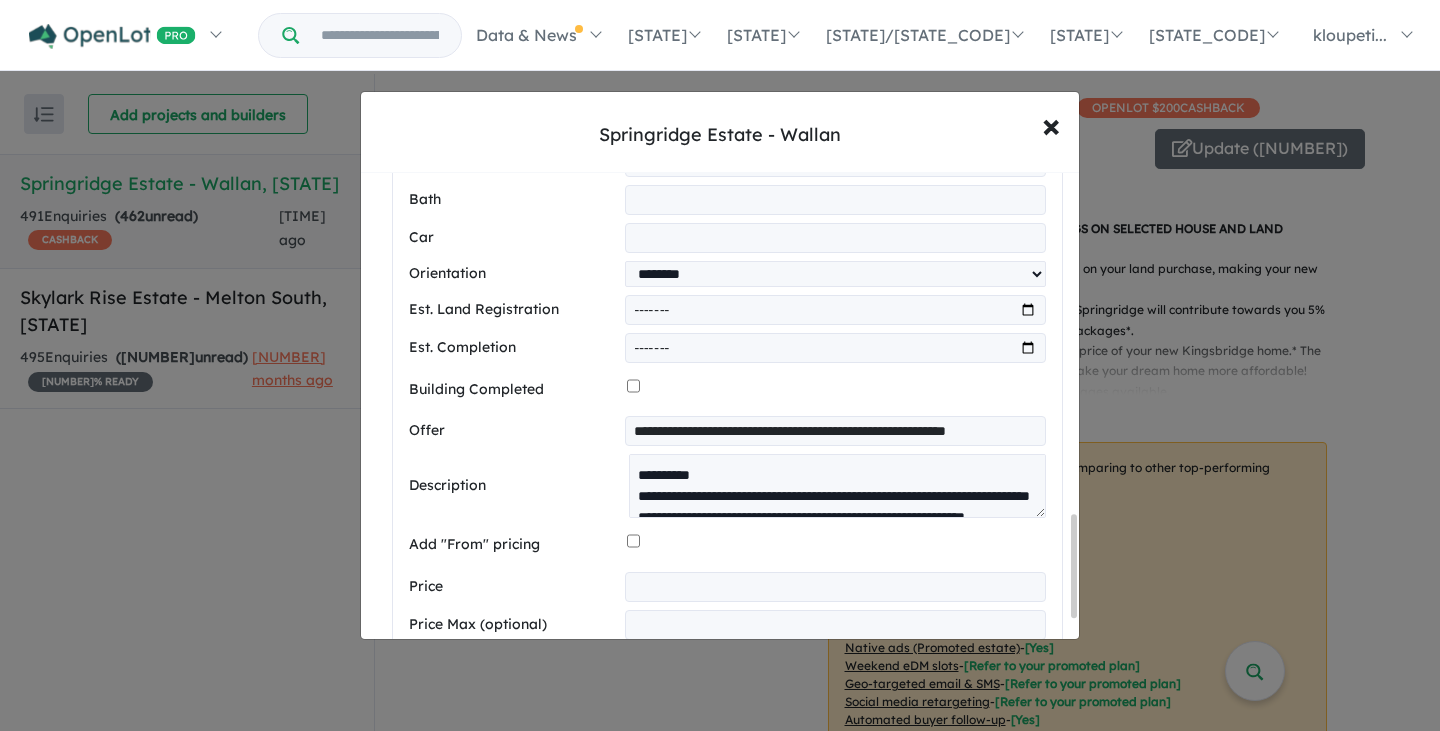 scroll, scrollTop: 1623, scrollLeft: 0, axis: vertical 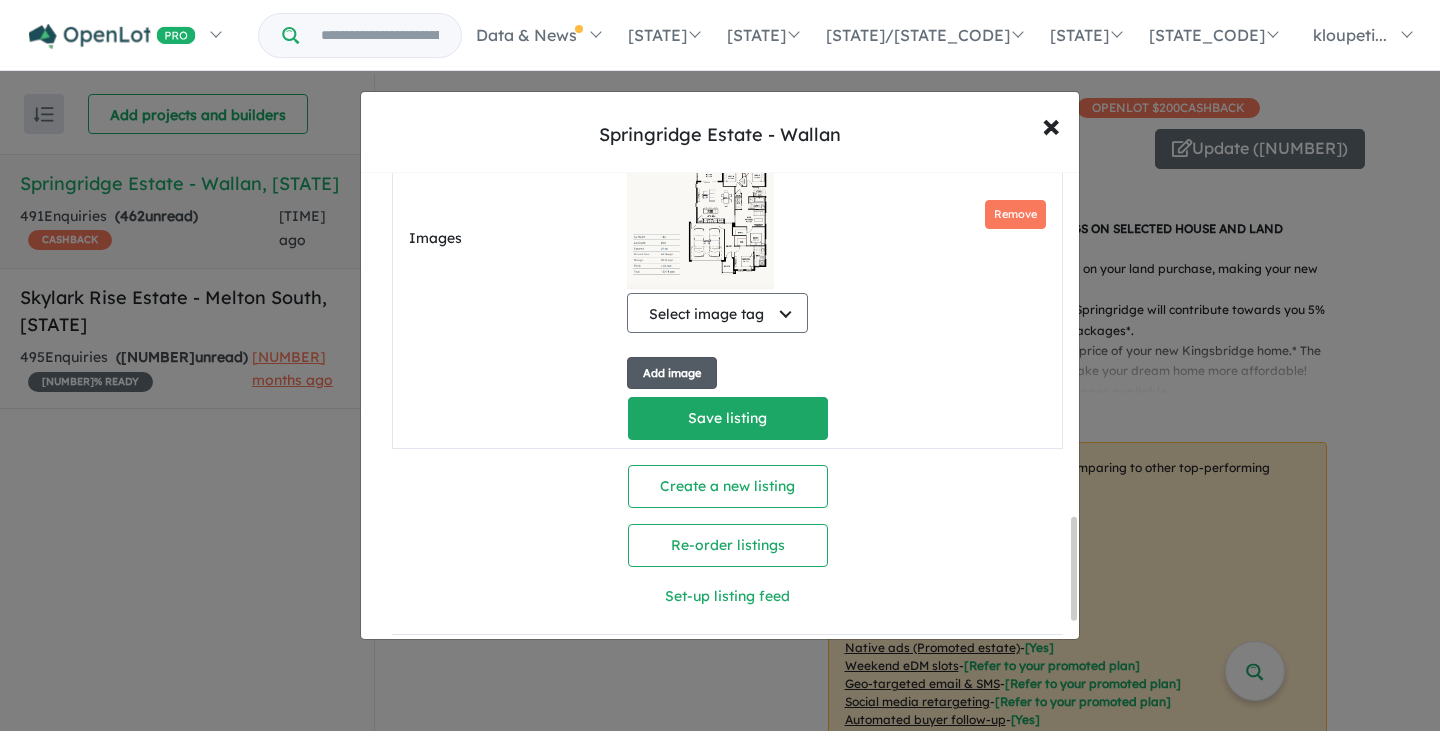 click on "Add image" at bounding box center [672, 344] 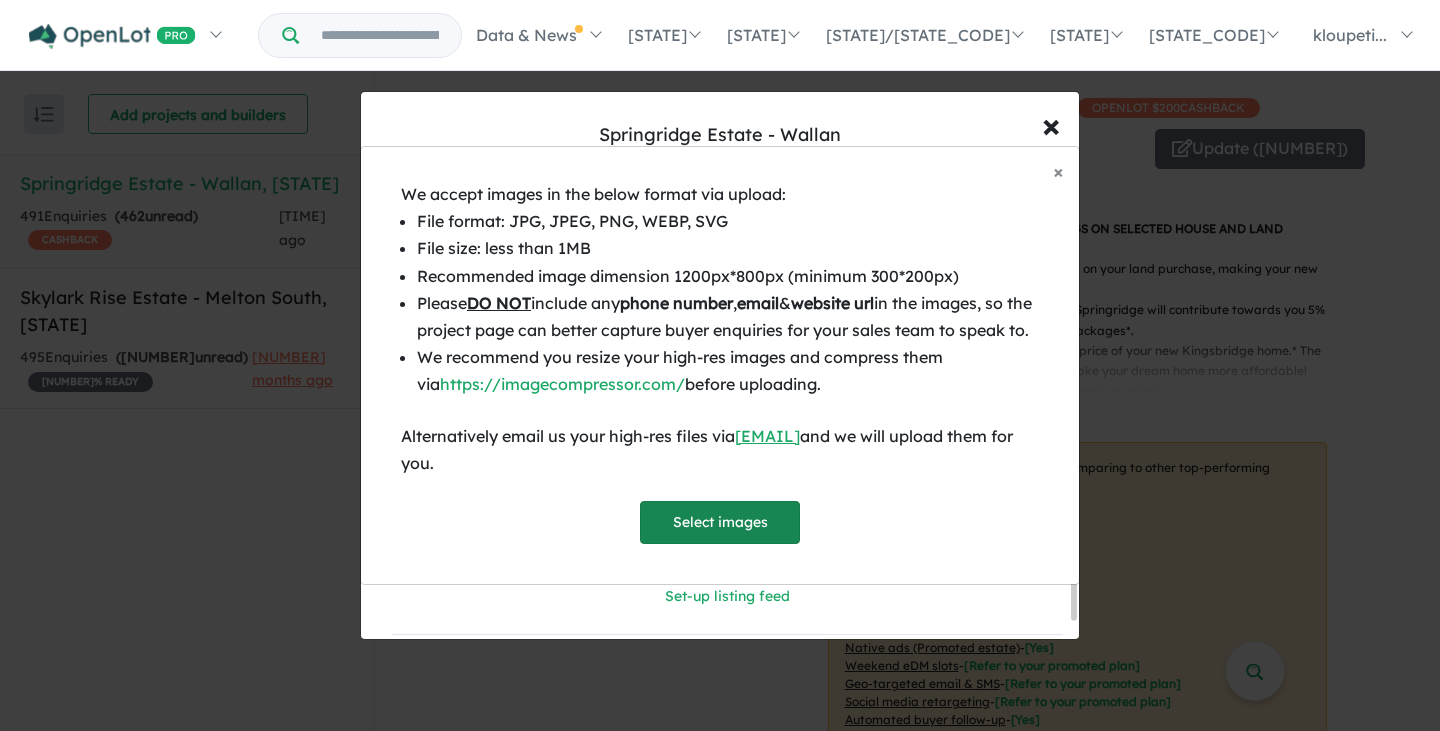 click on "Select images" at bounding box center (720, 522) 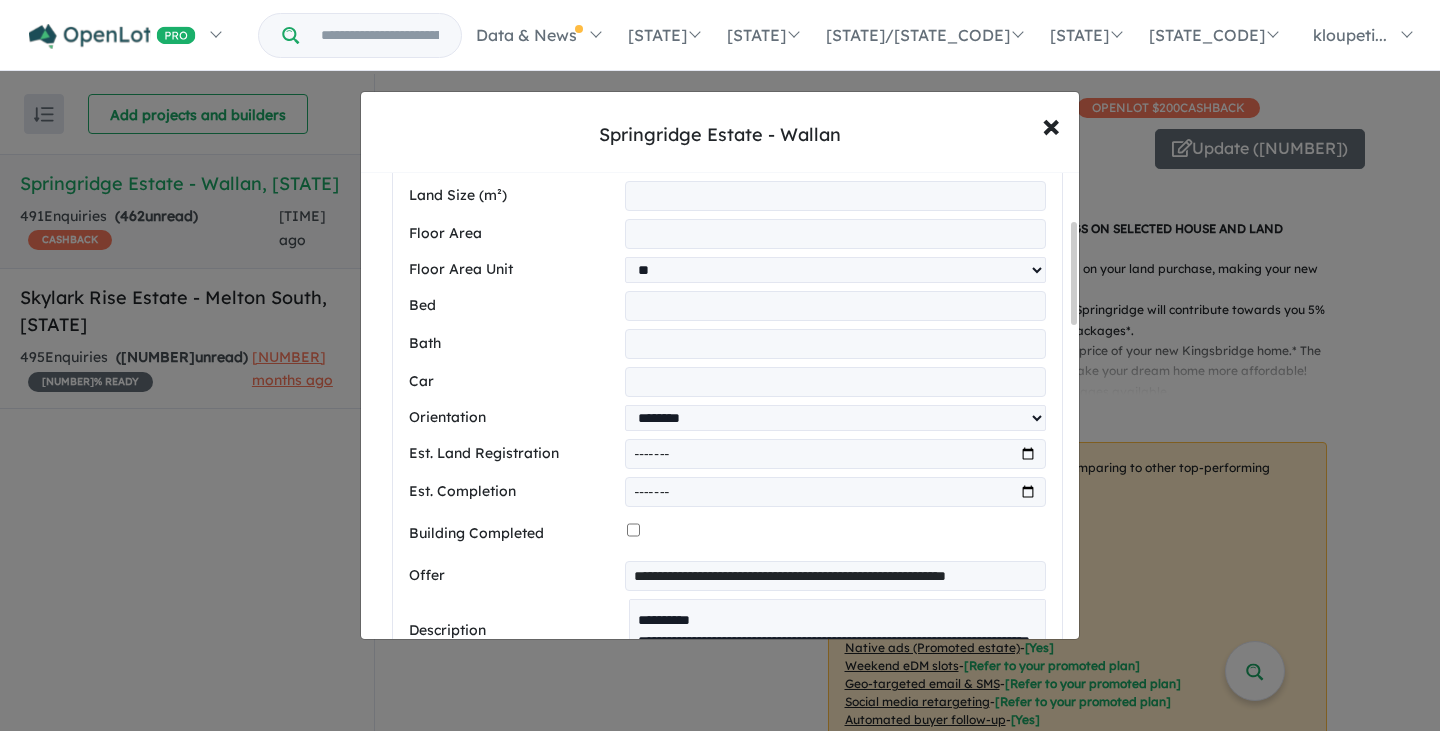 scroll, scrollTop: 900, scrollLeft: 0, axis: vertical 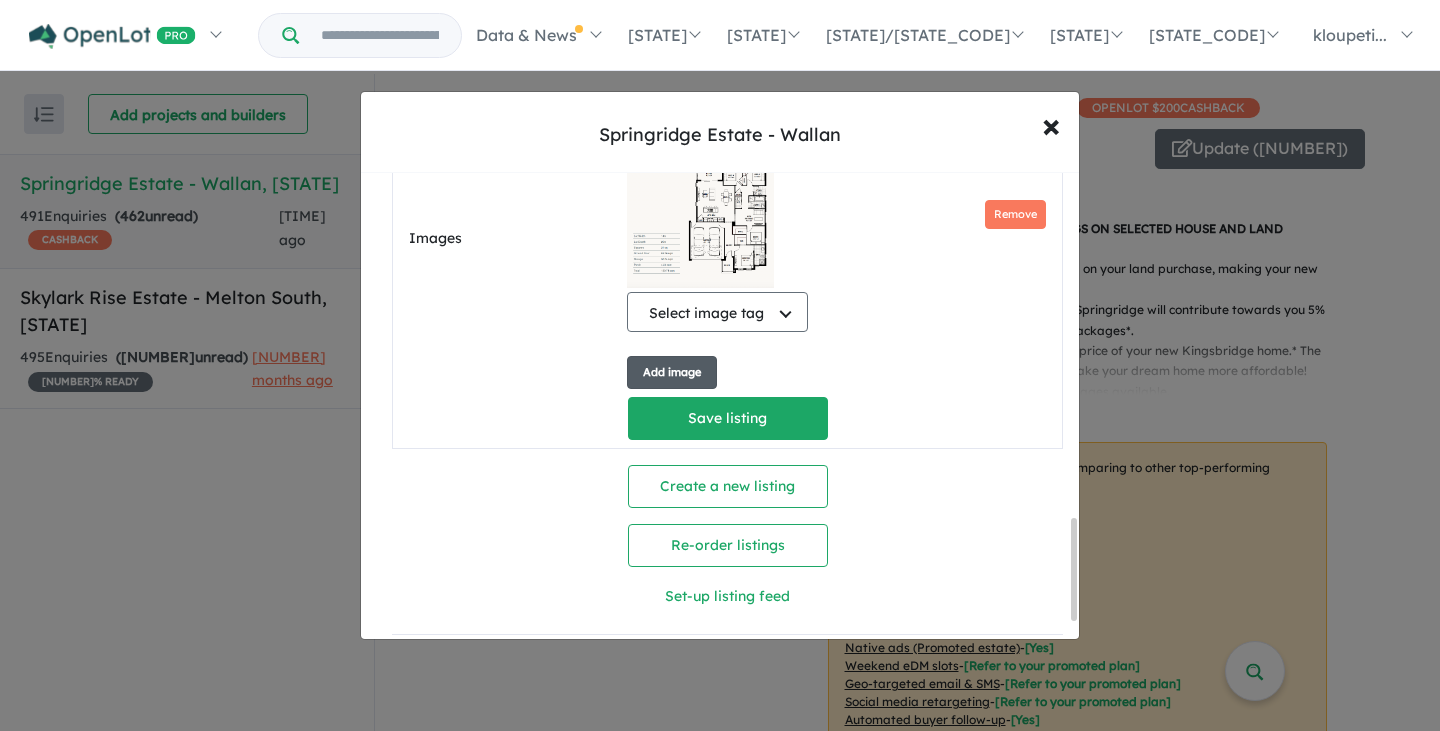 click on "Add image" at bounding box center (672, 344) 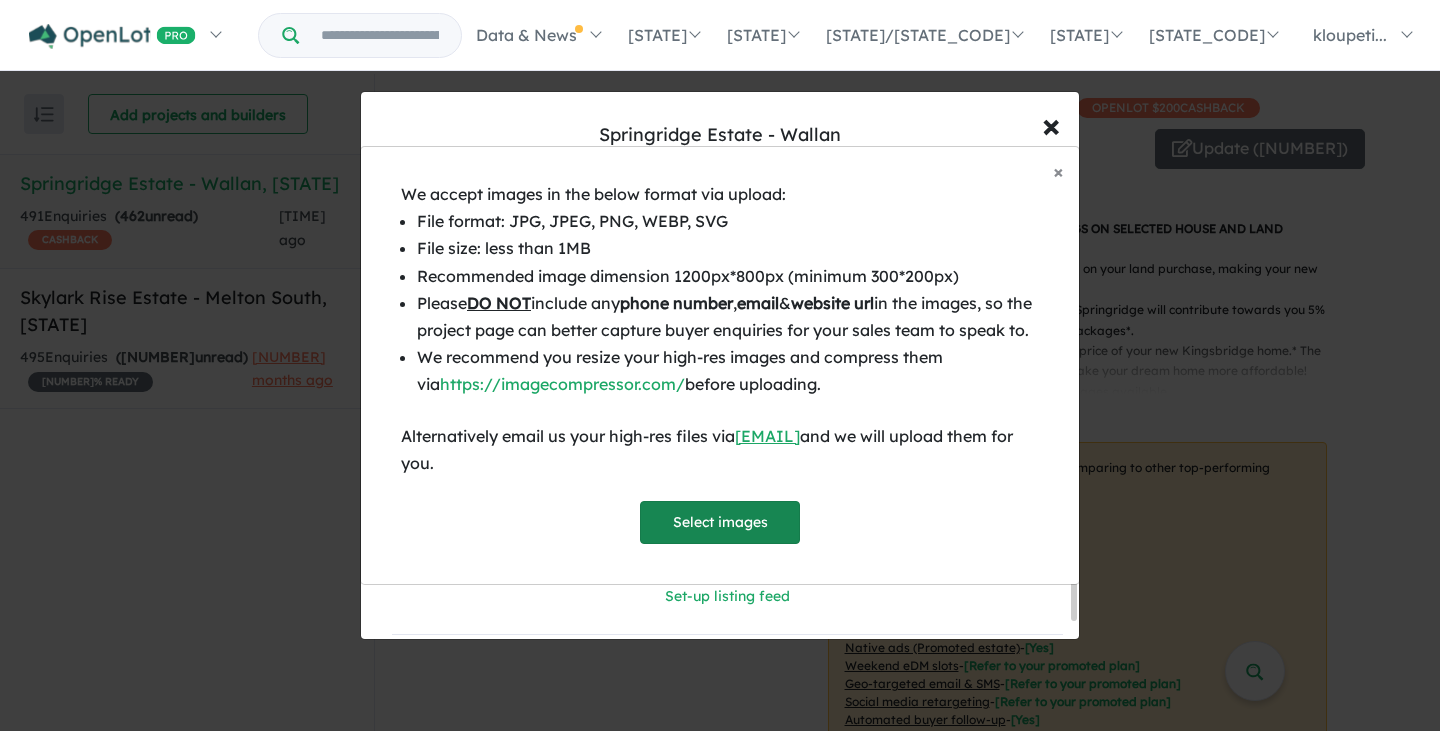click on "Select images" at bounding box center [720, 522] 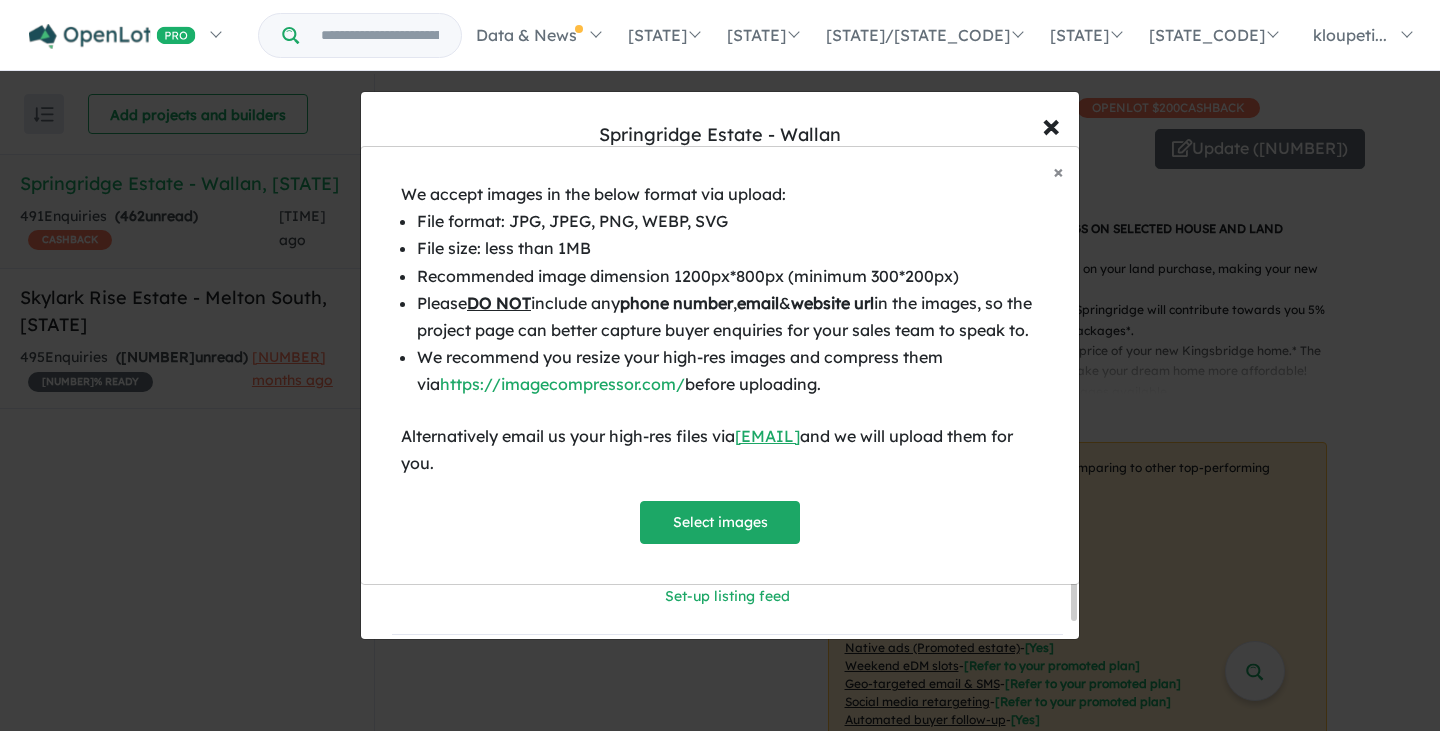 scroll, scrollTop: 1779, scrollLeft: 0, axis: vertical 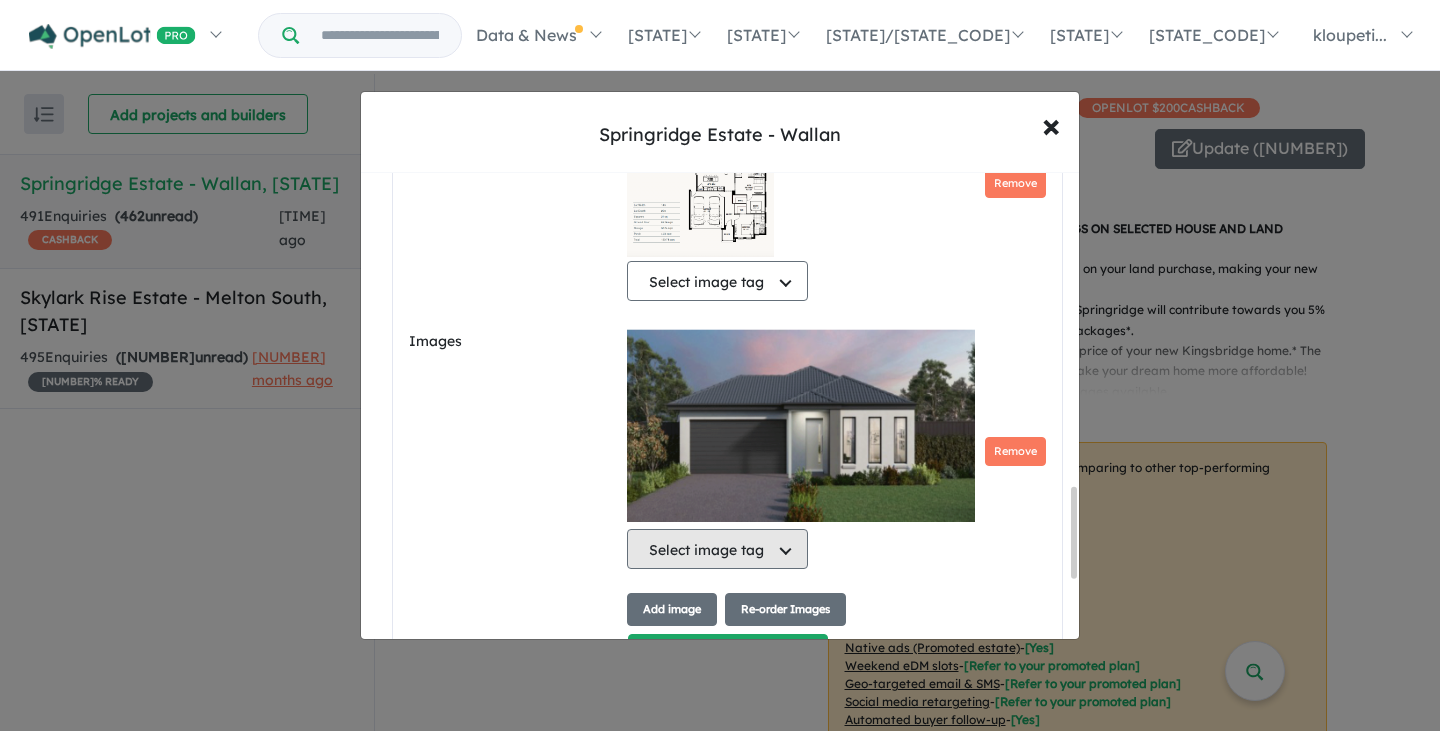click on "Select image tag" at bounding box center [717, 502] 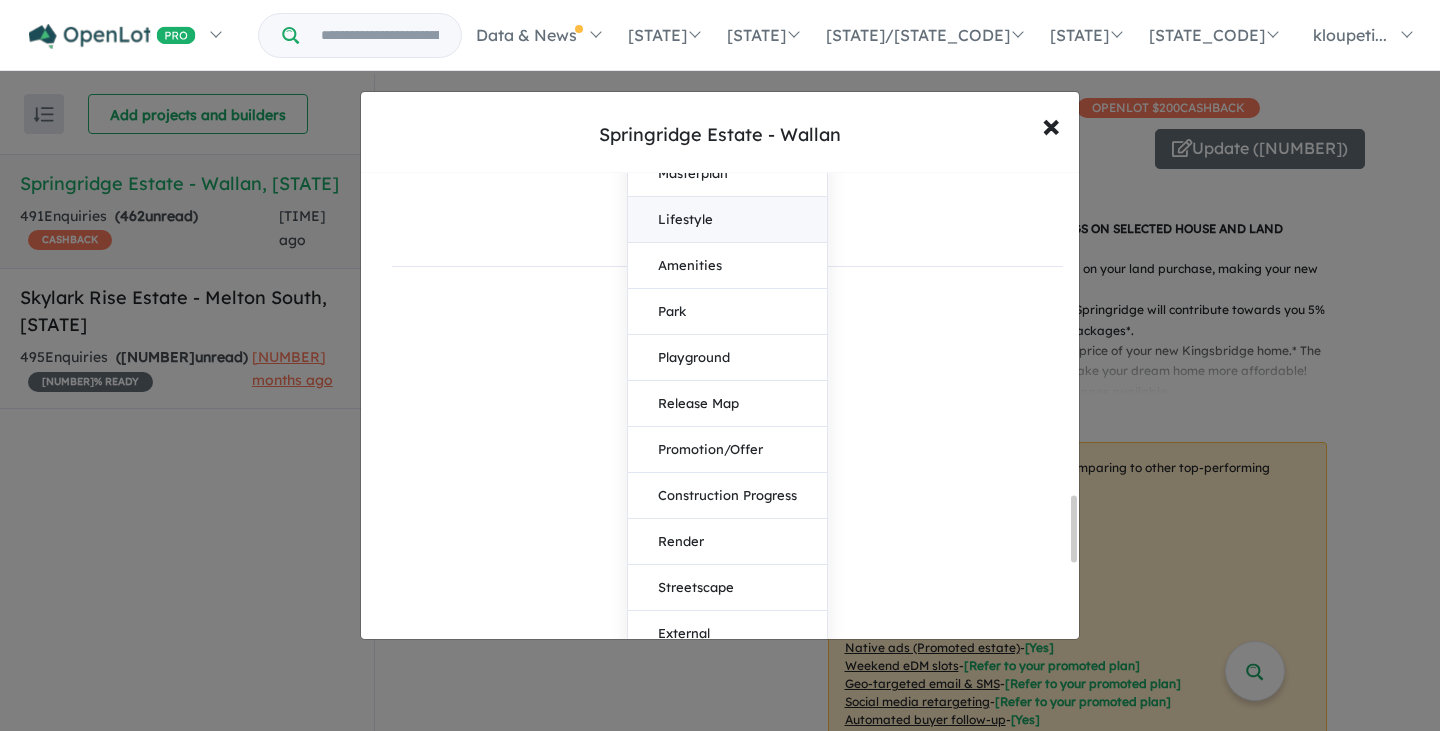 scroll, scrollTop: 2379, scrollLeft: 0, axis: vertical 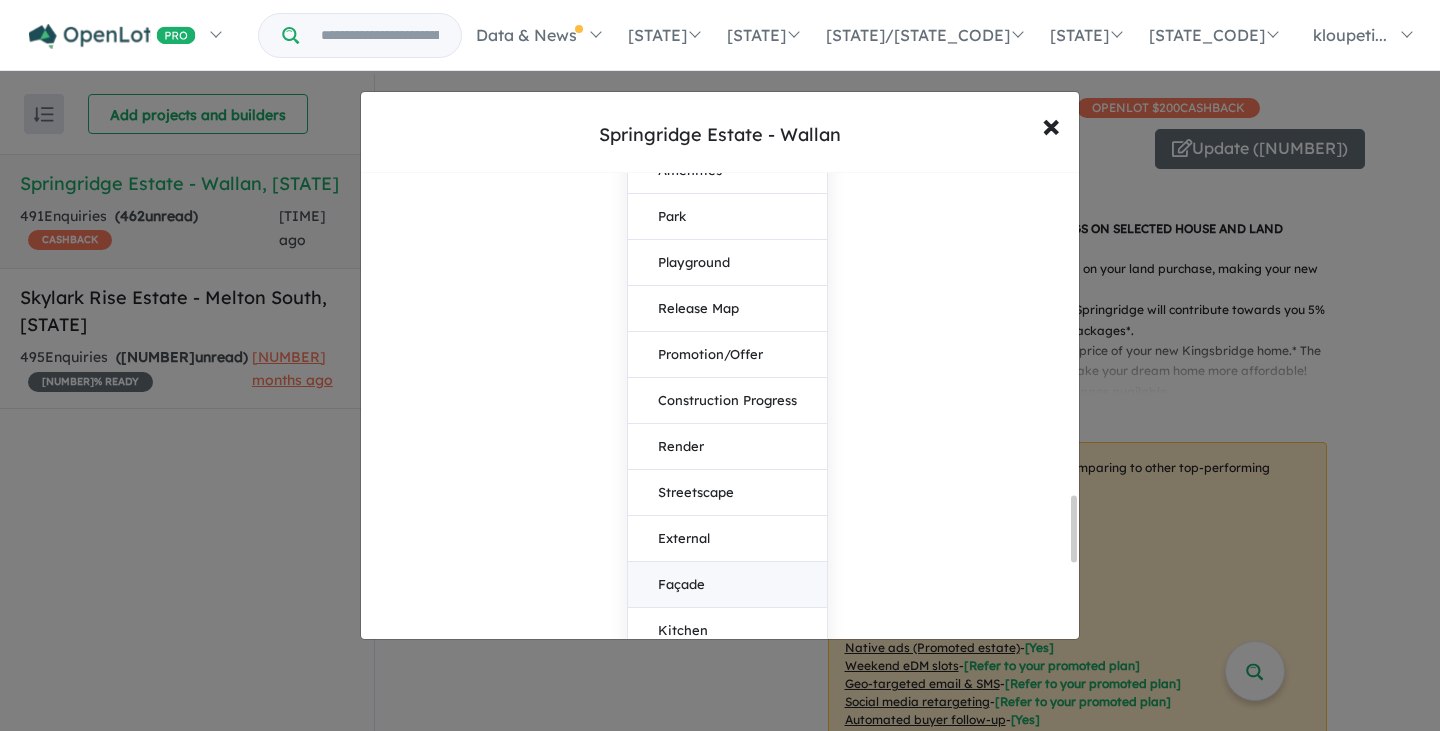 click on "Façade" at bounding box center [727, 538] 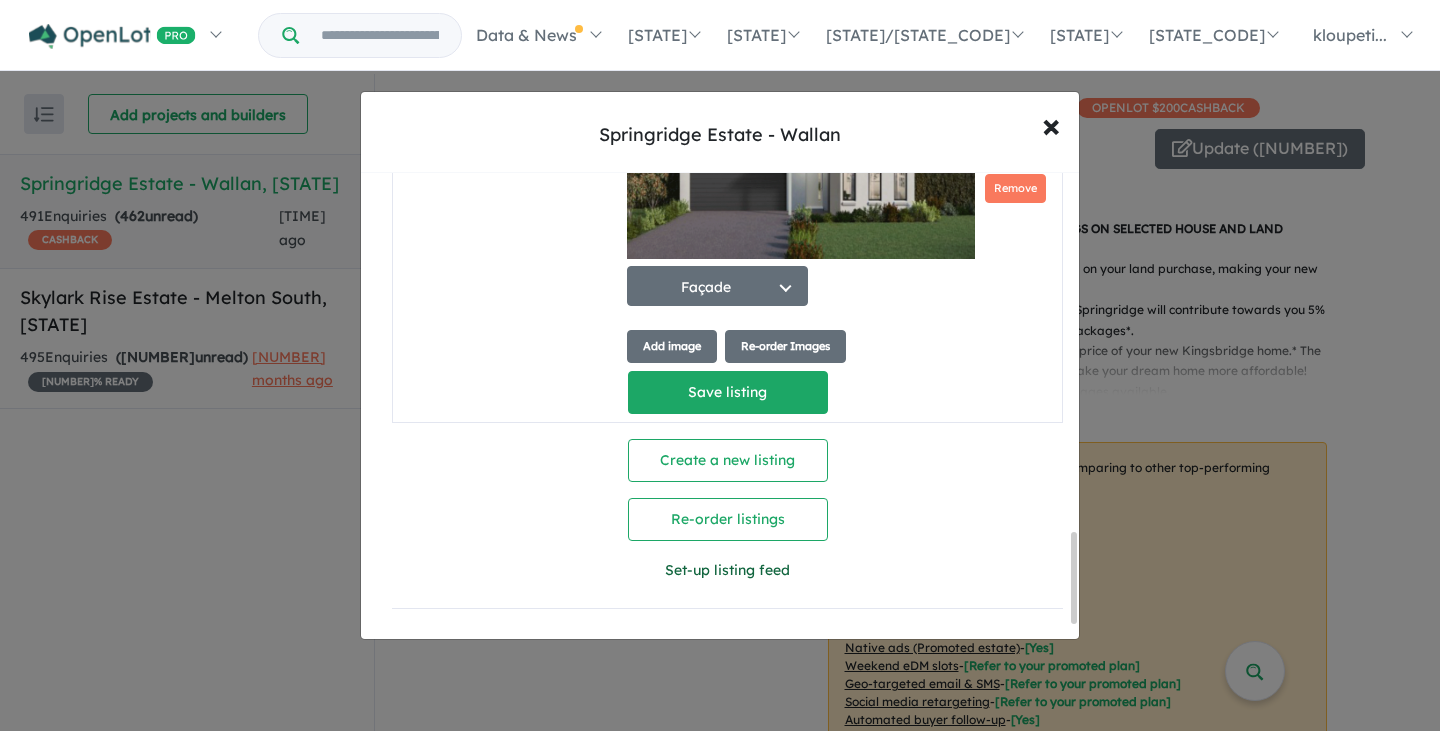 scroll, scrollTop: 1913, scrollLeft: 0, axis: vertical 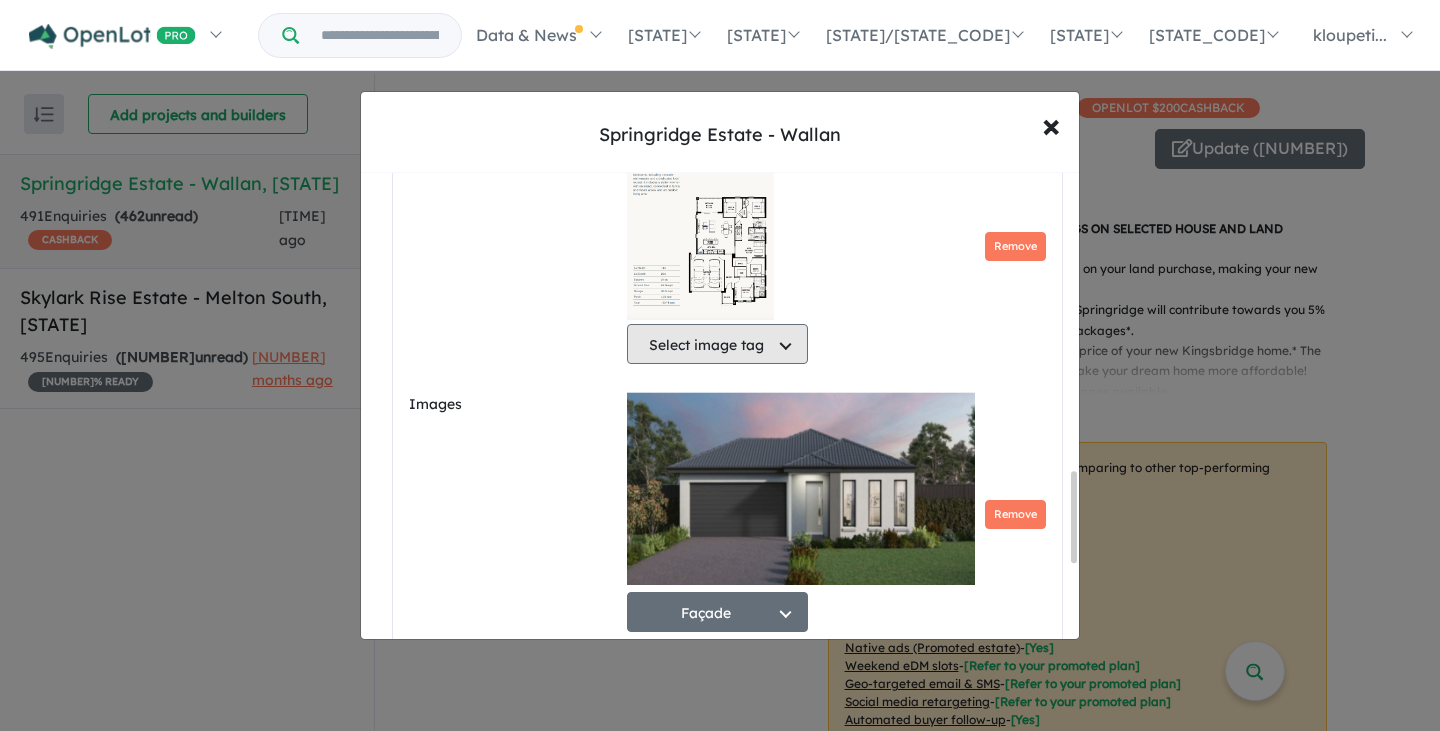 click on "Select image tag" at bounding box center [717, 297] 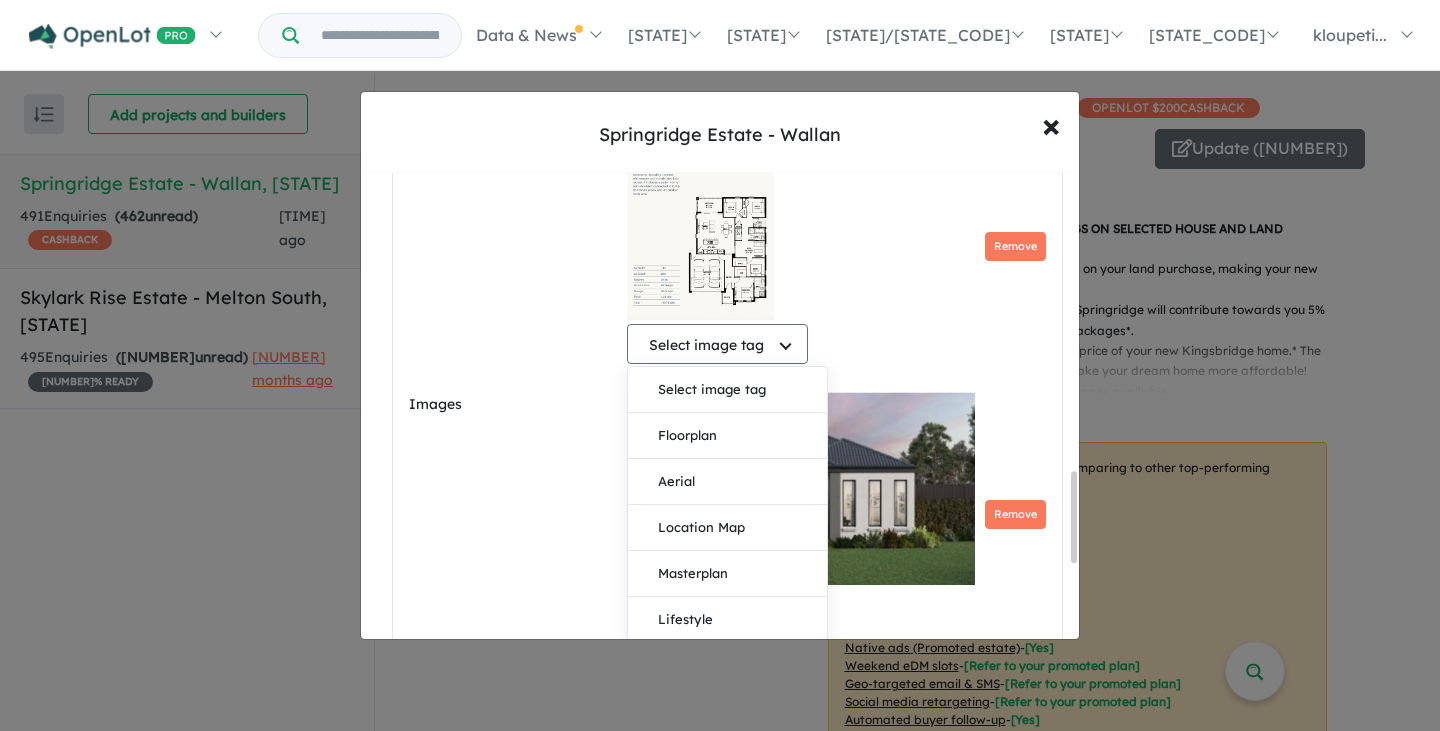 click on "Floorplan" at bounding box center (727, 389) 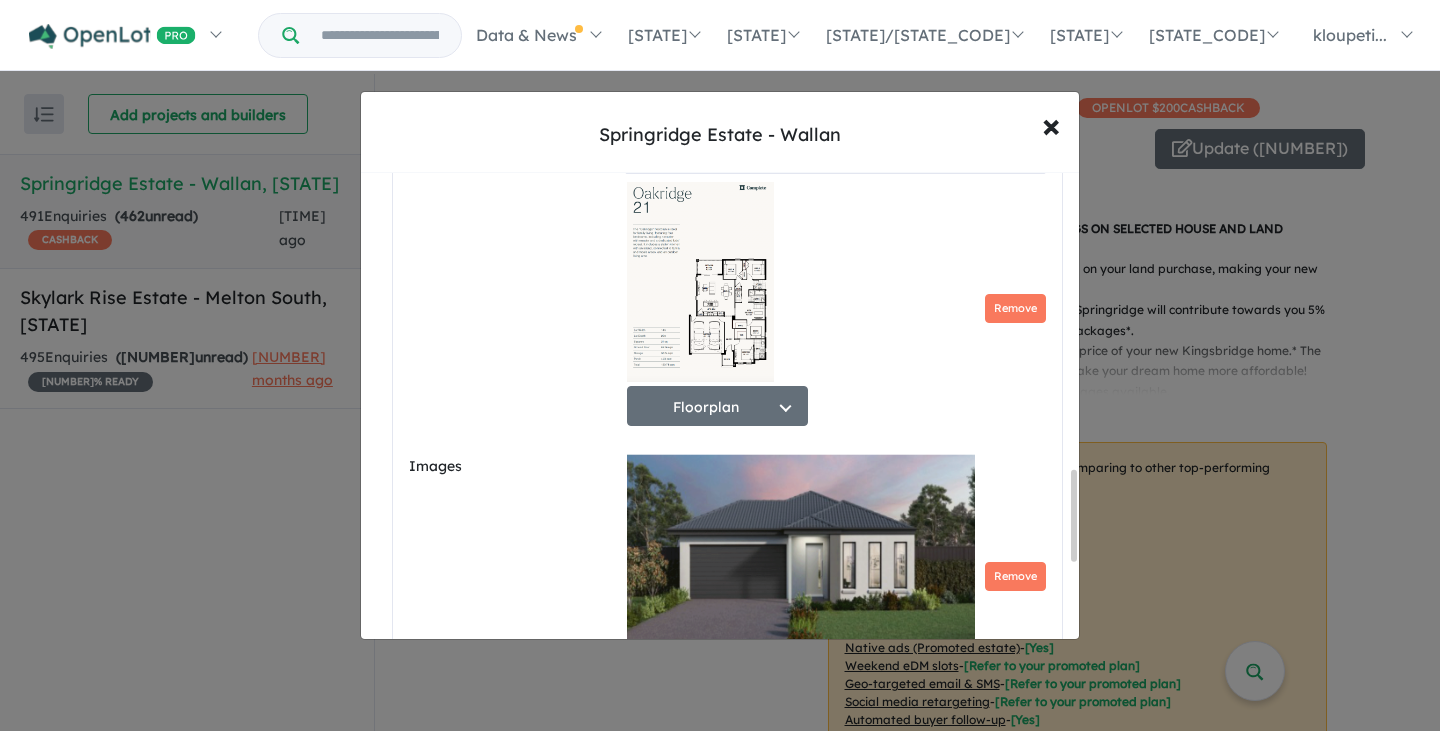 scroll, scrollTop: 1413, scrollLeft: 0, axis: vertical 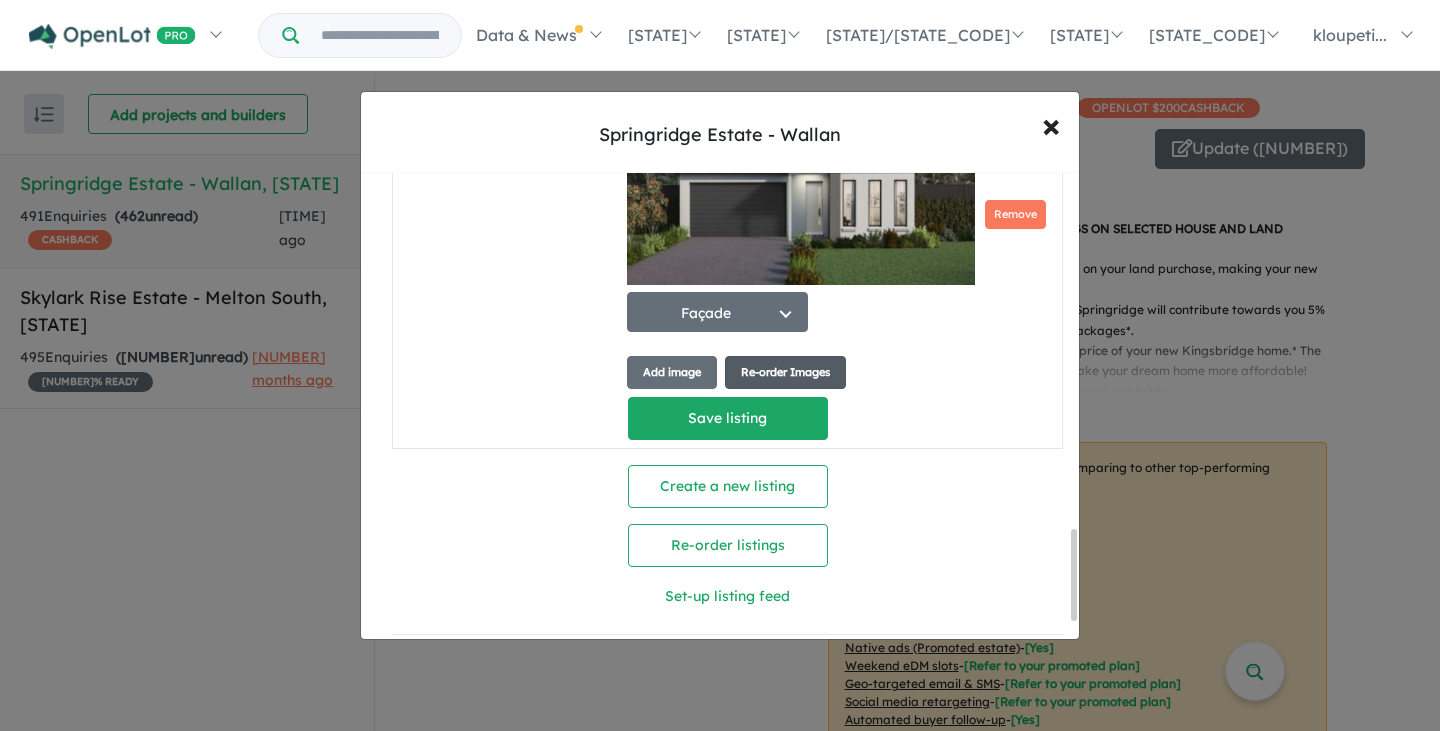 click on "Re-order Images" at bounding box center [785, 344] 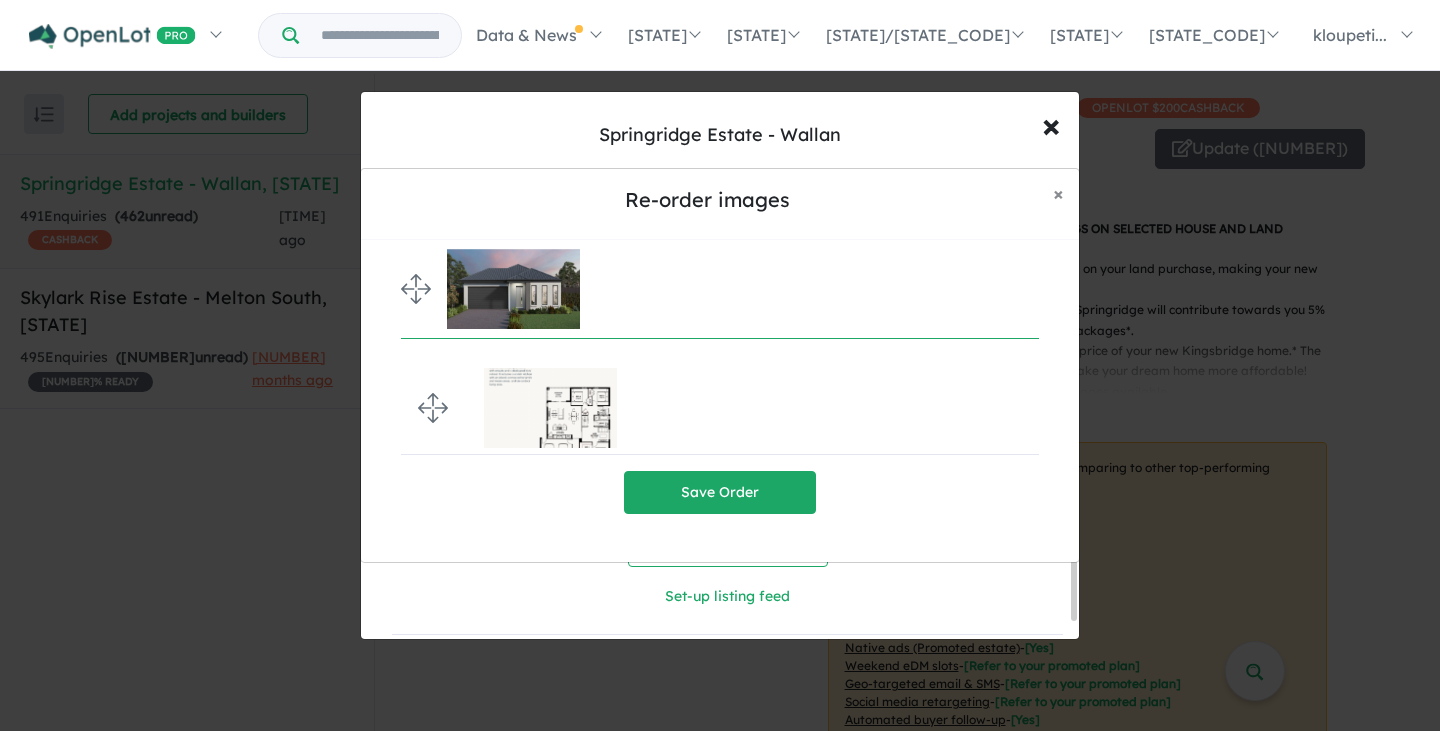 drag, startPoint x: 410, startPoint y: 288, endPoint x: 407, endPoint y: 403, distance: 115.03912 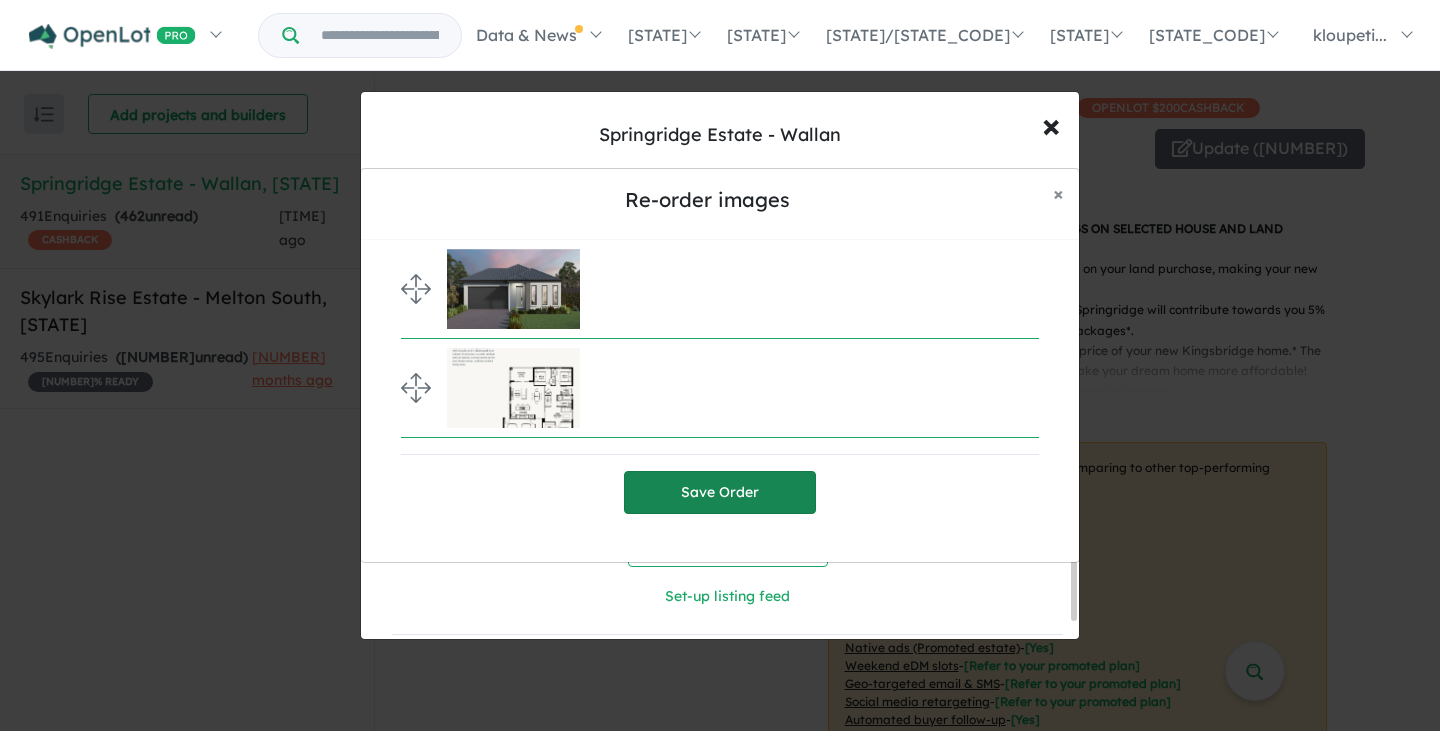 click on "Save Order" at bounding box center (720, 492) 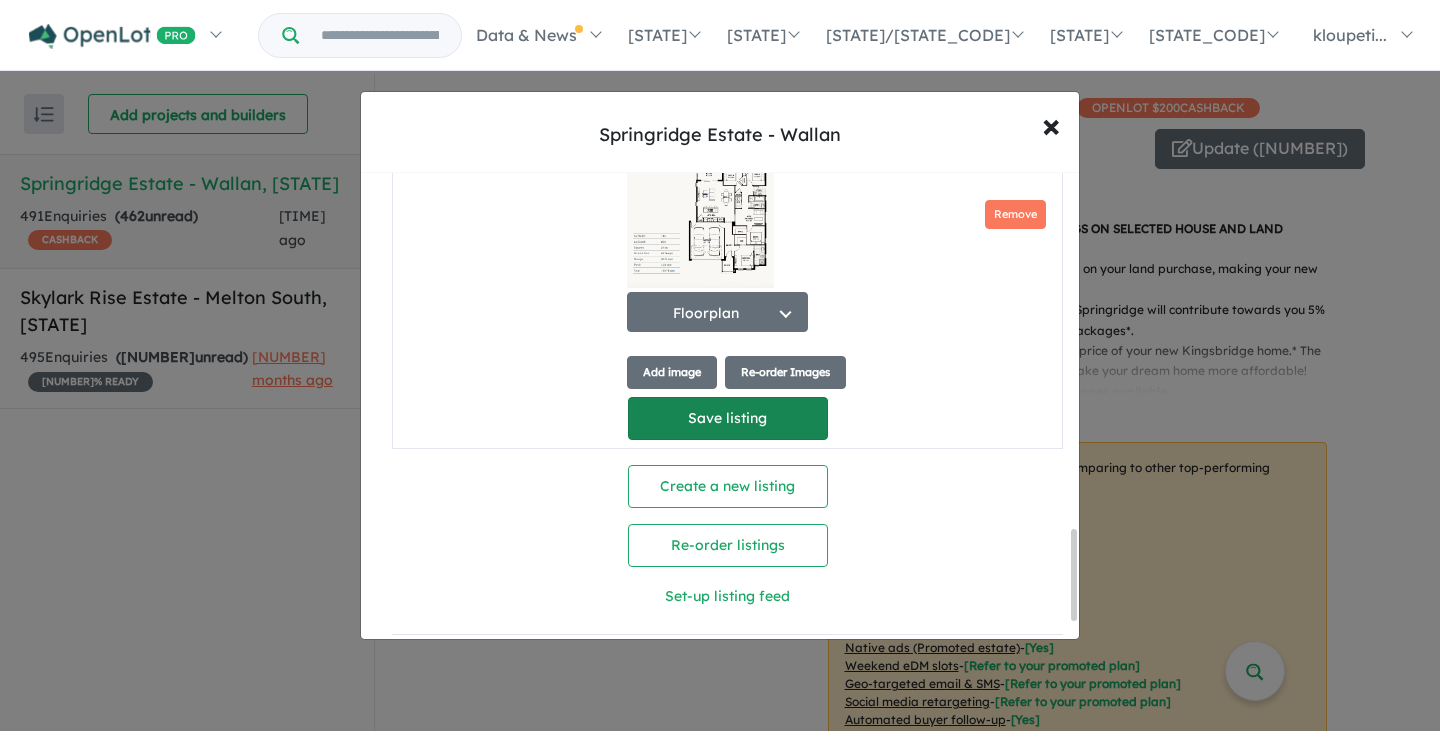 click on "Save listing" at bounding box center [728, 389] 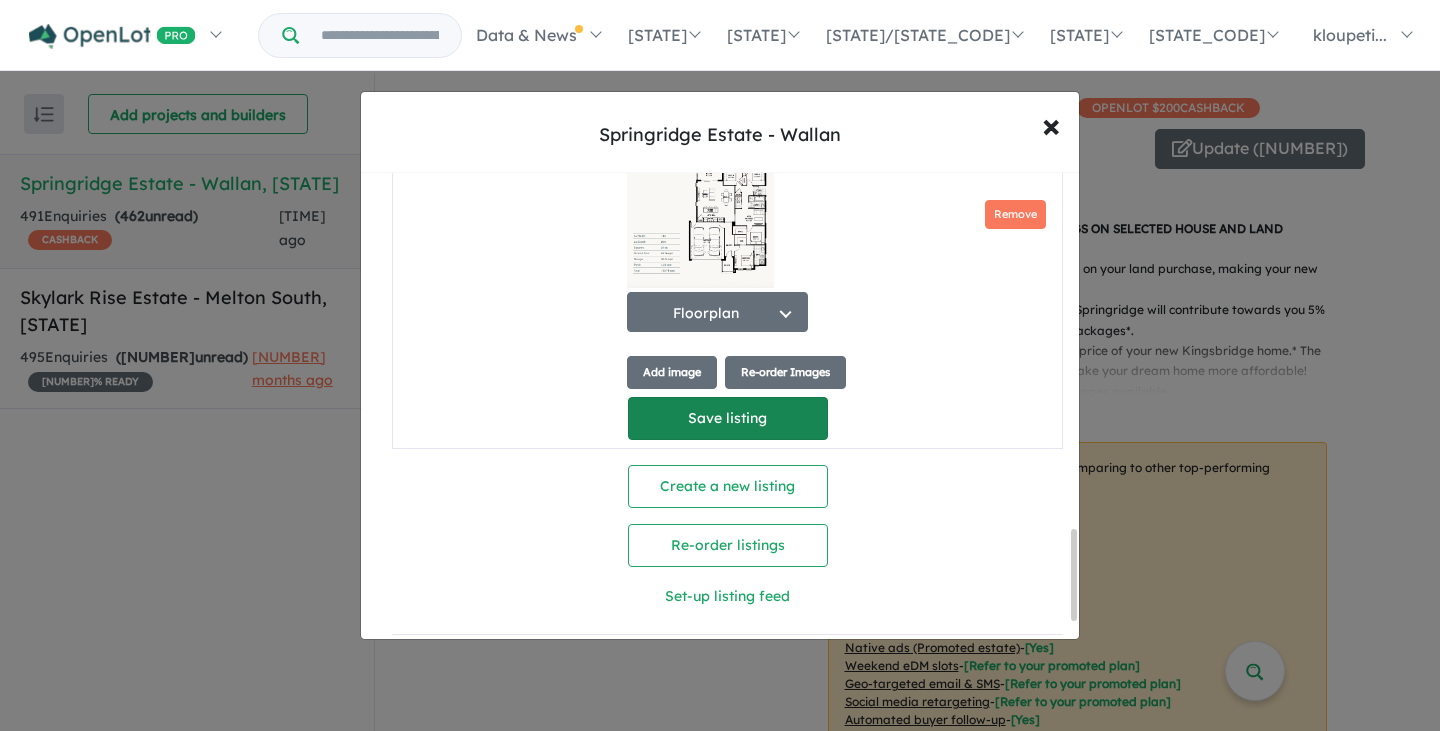 scroll, scrollTop: 413, scrollLeft: 0, axis: vertical 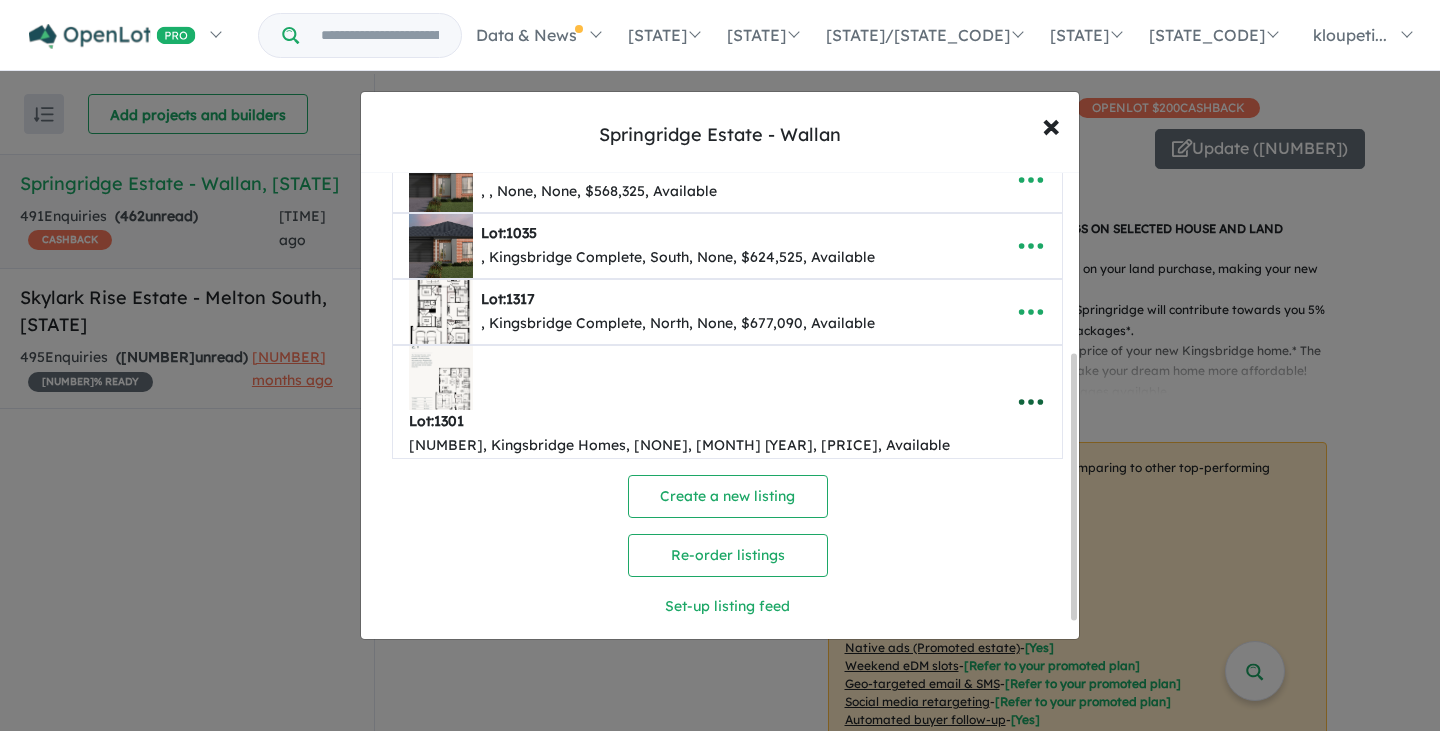 click at bounding box center (1031, 387) 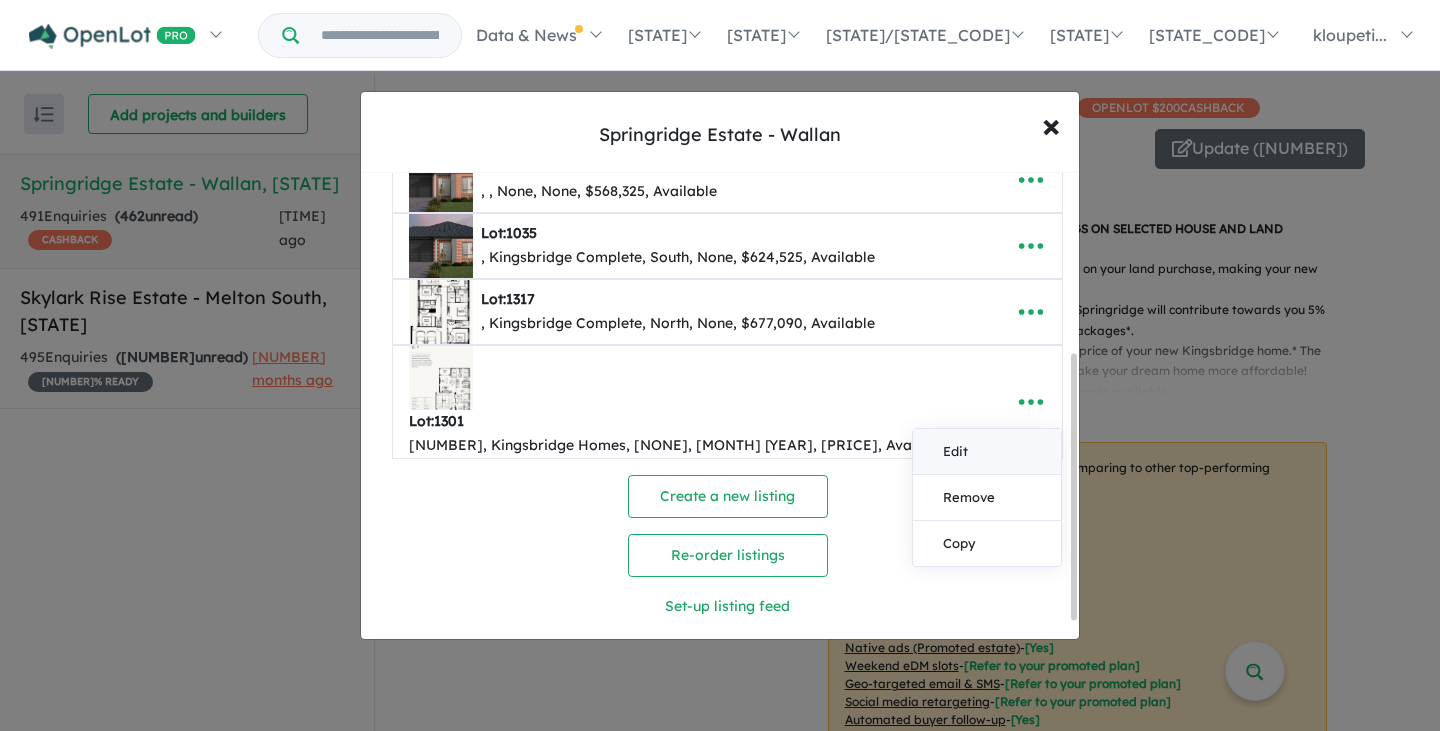 click on "Edit" at bounding box center [987, 437] 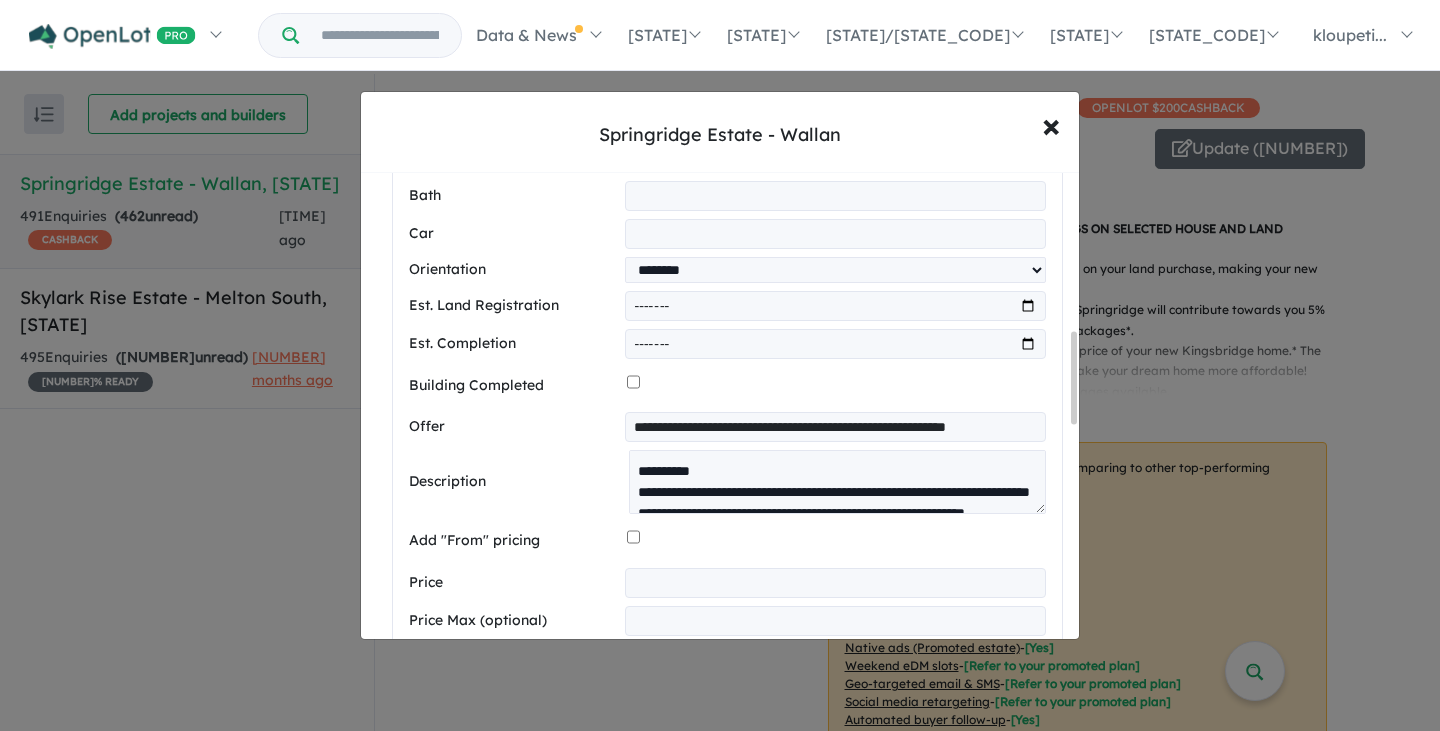 scroll, scrollTop: 991, scrollLeft: 0, axis: vertical 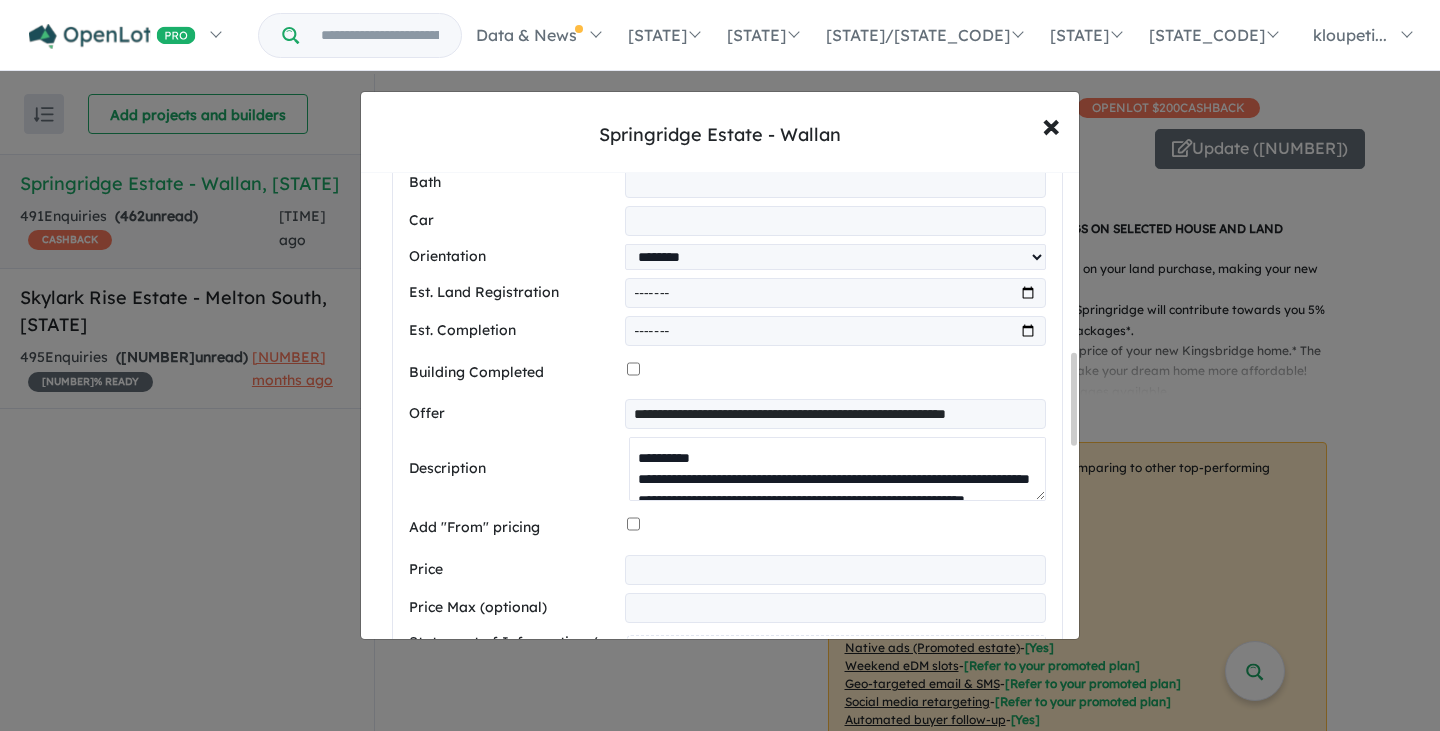 click on "**********" at bounding box center [837, 422] 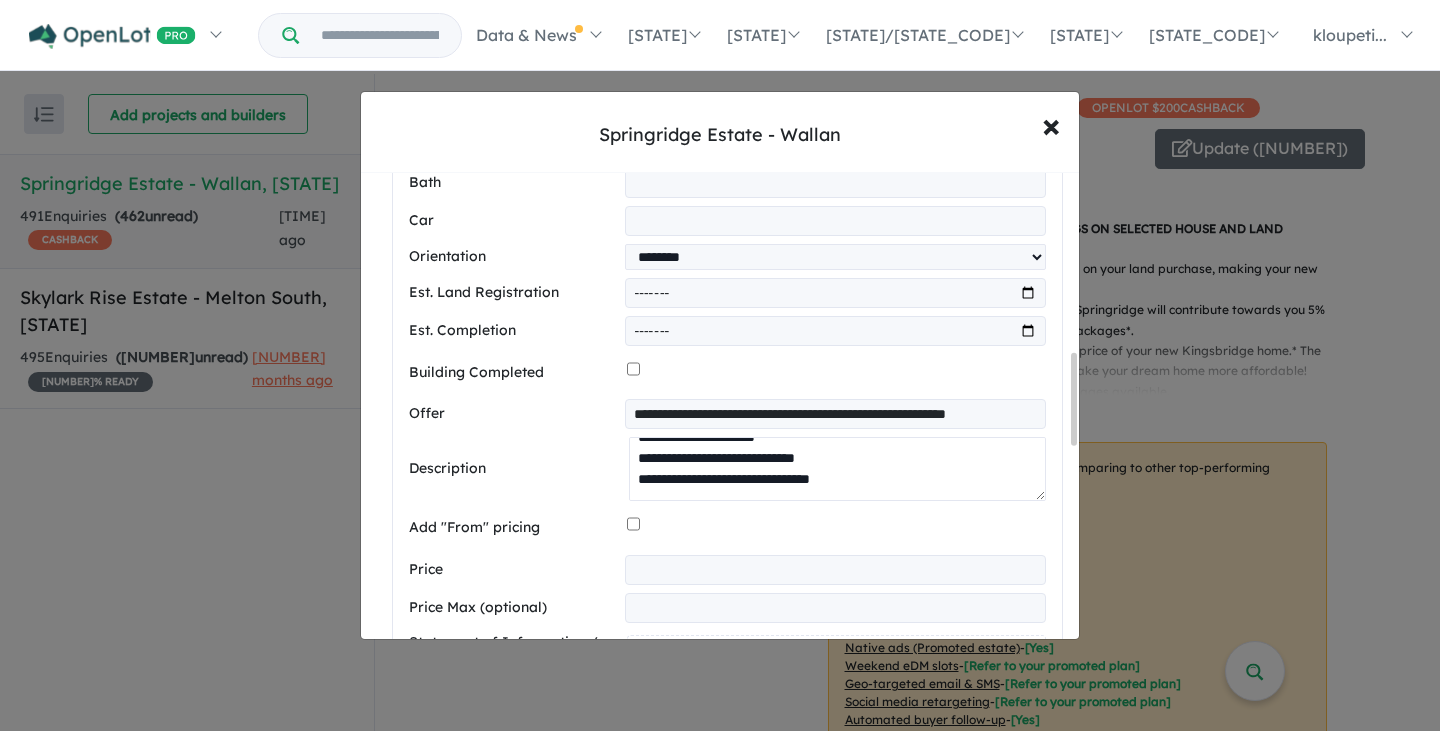 scroll, scrollTop: 210, scrollLeft: 0, axis: vertical 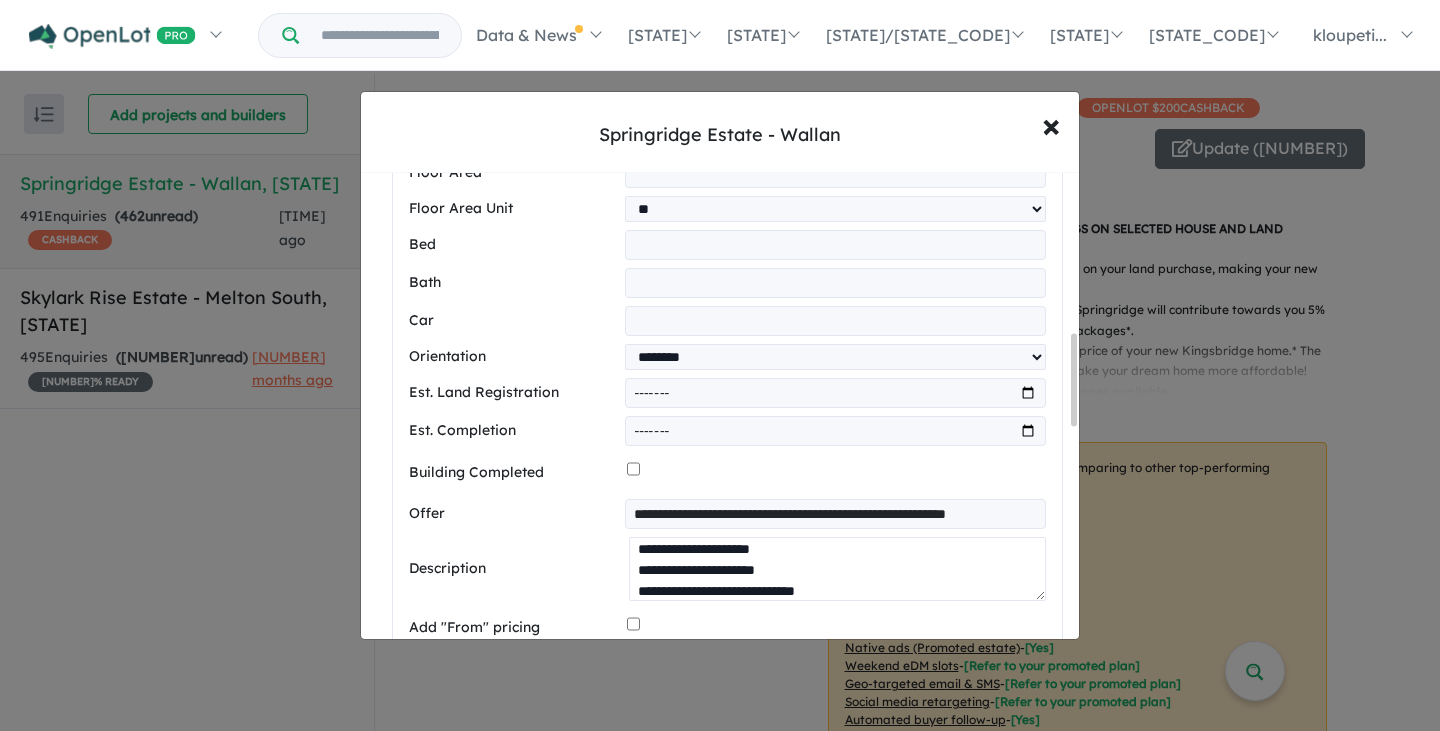 click on "**********" at bounding box center [837, 522] 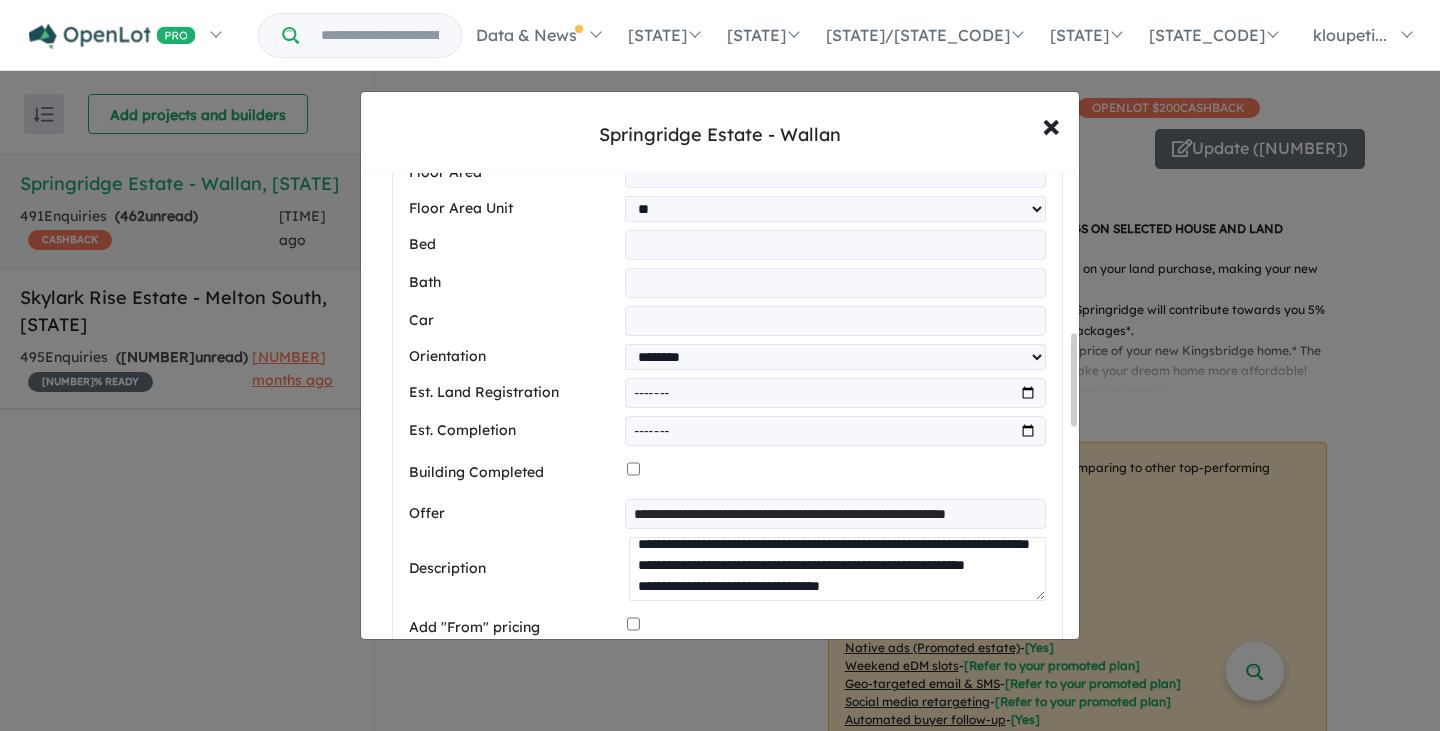click on "**********" at bounding box center [837, 522] 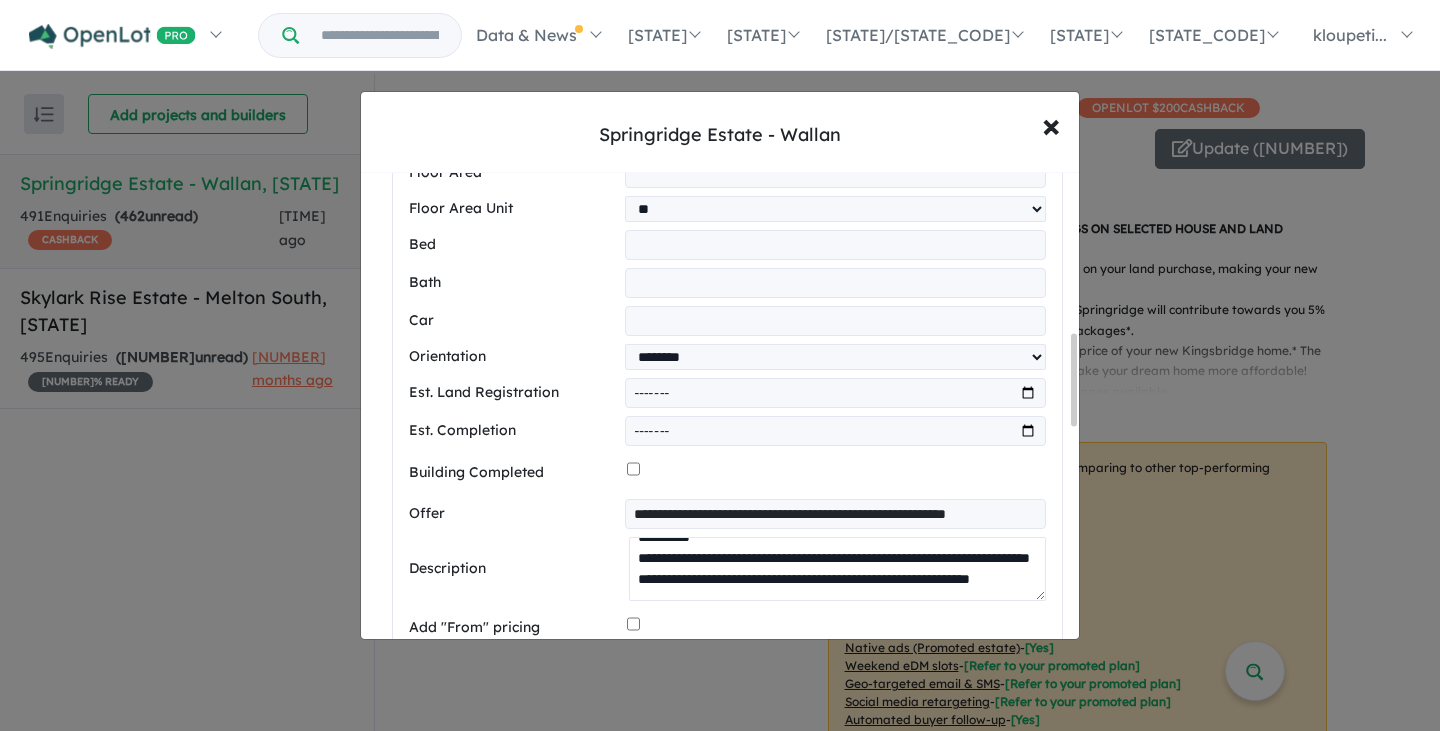 scroll, scrollTop: 72, scrollLeft: 0, axis: vertical 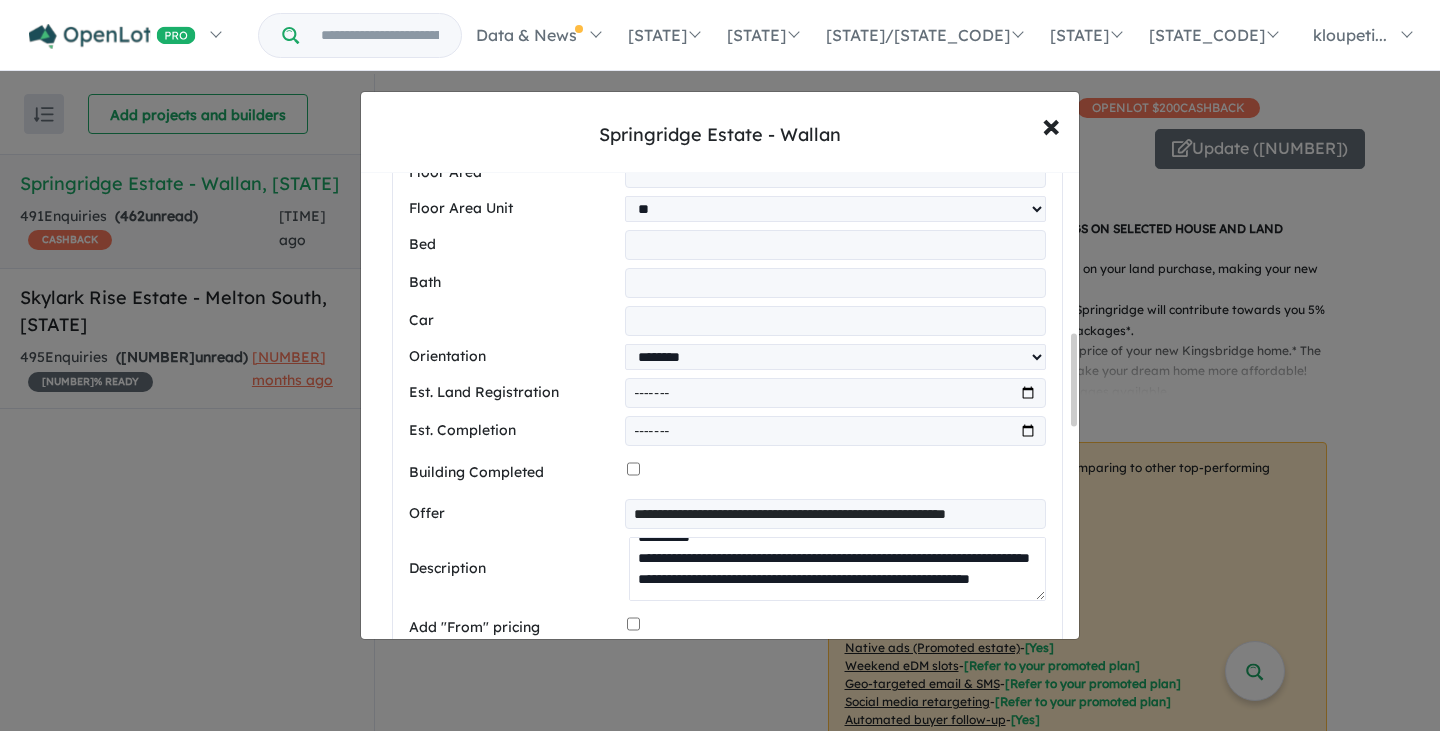 paste on "**********" 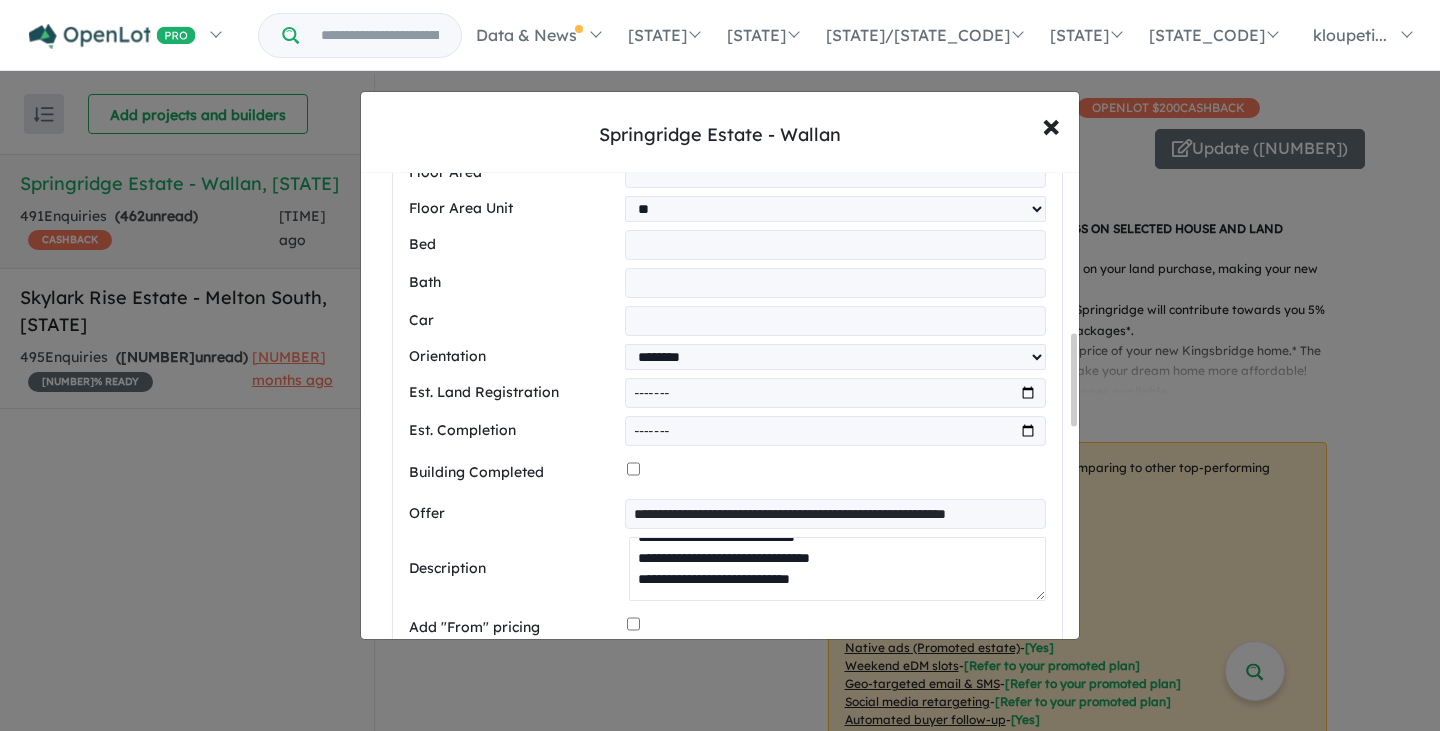 scroll, scrollTop: 252, scrollLeft: 0, axis: vertical 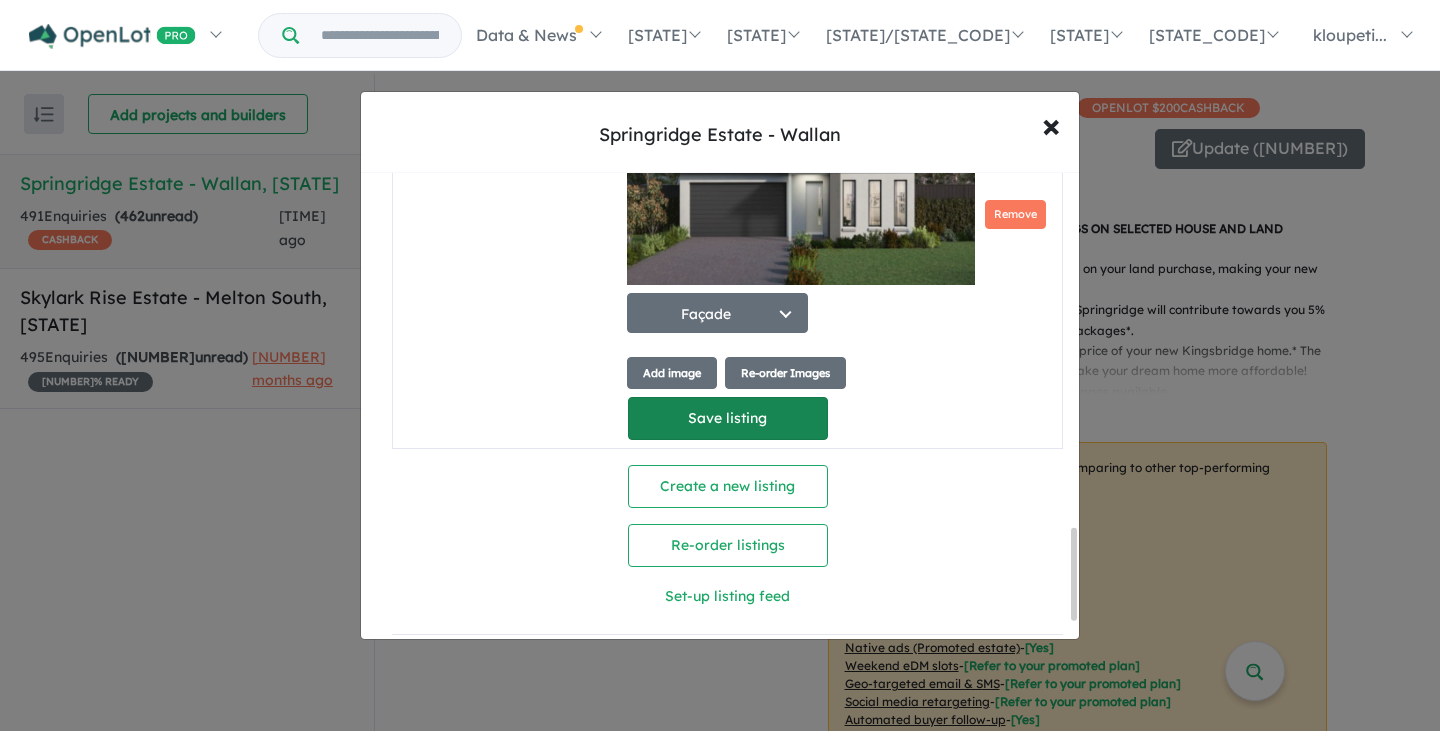 type on "**********" 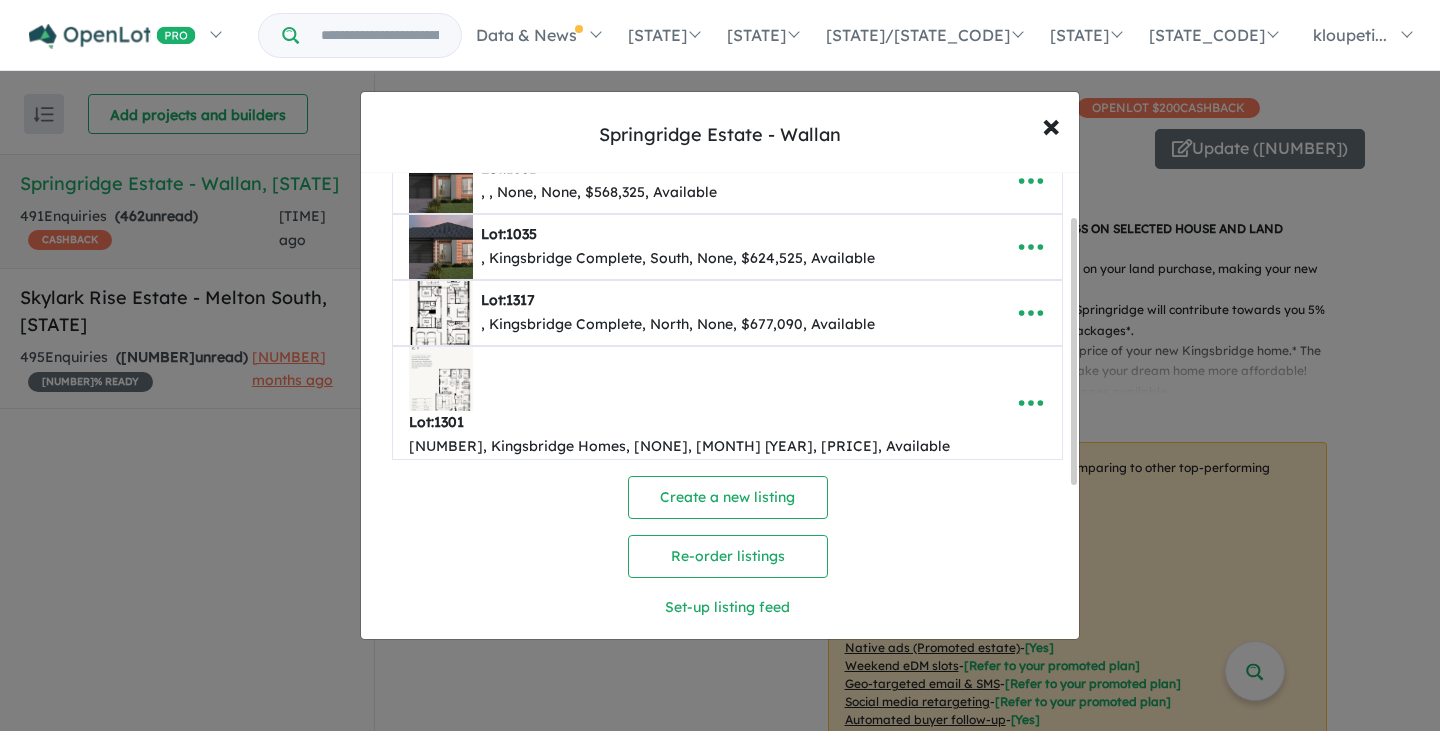 scroll, scrollTop: 345, scrollLeft: 0, axis: vertical 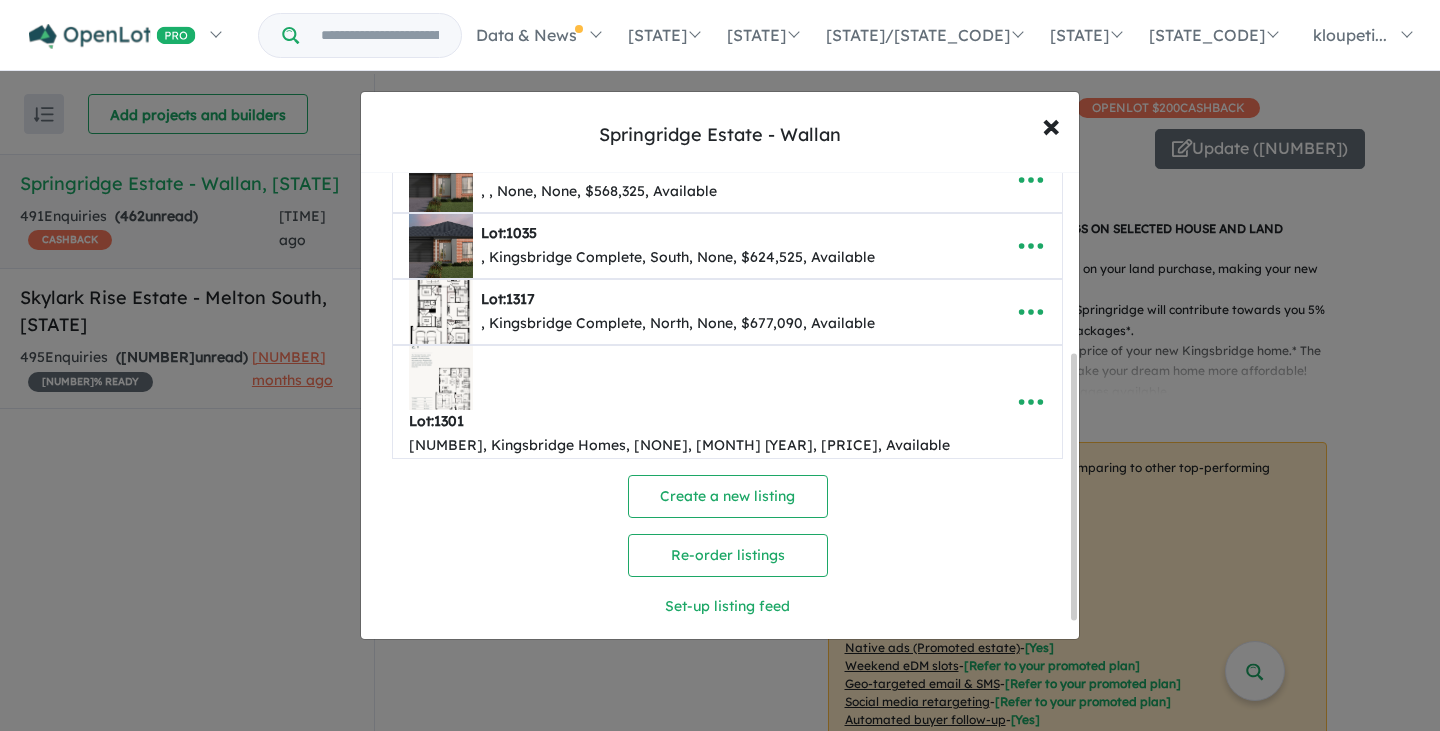 click at bounding box center [441, -9] 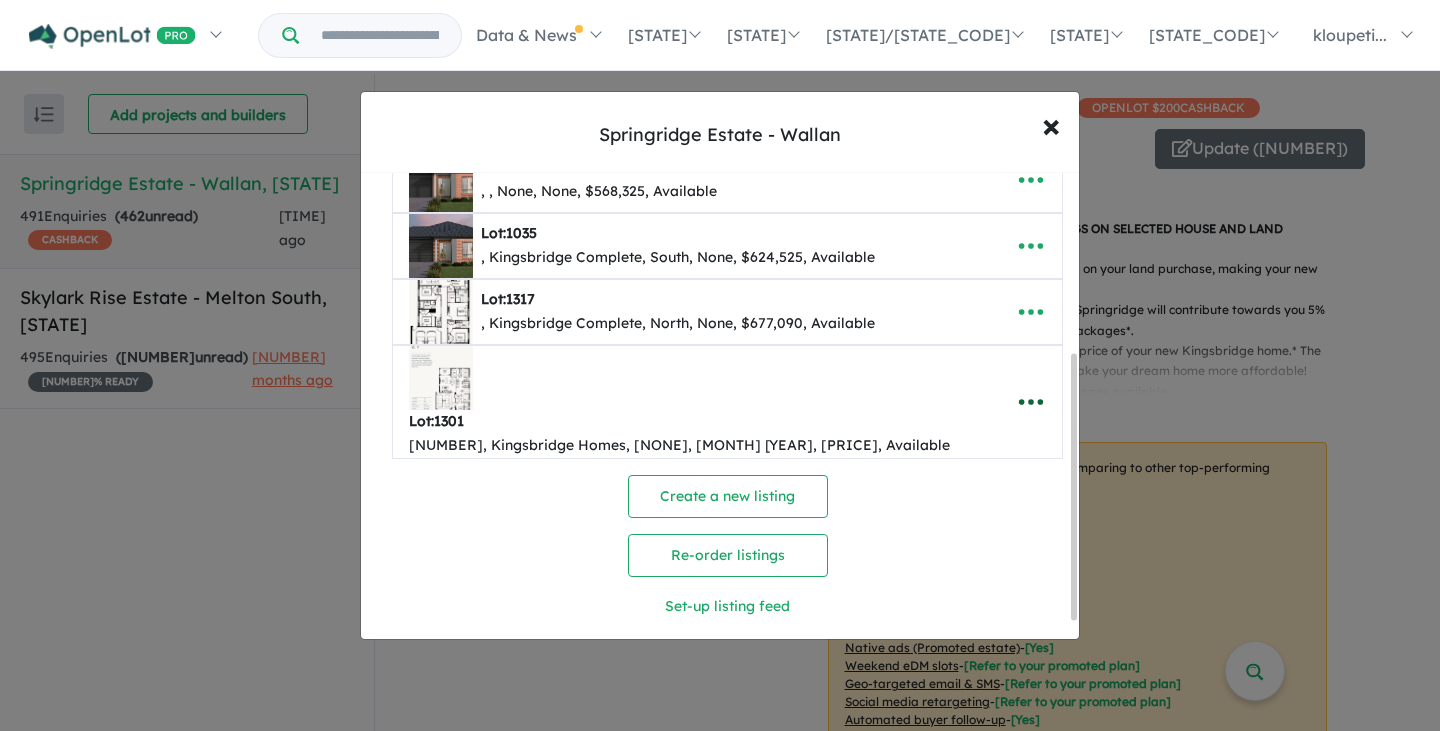 click at bounding box center (1031, 387) 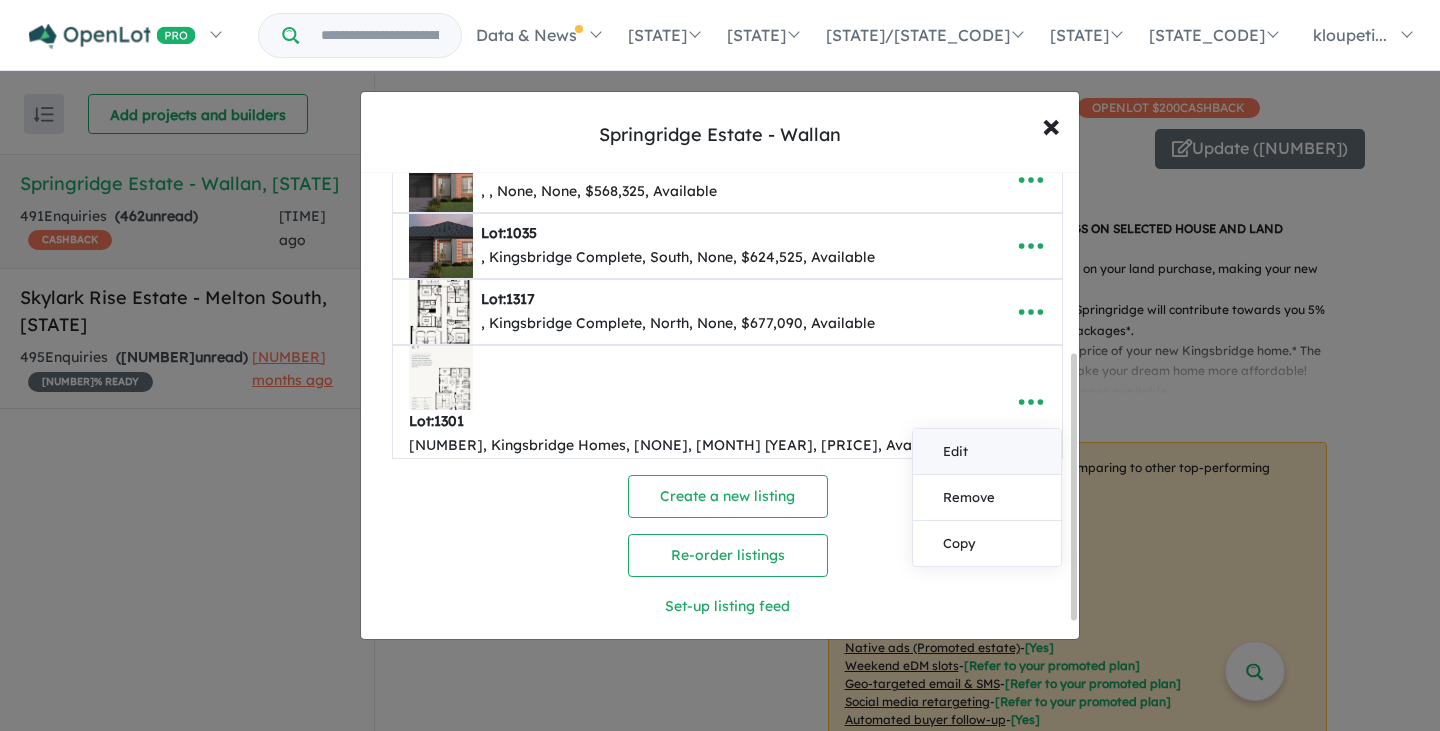 click on "Edit" at bounding box center (987, 437) 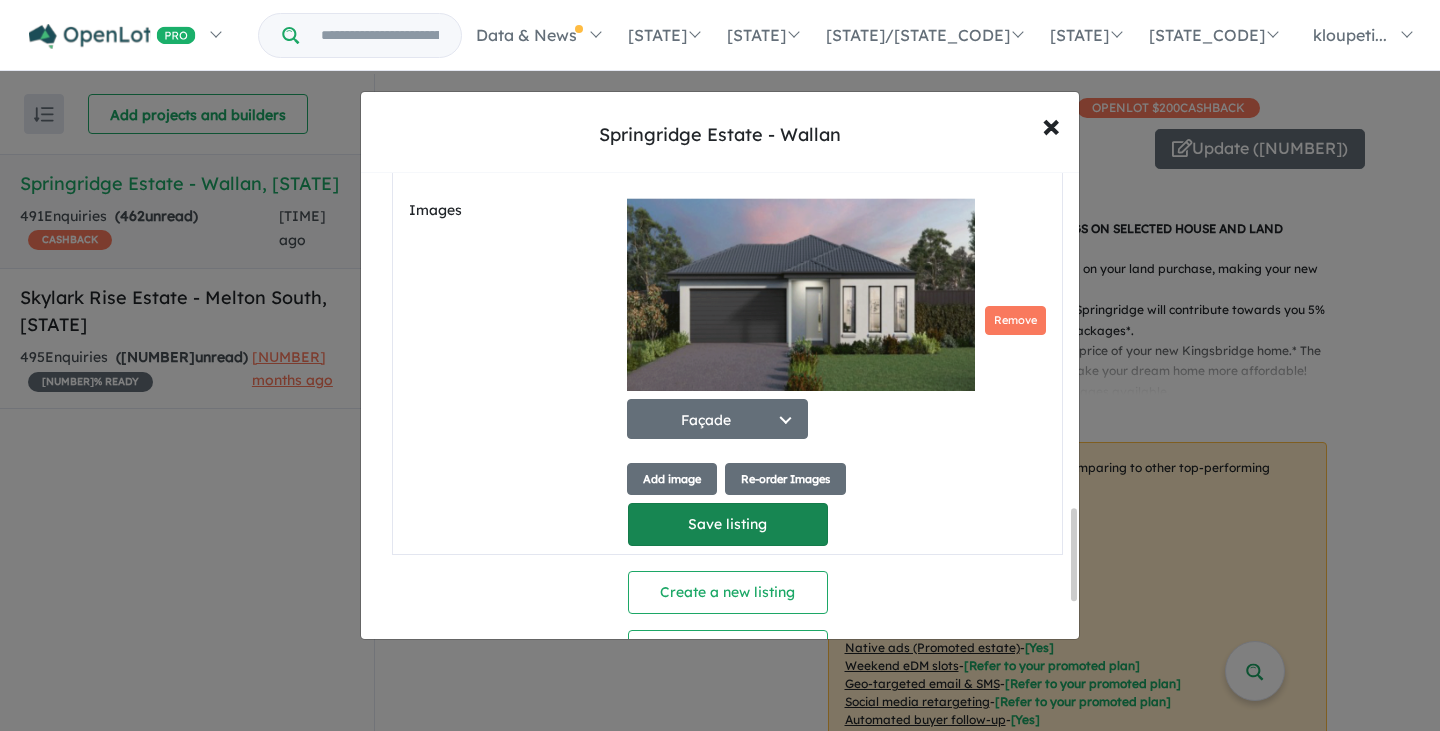 scroll, scrollTop: 1791, scrollLeft: 0, axis: vertical 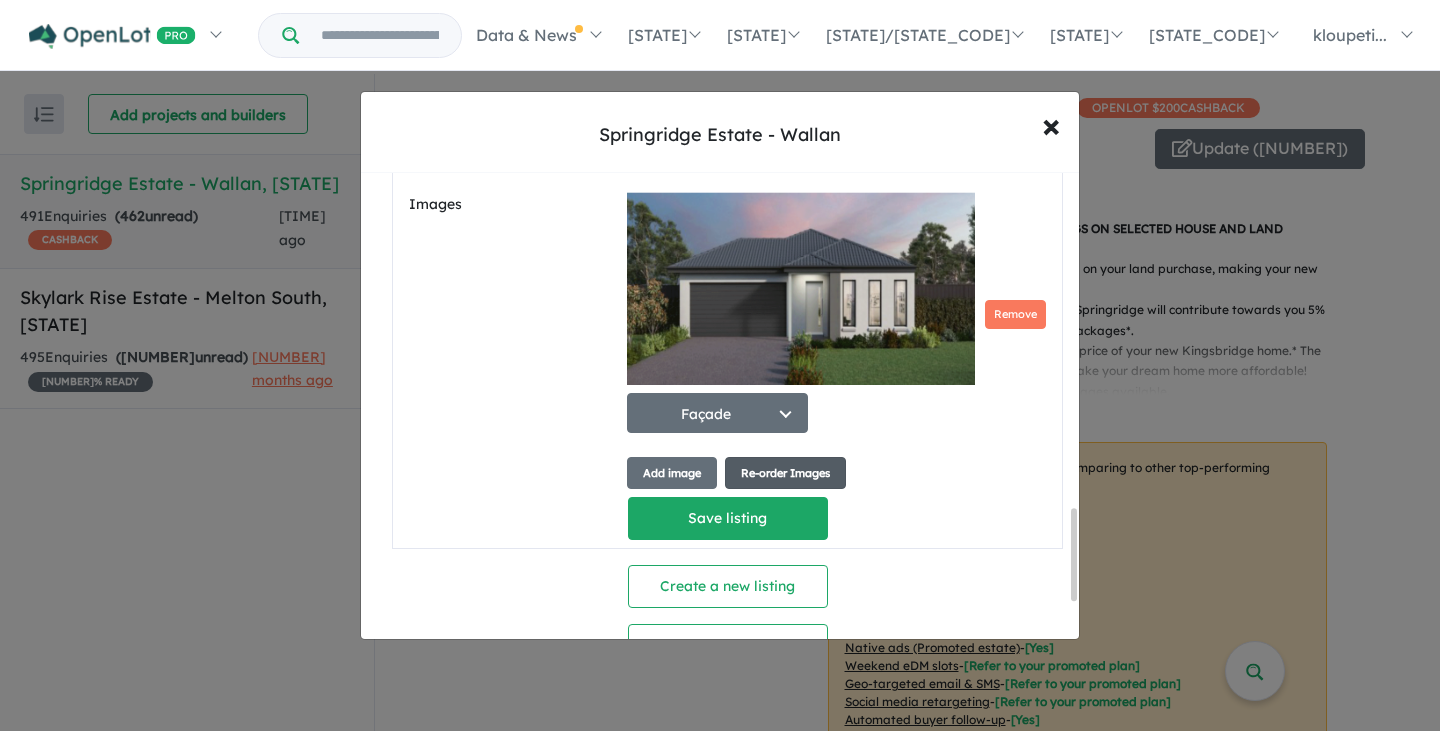 click on "Re-order Images" at bounding box center (785, 425) 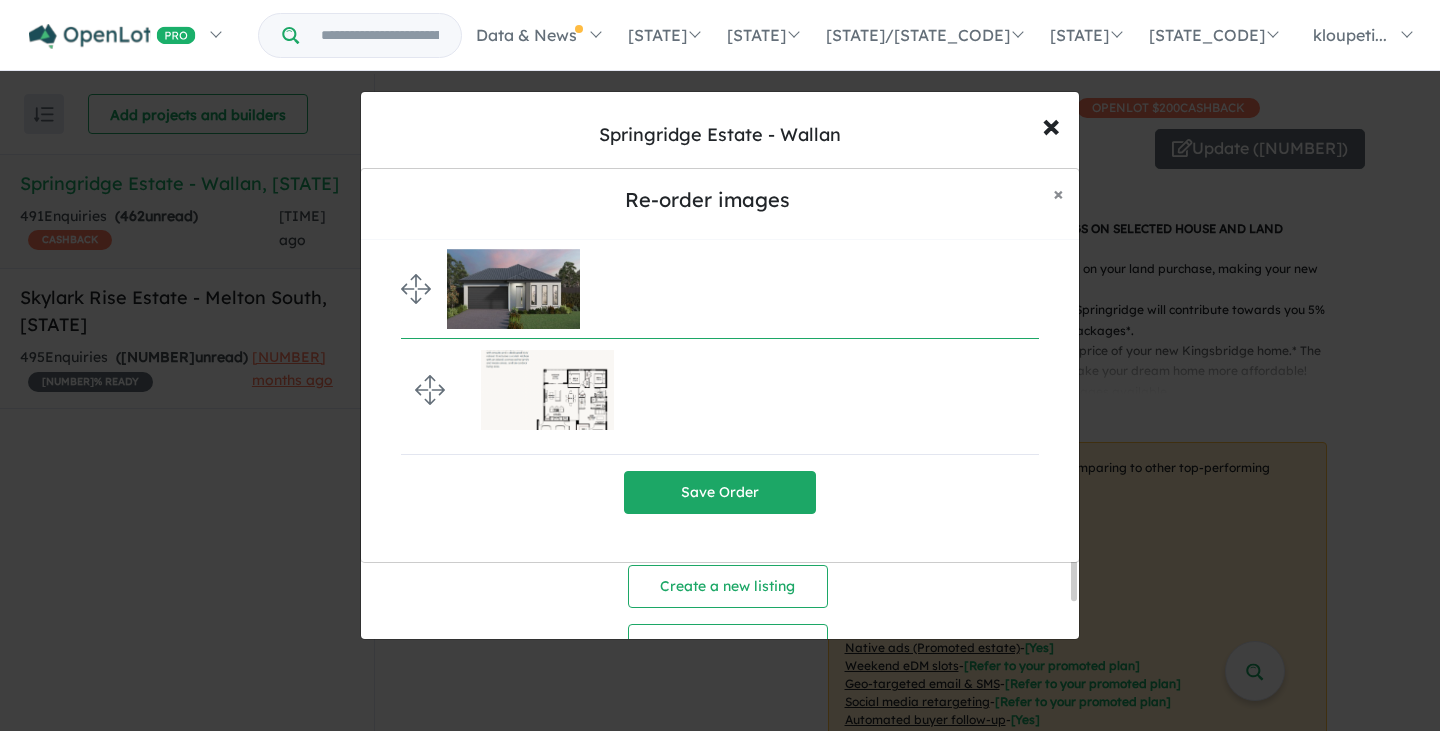 drag, startPoint x: 414, startPoint y: 295, endPoint x: 408, endPoint y: 396, distance: 101.17806 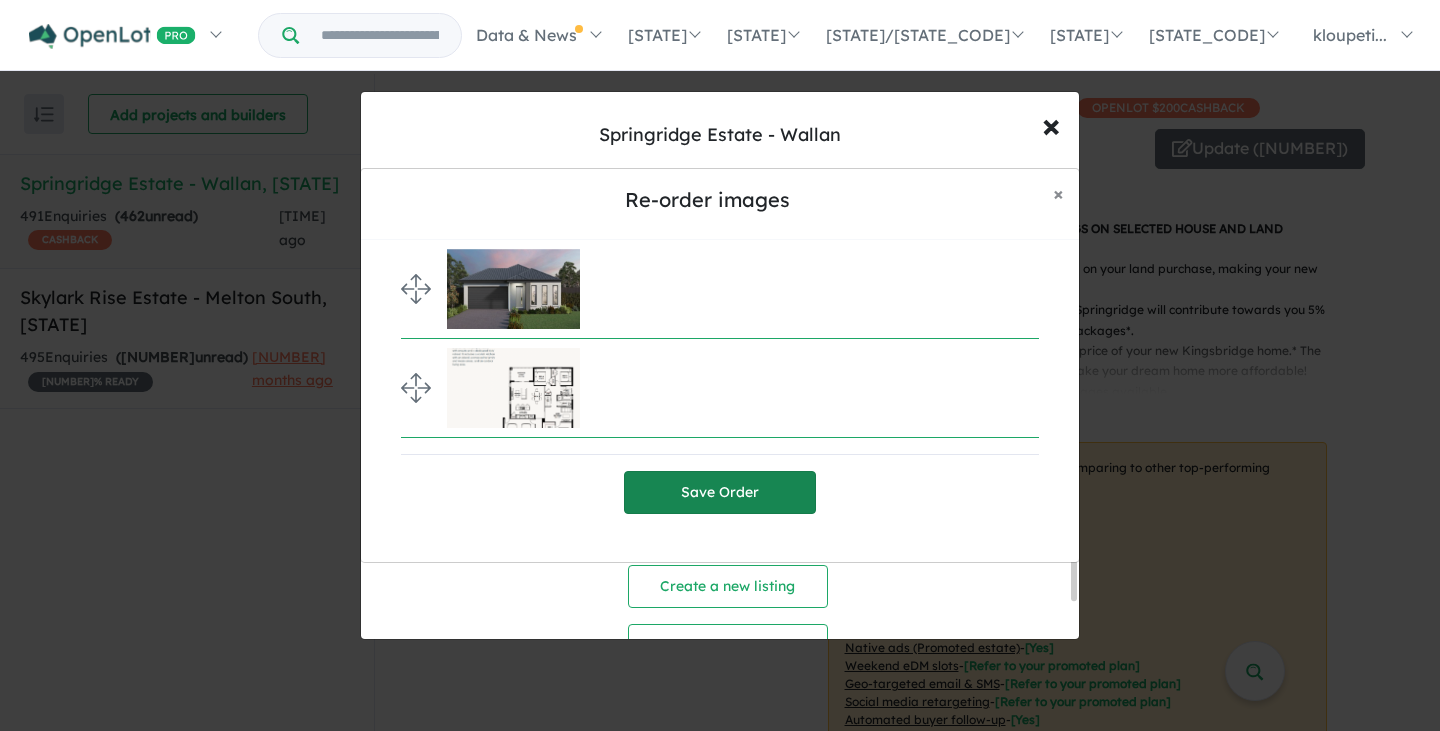 click on "Save Order" at bounding box center [720, 492] 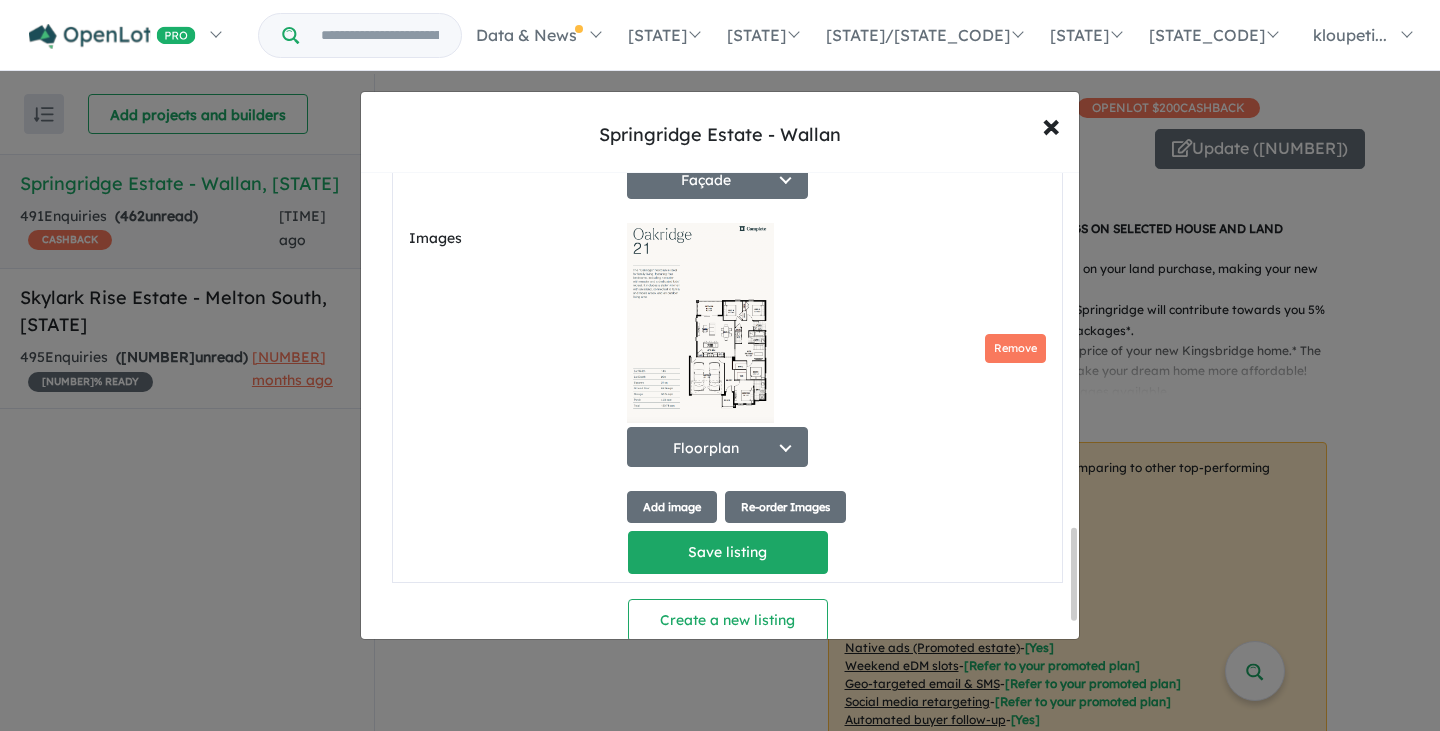 scroll, scrollTop: 1891, scrollLeft: 0, axis: vertical 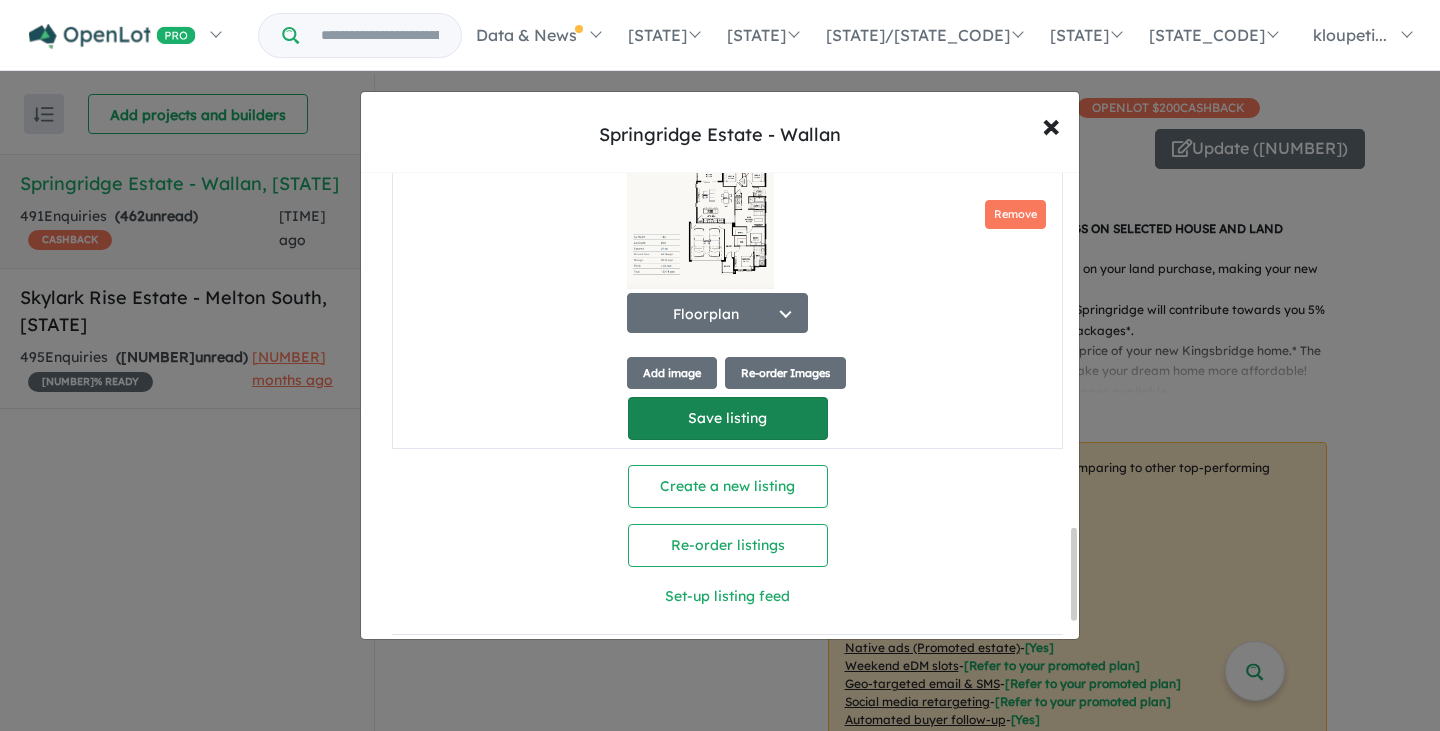 click on "Save listing" at bounding box center [728, 390] 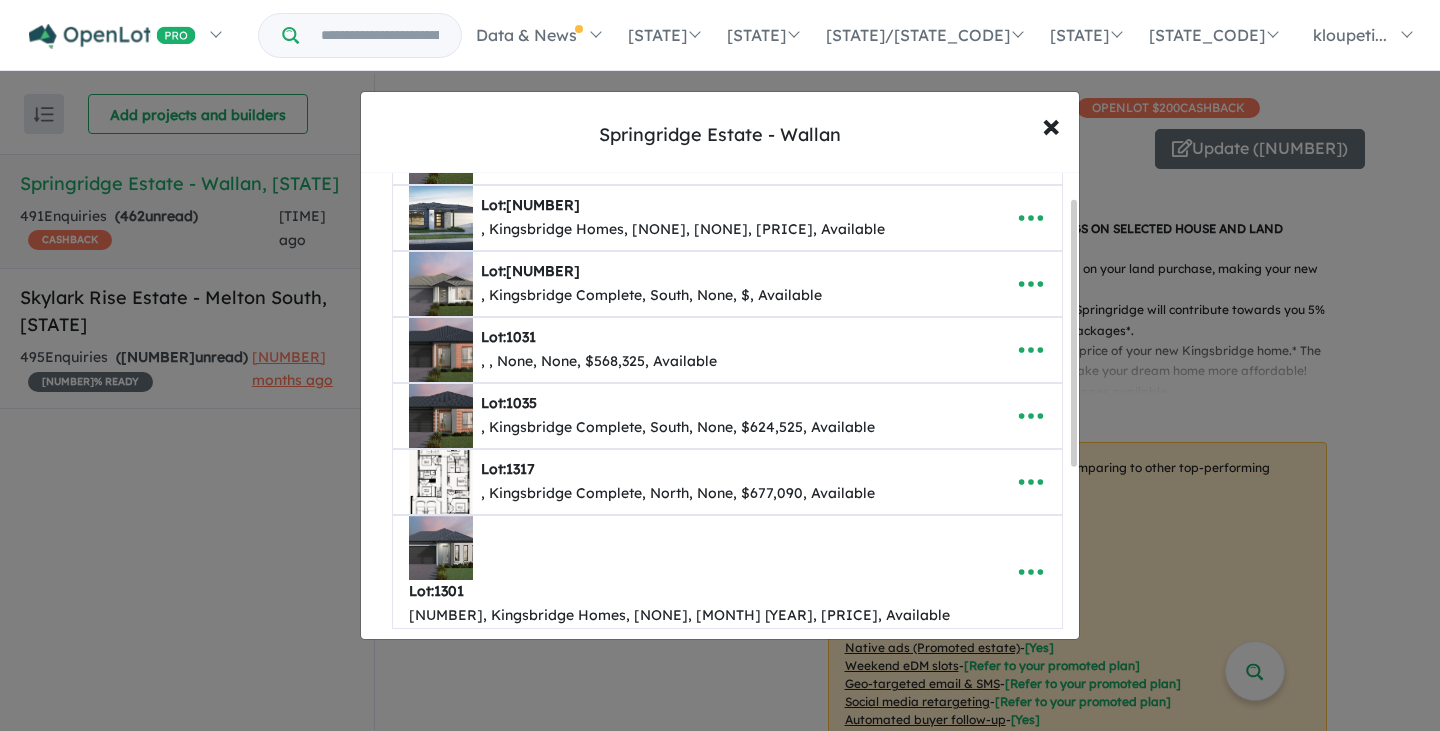 scroll, scrollTop: 0, scrollLeft: 0, axis: both 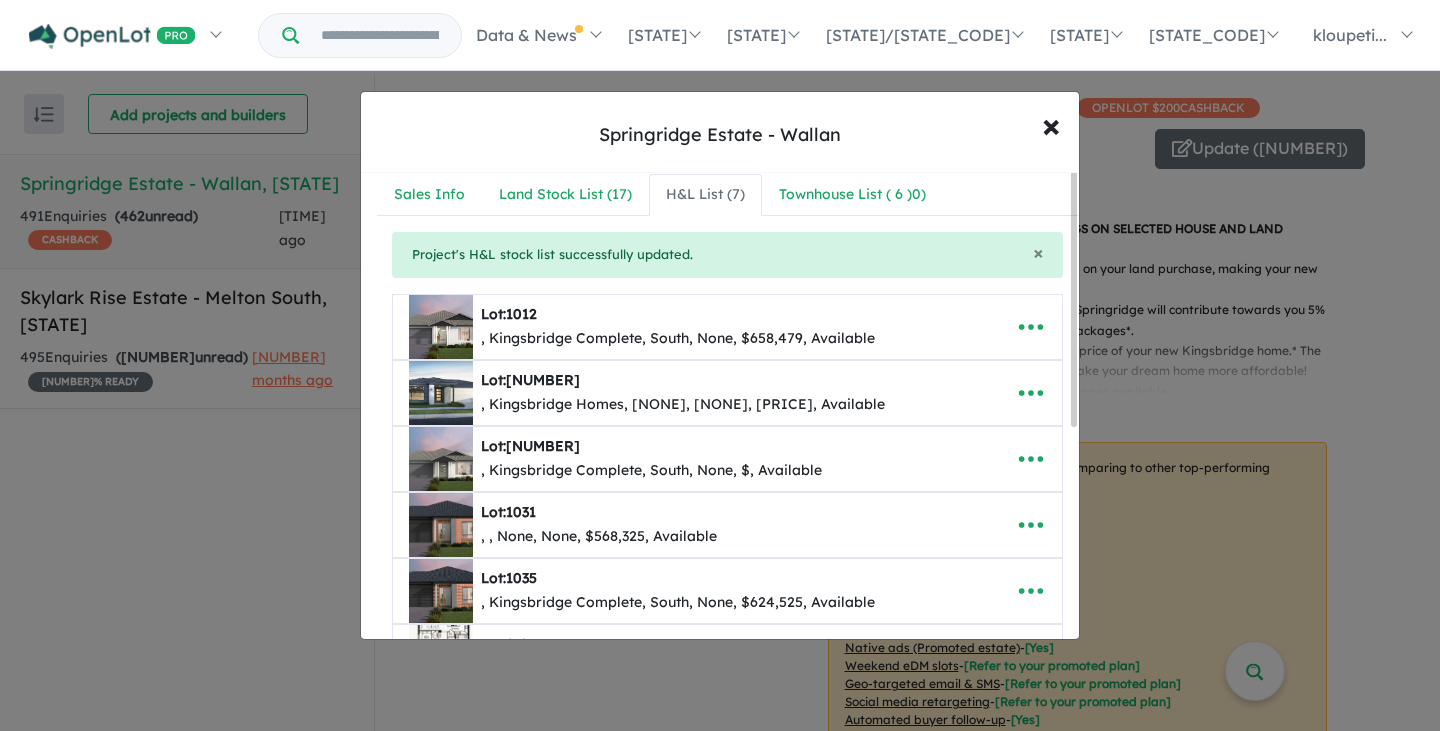 click on "Lot: 1012 , Kingsbridge Complete, [REGION], None, $[PRICE], Available" at bounding box center [696, 327] 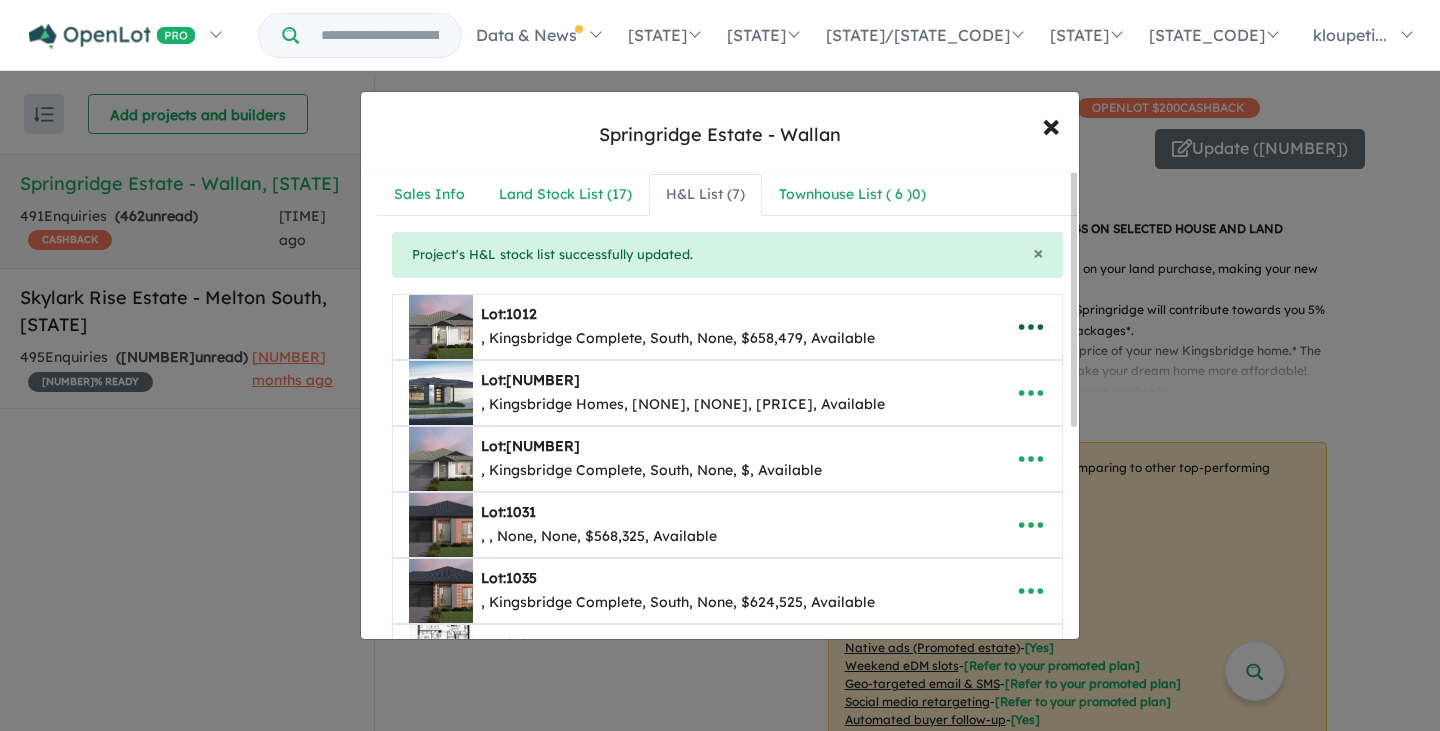 click at bounding box center (1031, 327) 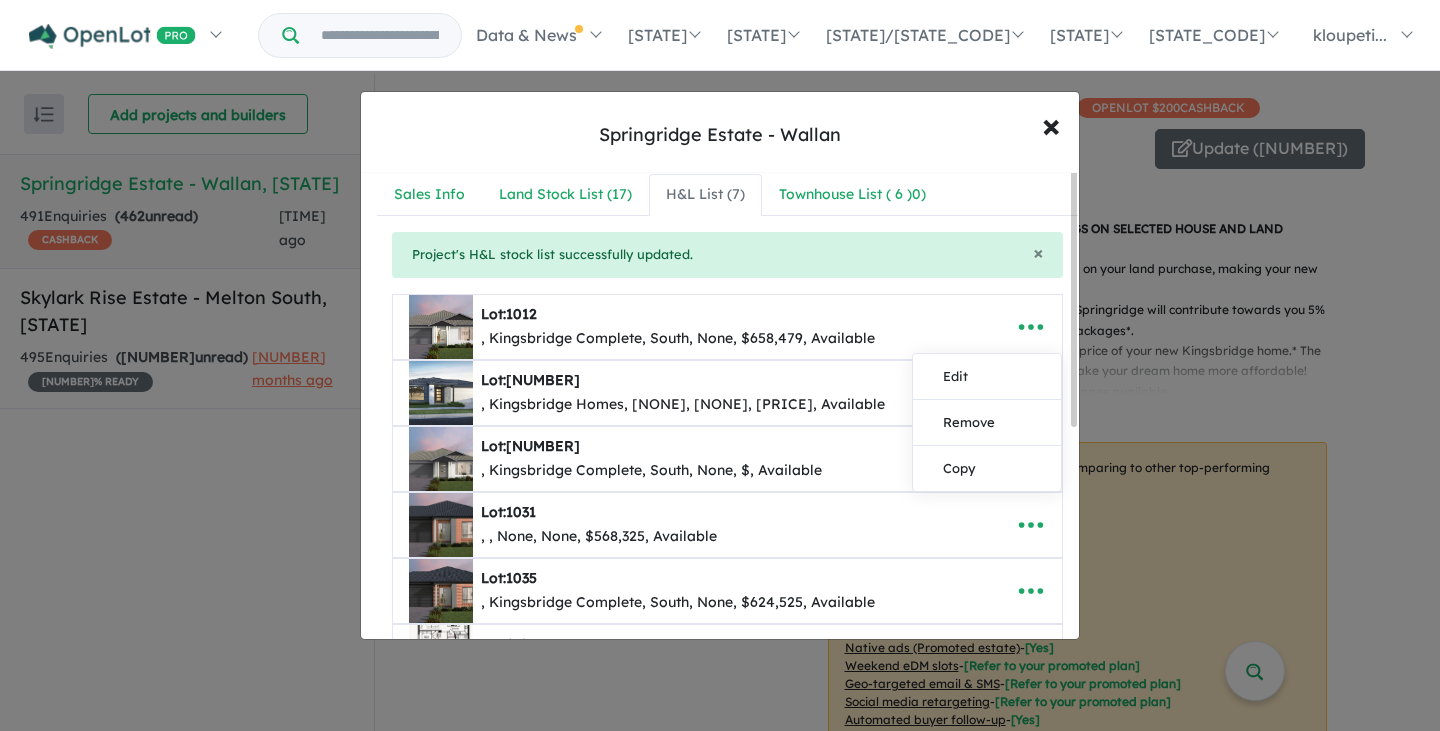 click on "Lot: 1012 , Kingsbridge Complete, [REGION], None, $[PRICE], Available" at bounding box center (696, 327) 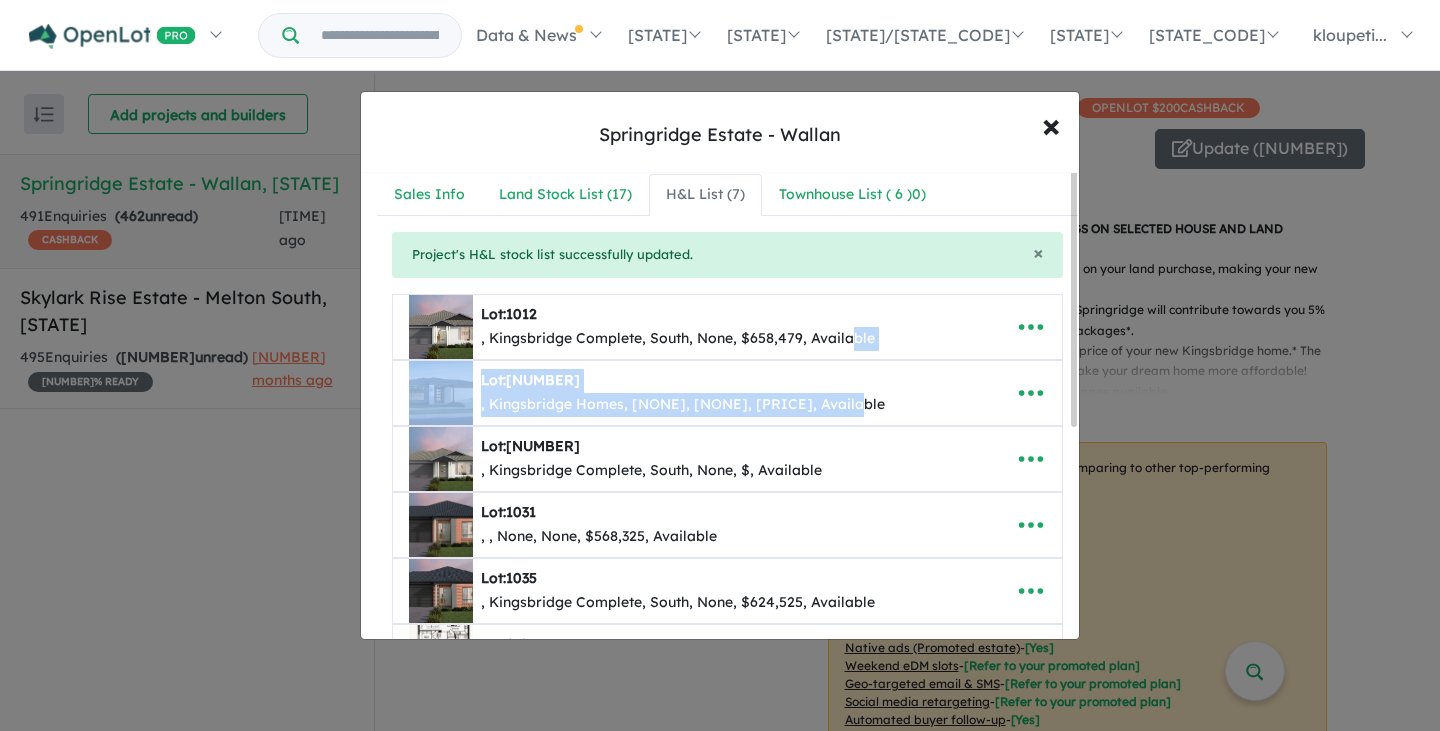drag, startPoint x: 850, startPoint y: 334, endPoint x: 577, endPoint y: 372, distance: 275.632 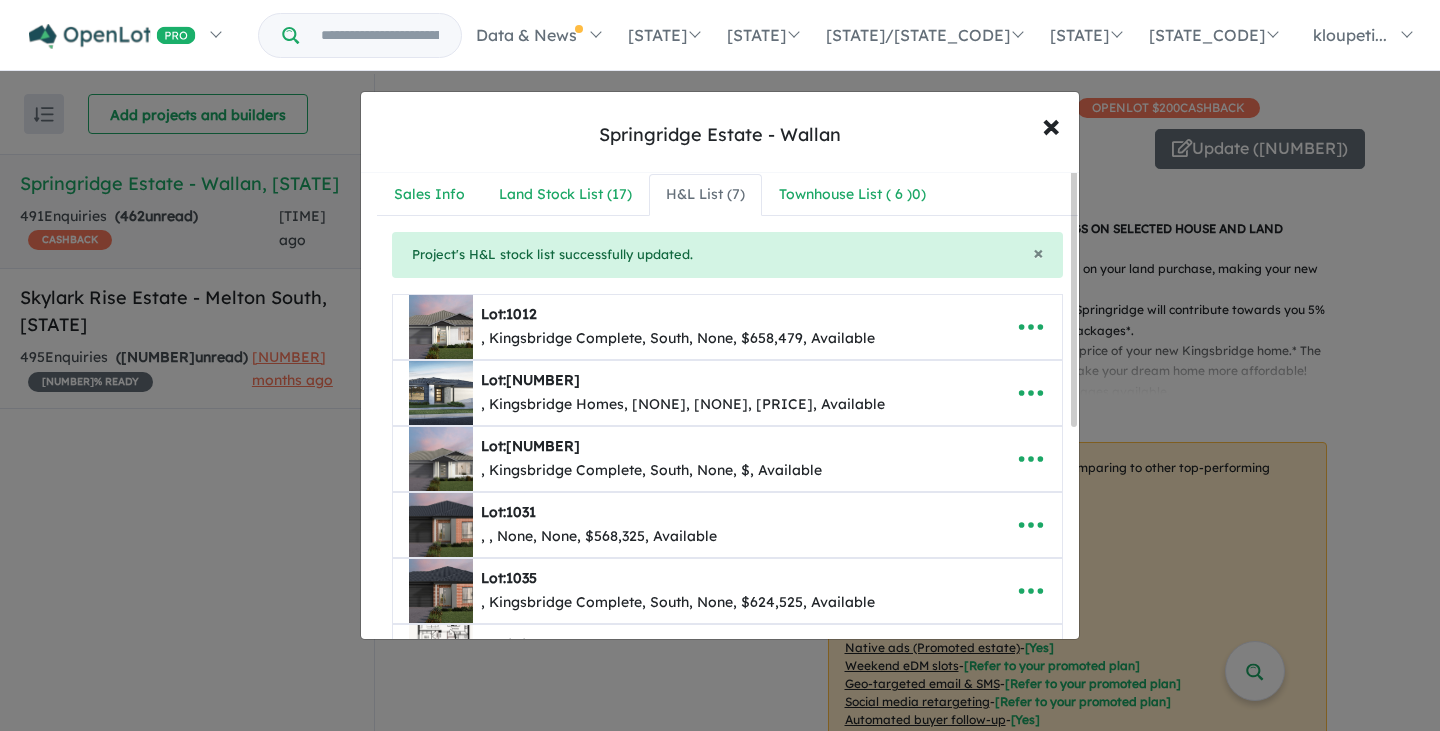 click on "**********" at bounding box center (727, 566) 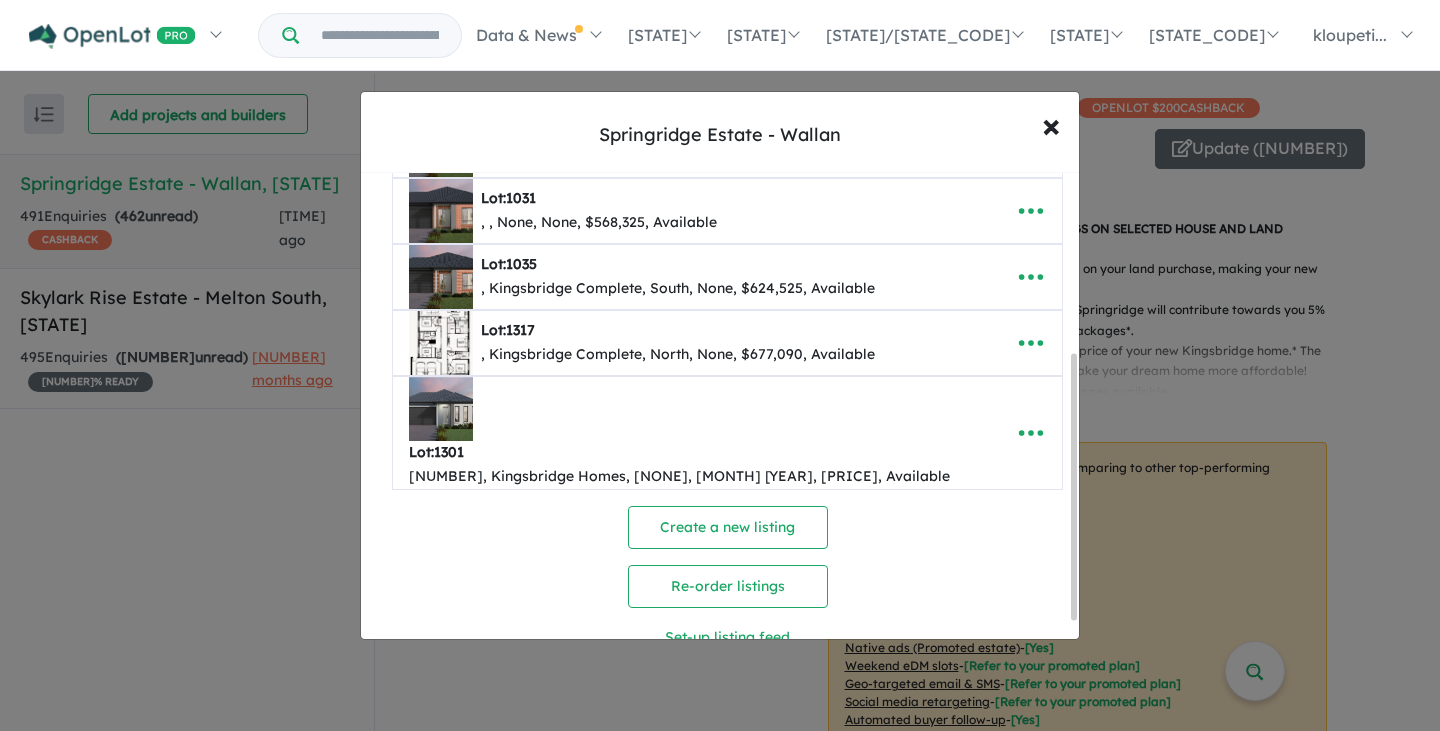 scroll, scrollTop: 345, scrollLeft: 0, axis: vertical 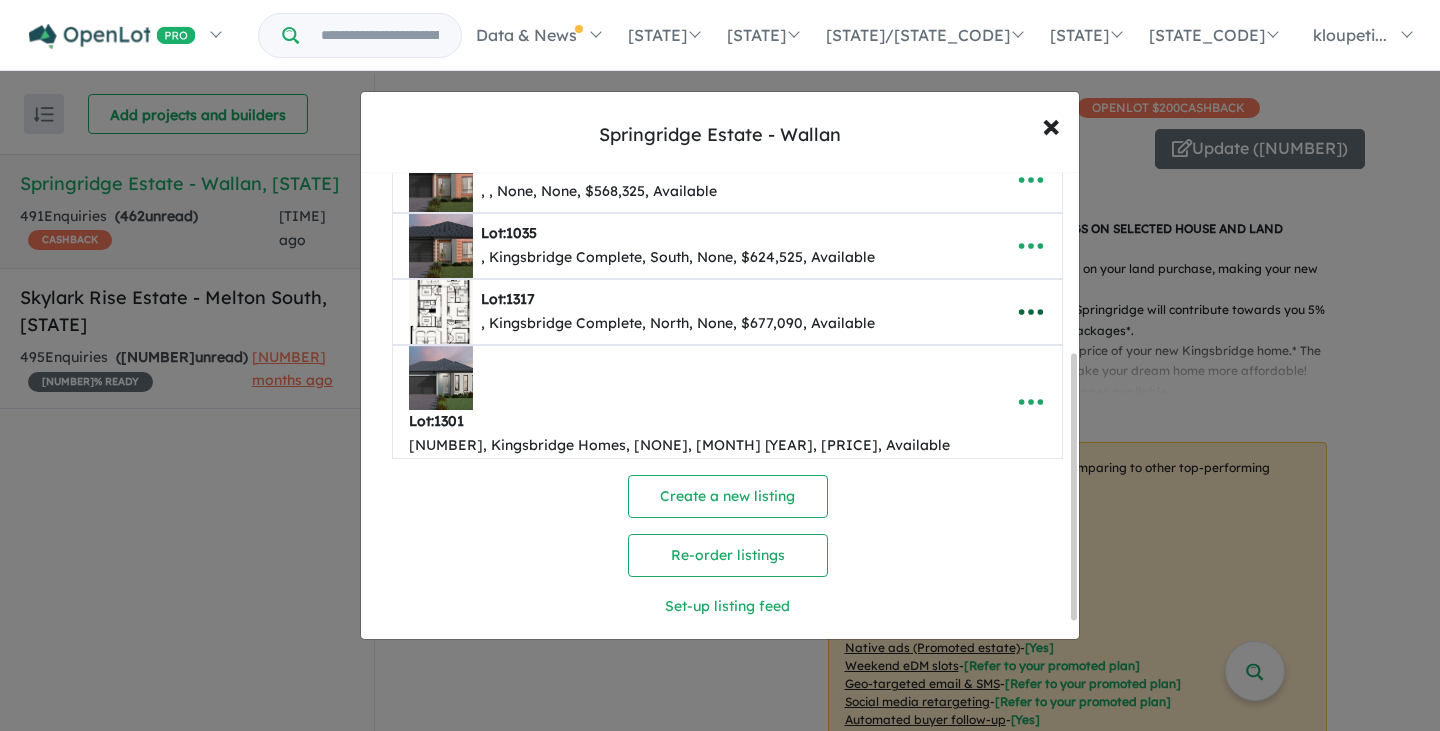 click at bounding box center (1031, 321) 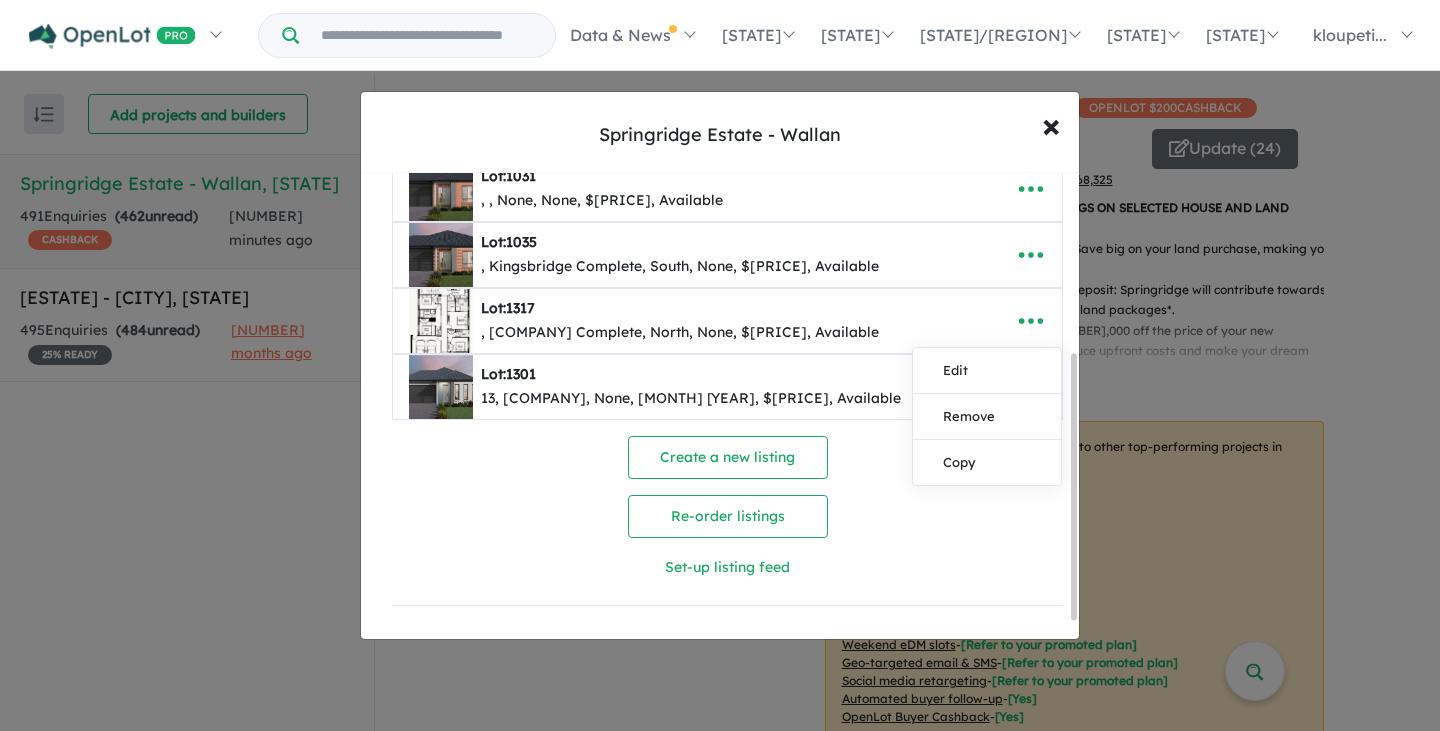 click on "Create a new listing Re-order listings Set-up listing feed" at bounding box center [727, 512] 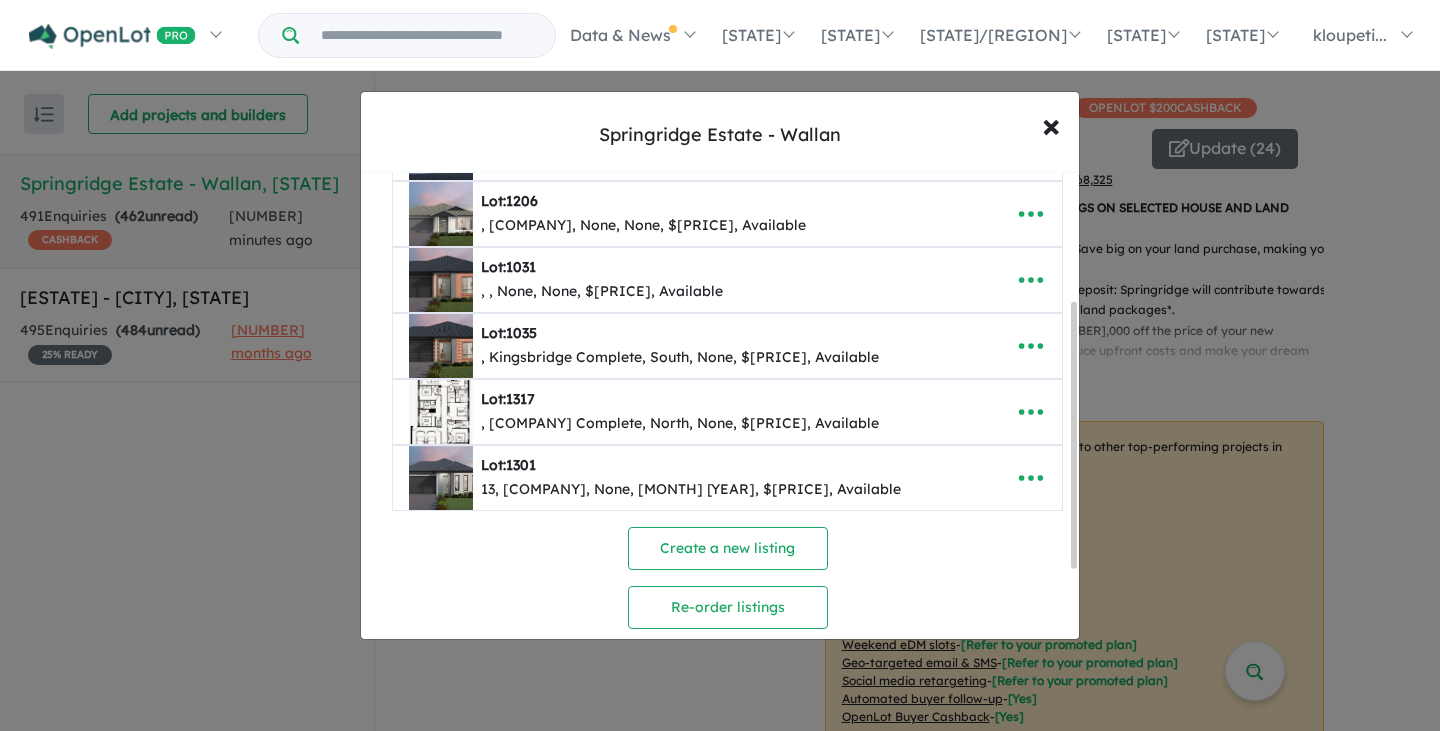 scroll, scrollTop: 345, scrollLeft: 0, axis: vertical 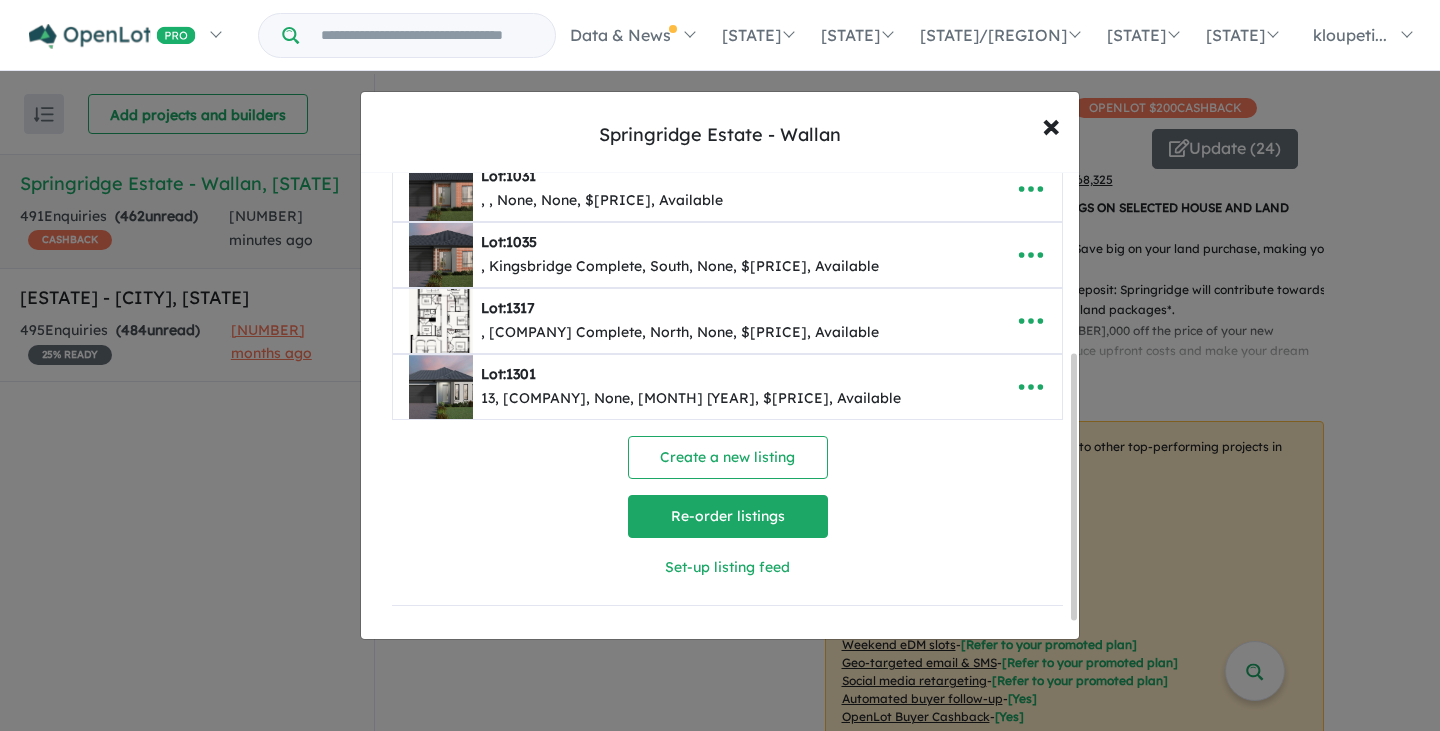 click on "Re-order listings" at bounding box center (728, 516) 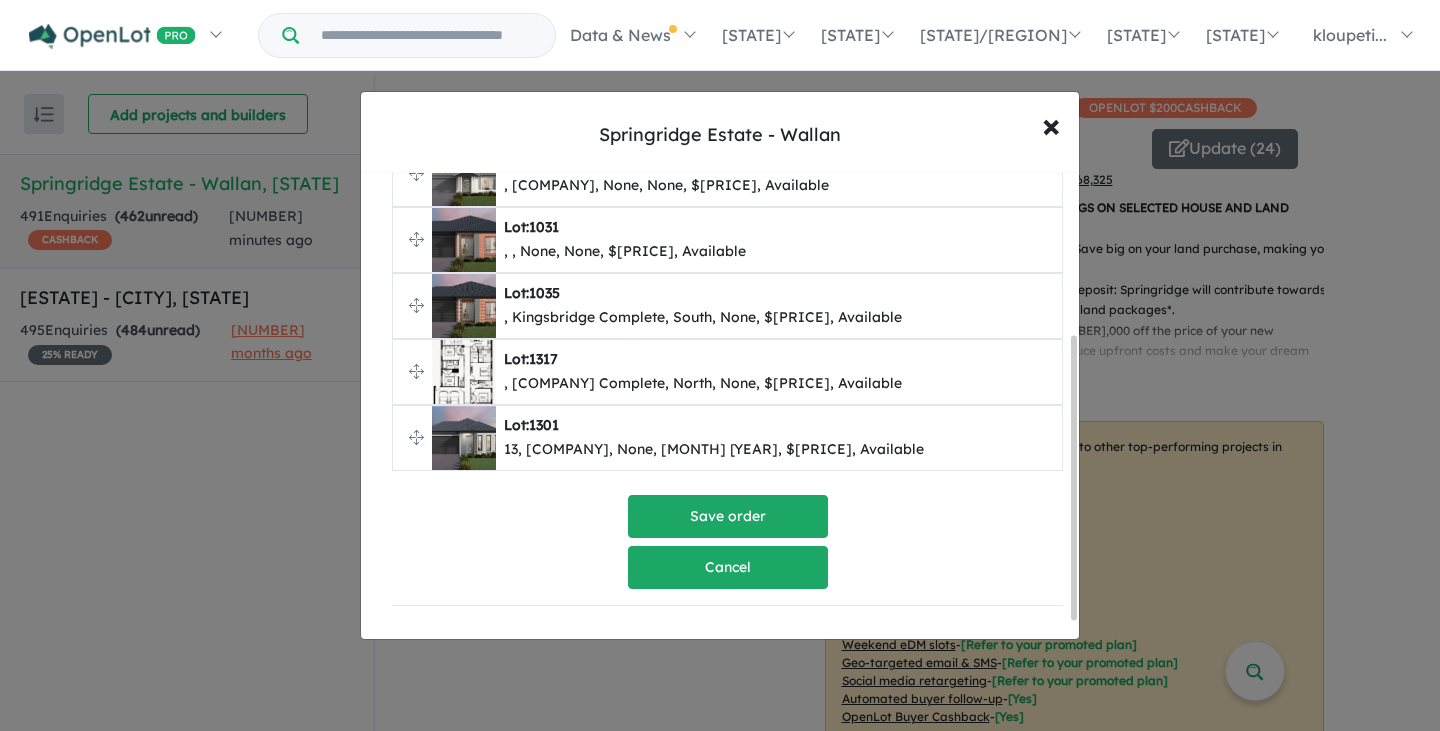 scroll, scrollTop: 293, scrollLeft: 0, axis: vertical 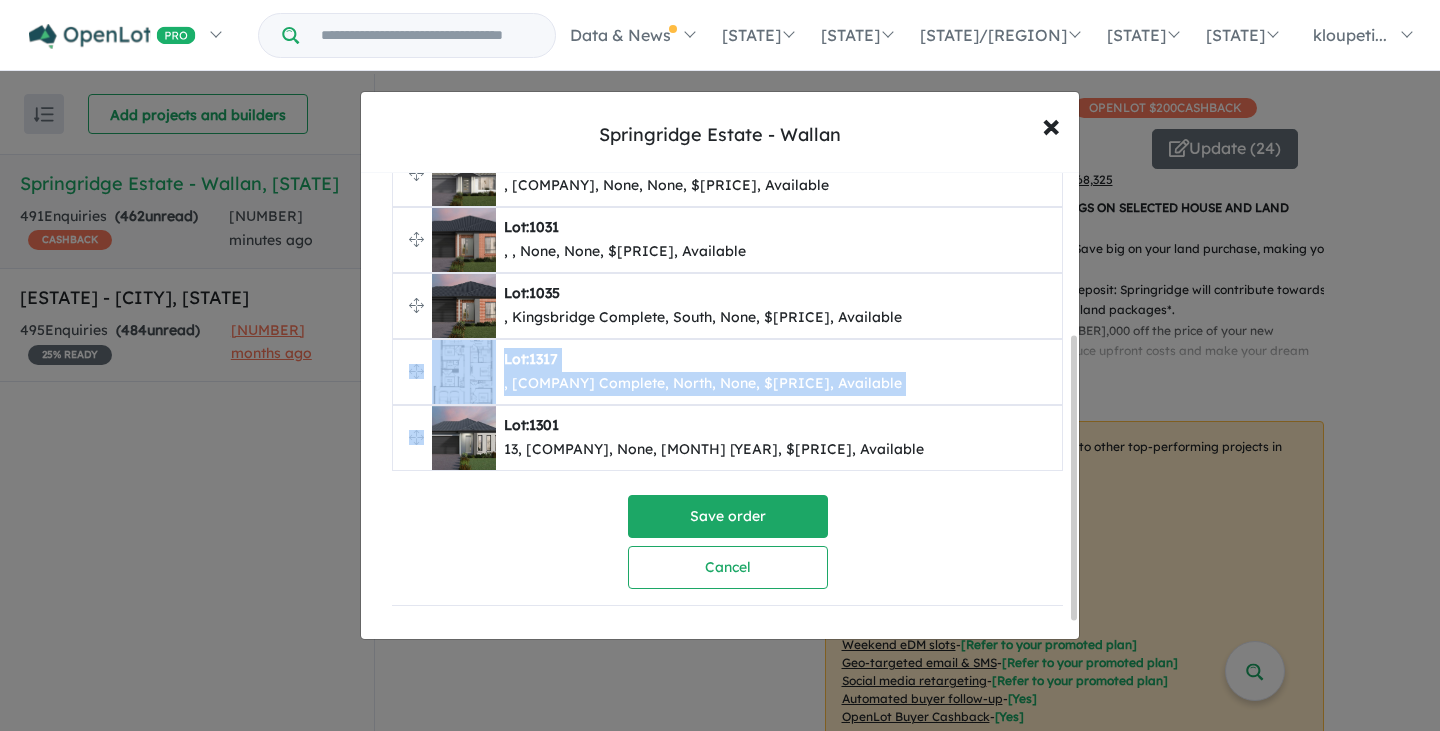 drag, startPoint x: 412, startPoint y: 422, endPoint x: 405, endPoint y: 393, distance: 29.832869 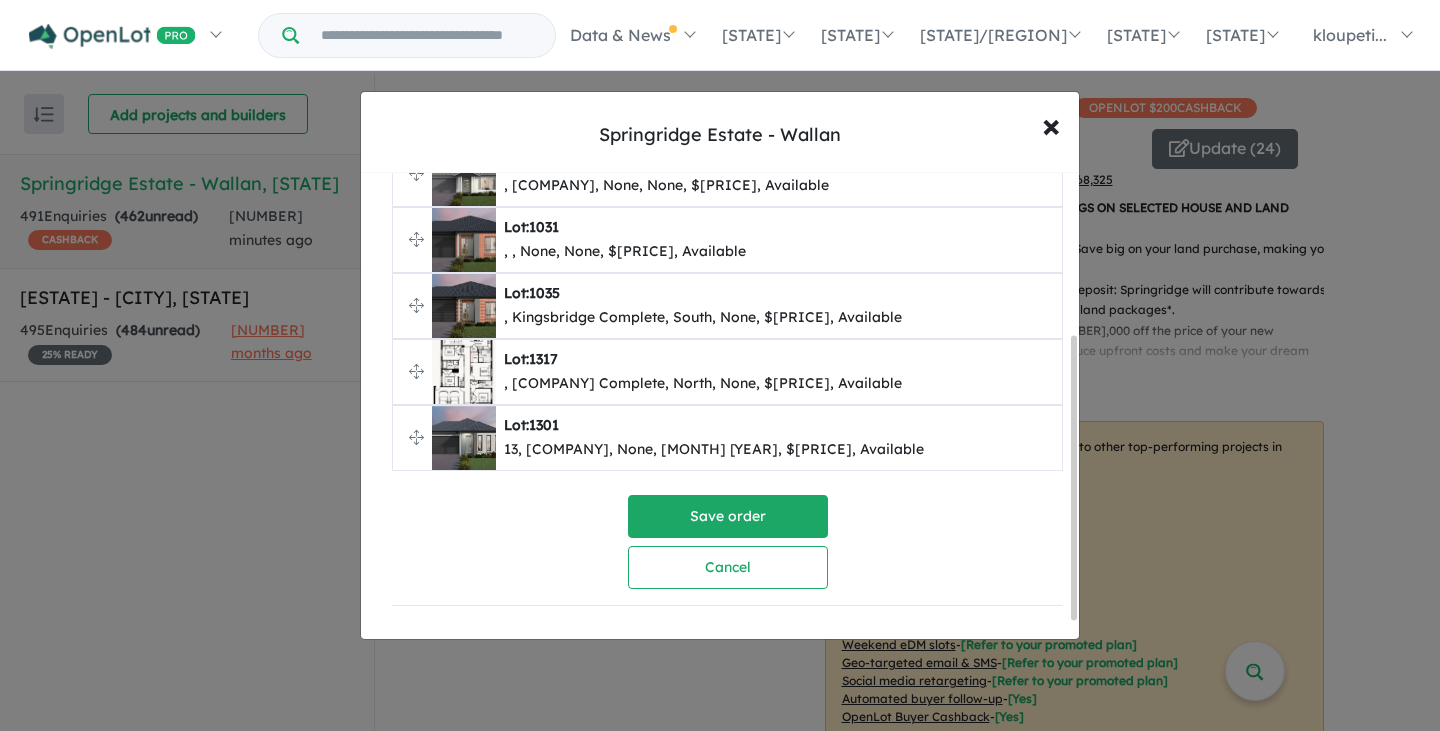 click on "Save order Cancel" at bounding box center [727, 538] 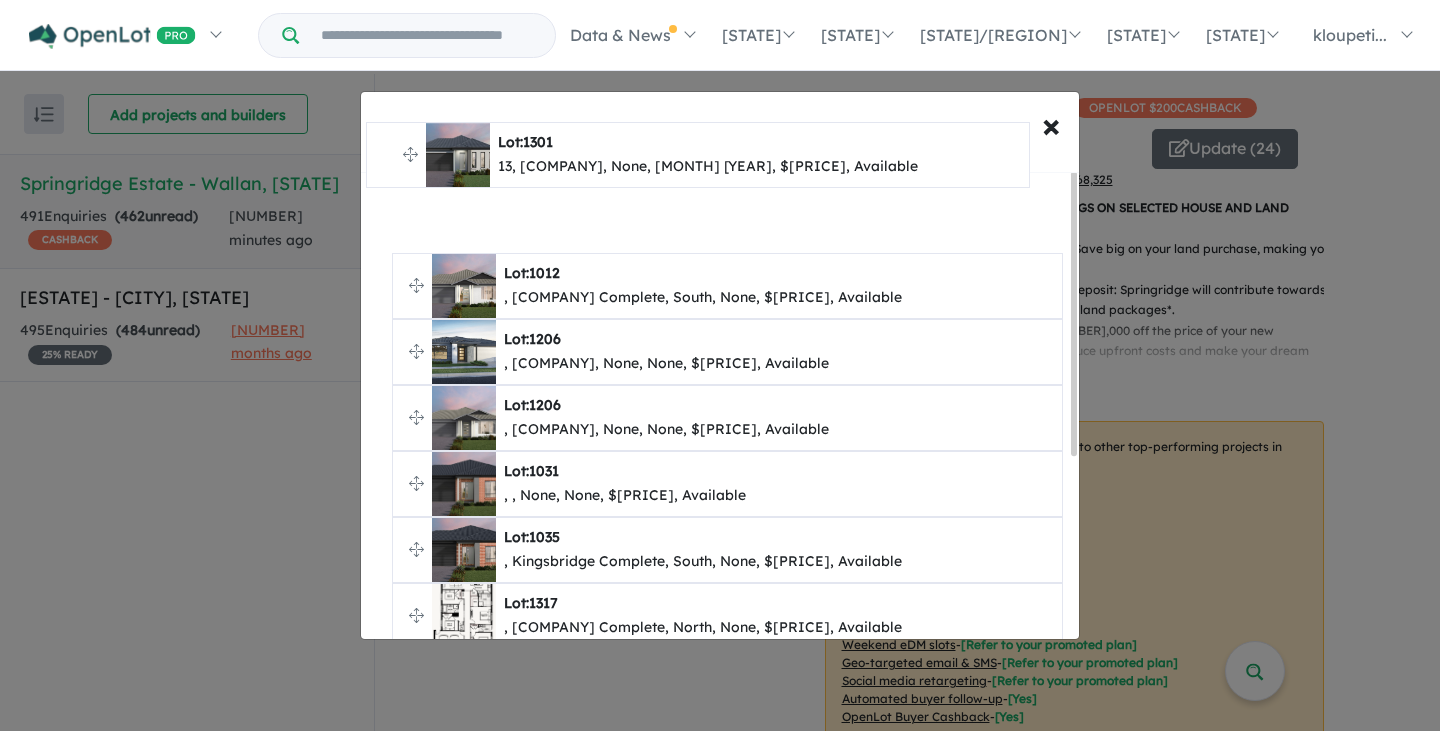 scroll, scrollTop: 0, scrollLeft: 0, axis: both 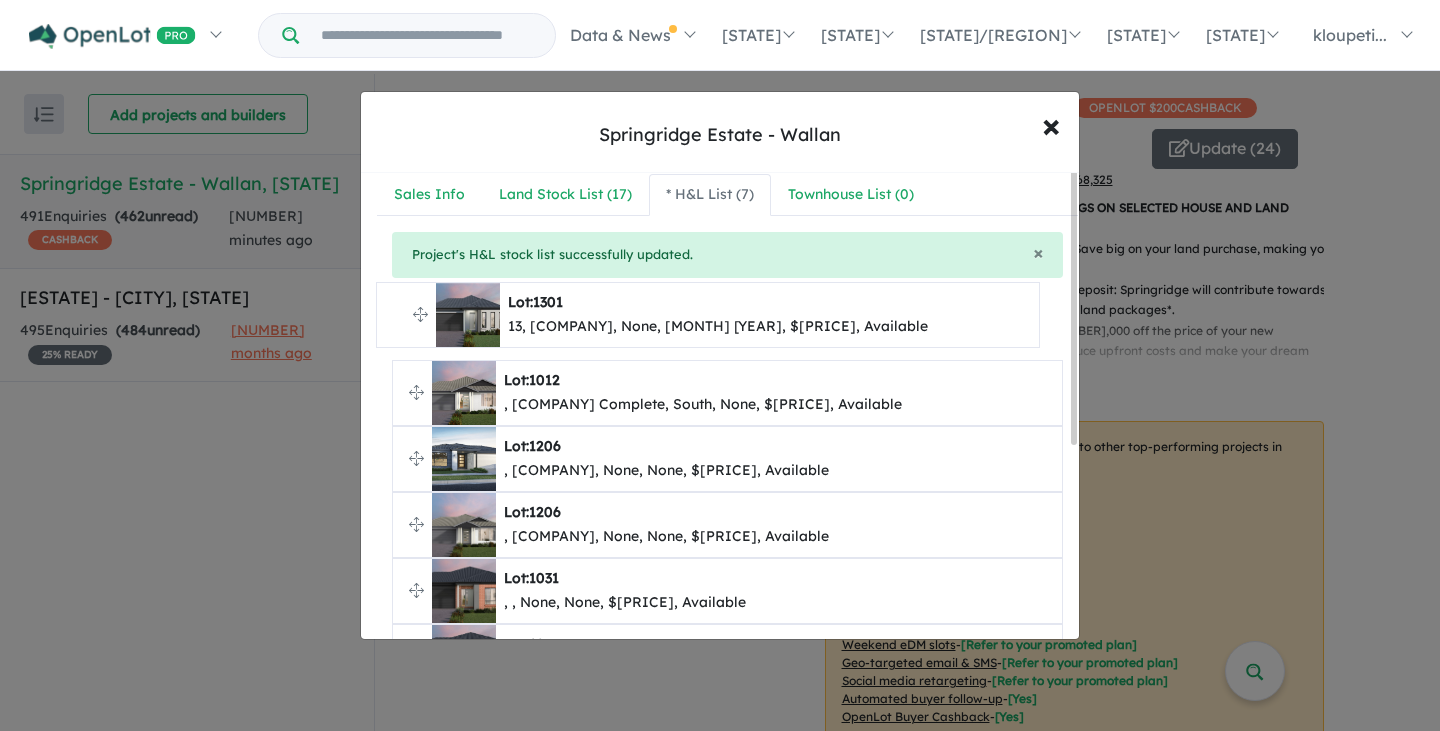 drag, startPoint x: 416, startPoint y: 429, endPoint x: 399, endPoint y: 314, distance: 116.24973 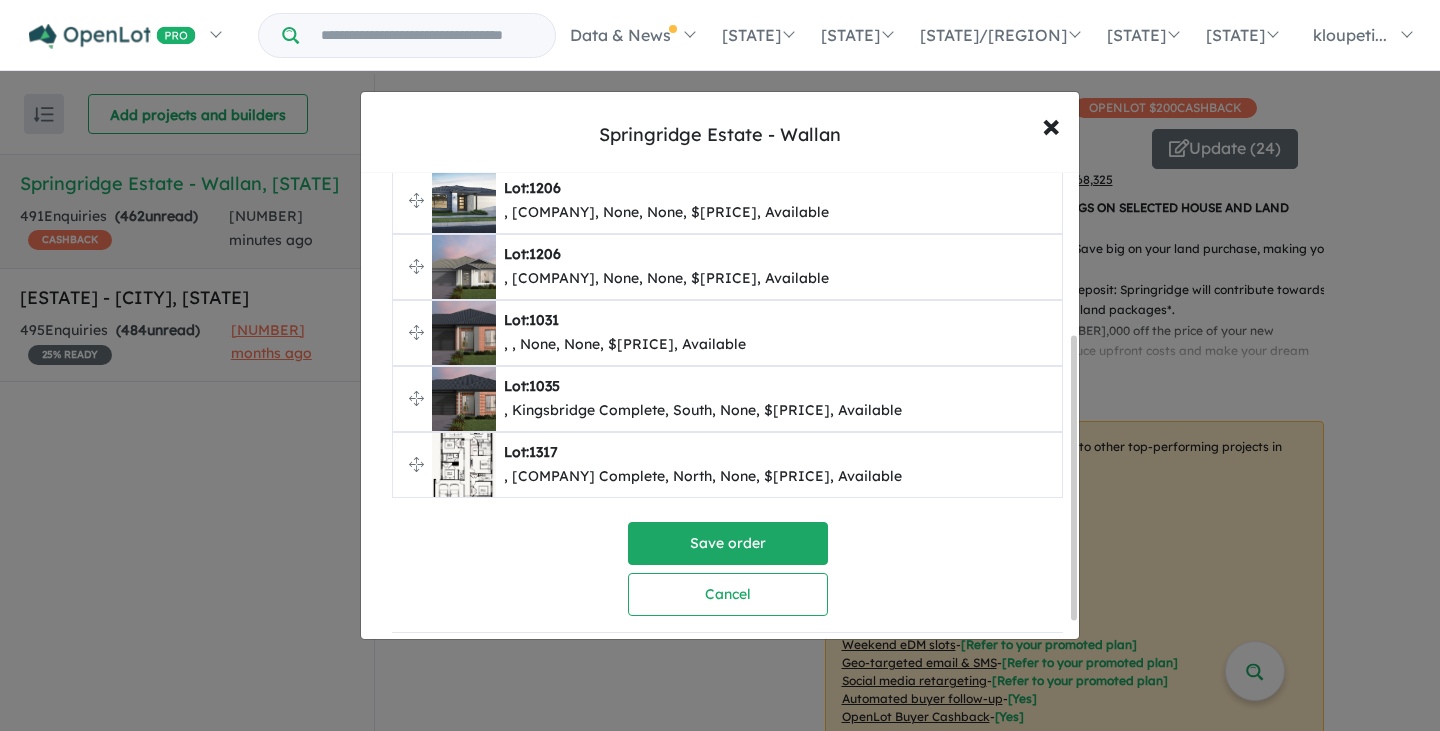 scroll, scrollTop: 293, scrollLeft: 0, axis: vertical 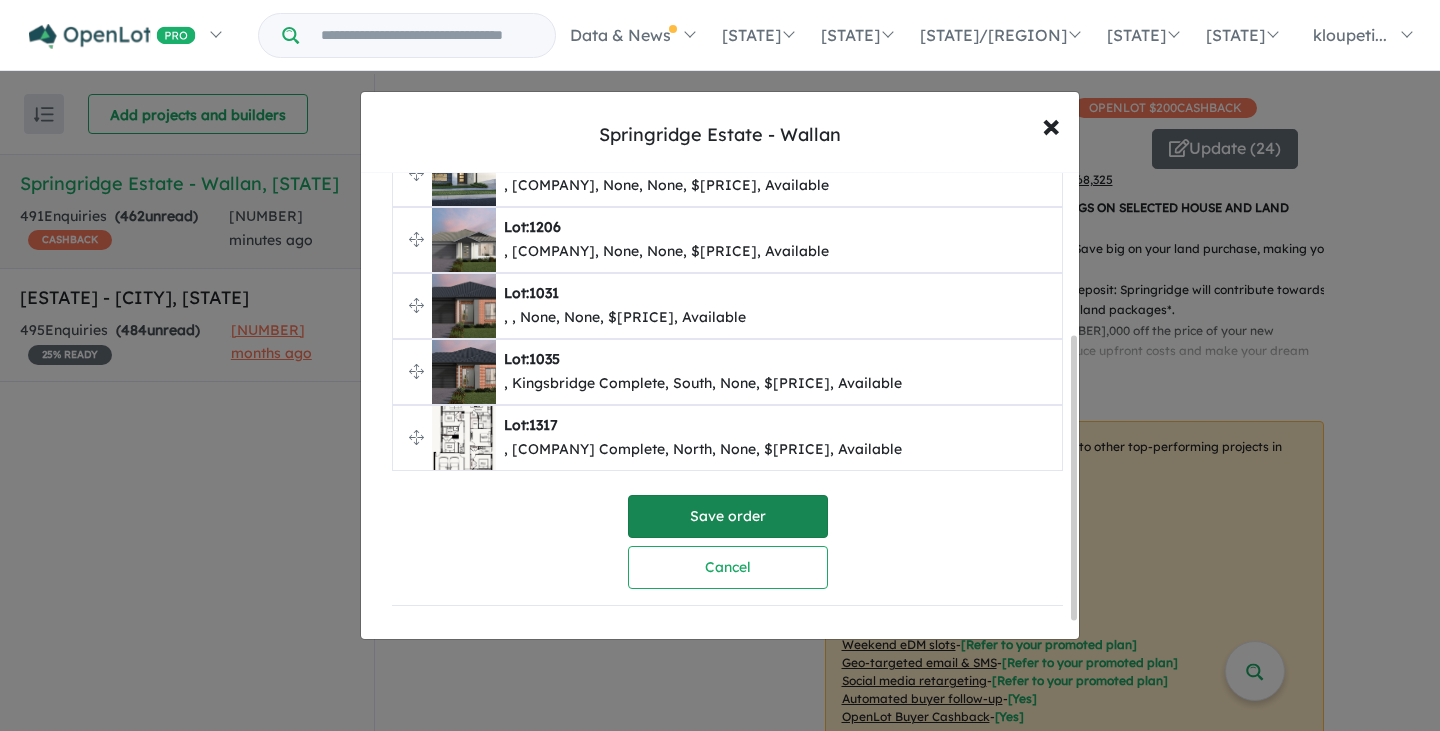 click on "Save order" at bounding box center [728, 516] 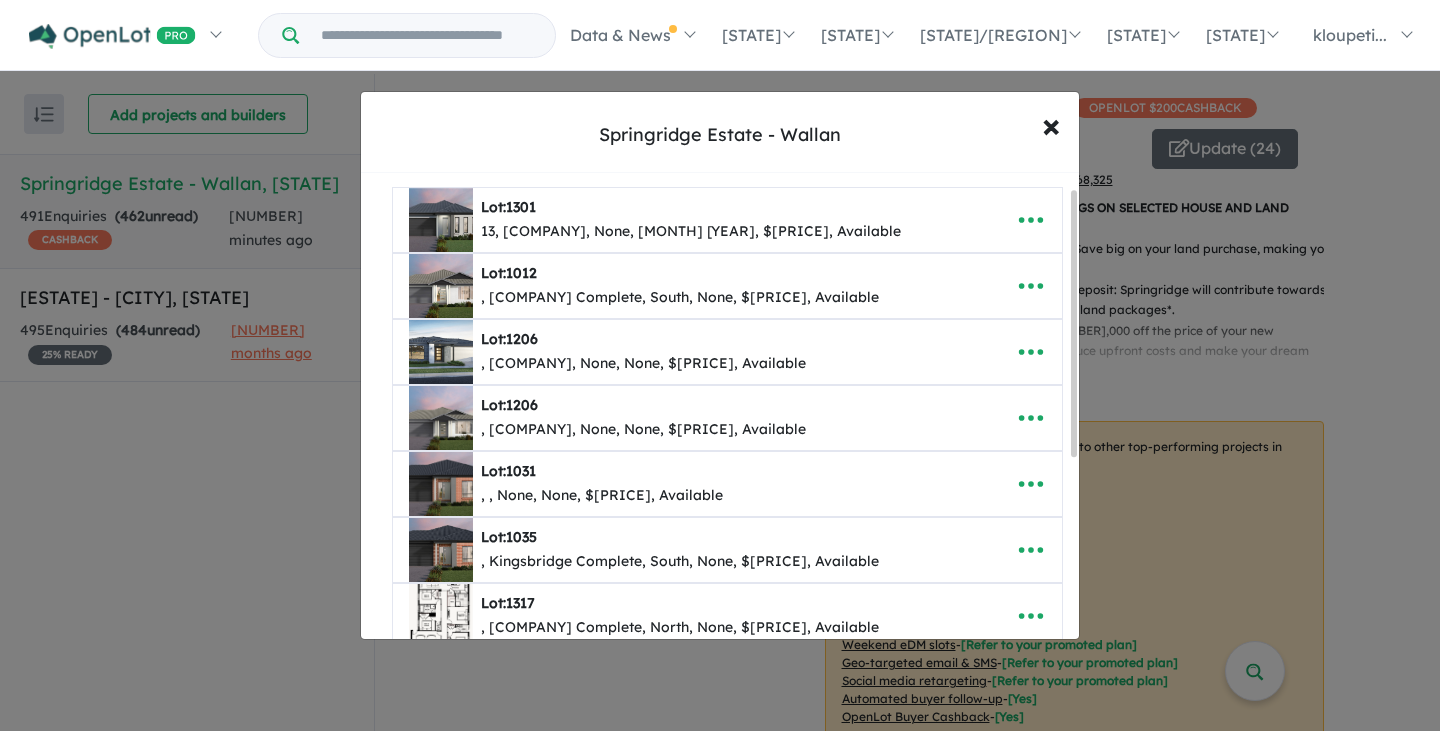 scroll, scrollTop: 0, scrollLeft: 0, axis: both 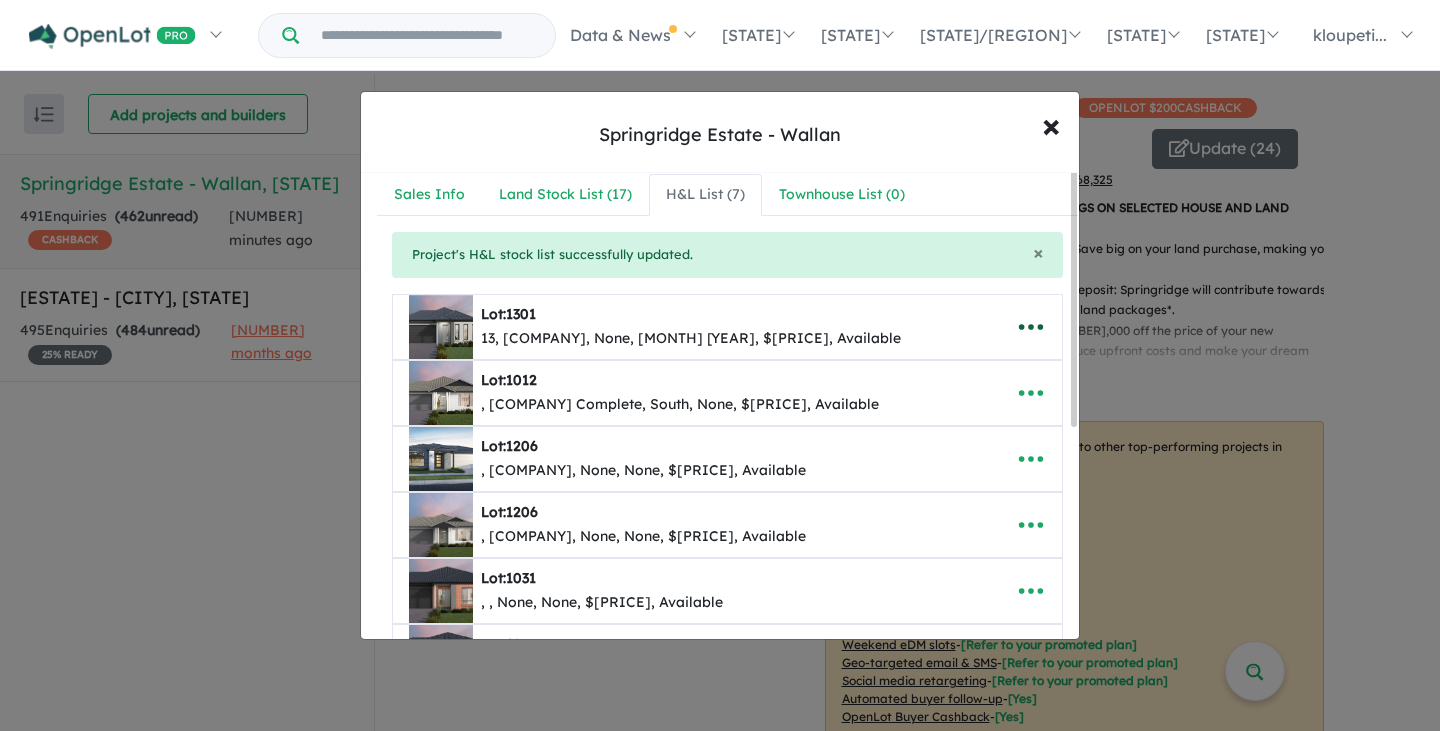 click at bounding box center [1031, 327] 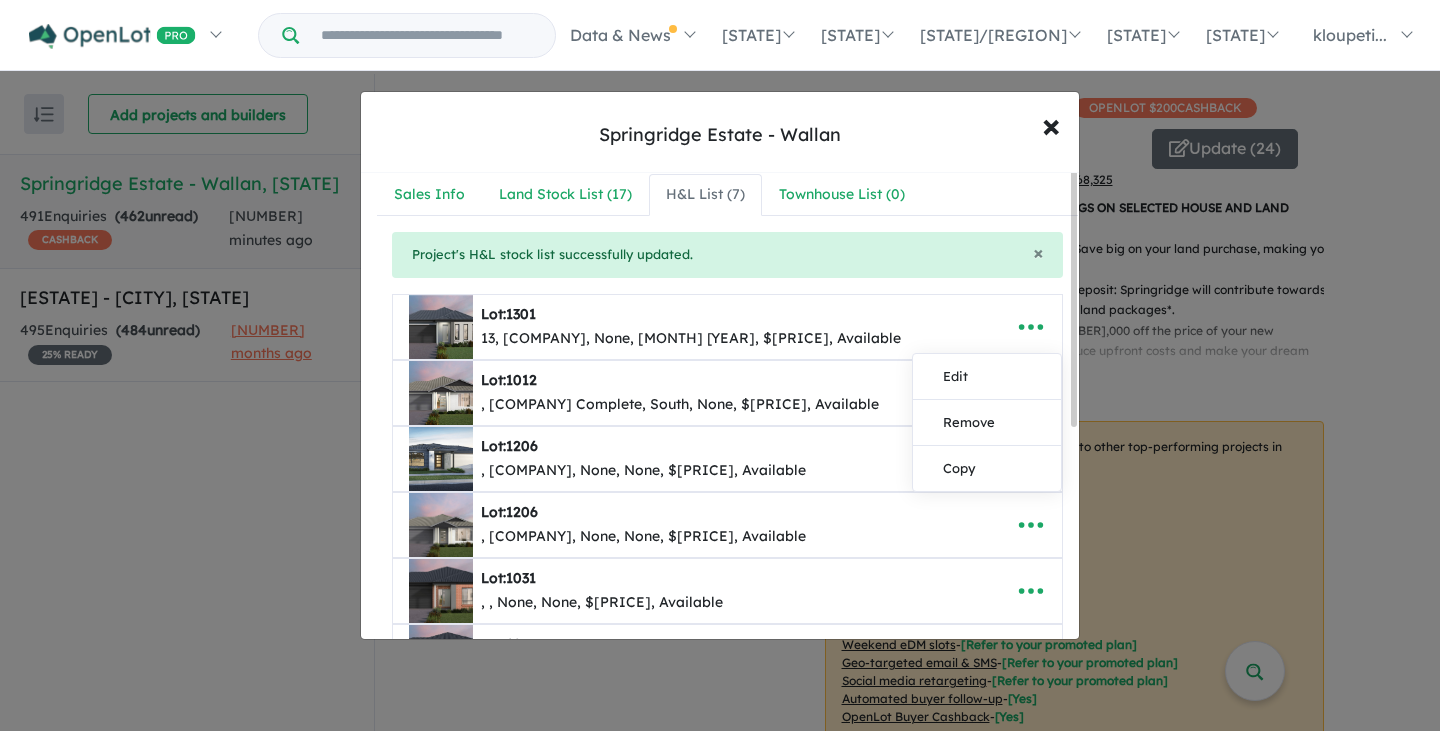 click on "Lot: [NUMBER]" at bounding box center [691, 315] 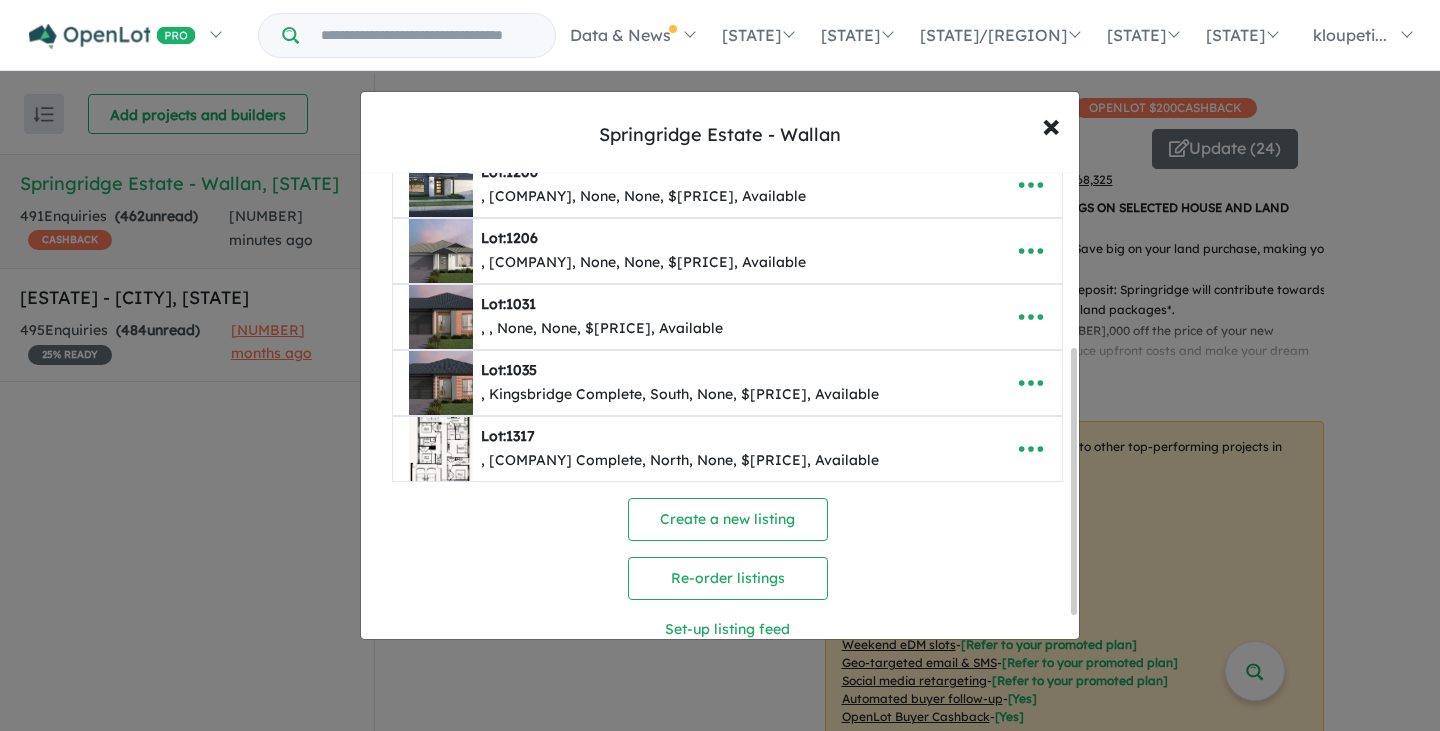 scroll, scrollTop: 345, scrollLeft: 0, axis: vertical 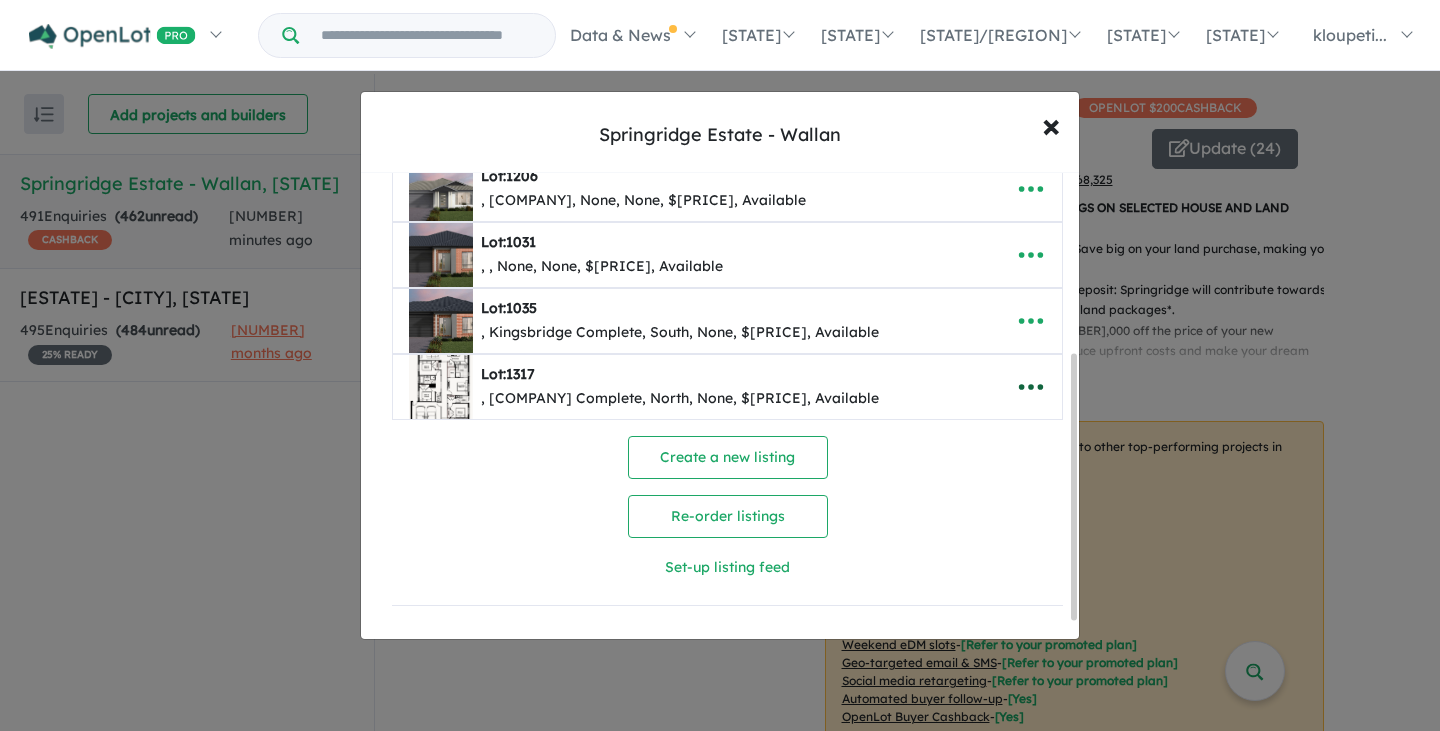 click at bounding box center [1031, 387] 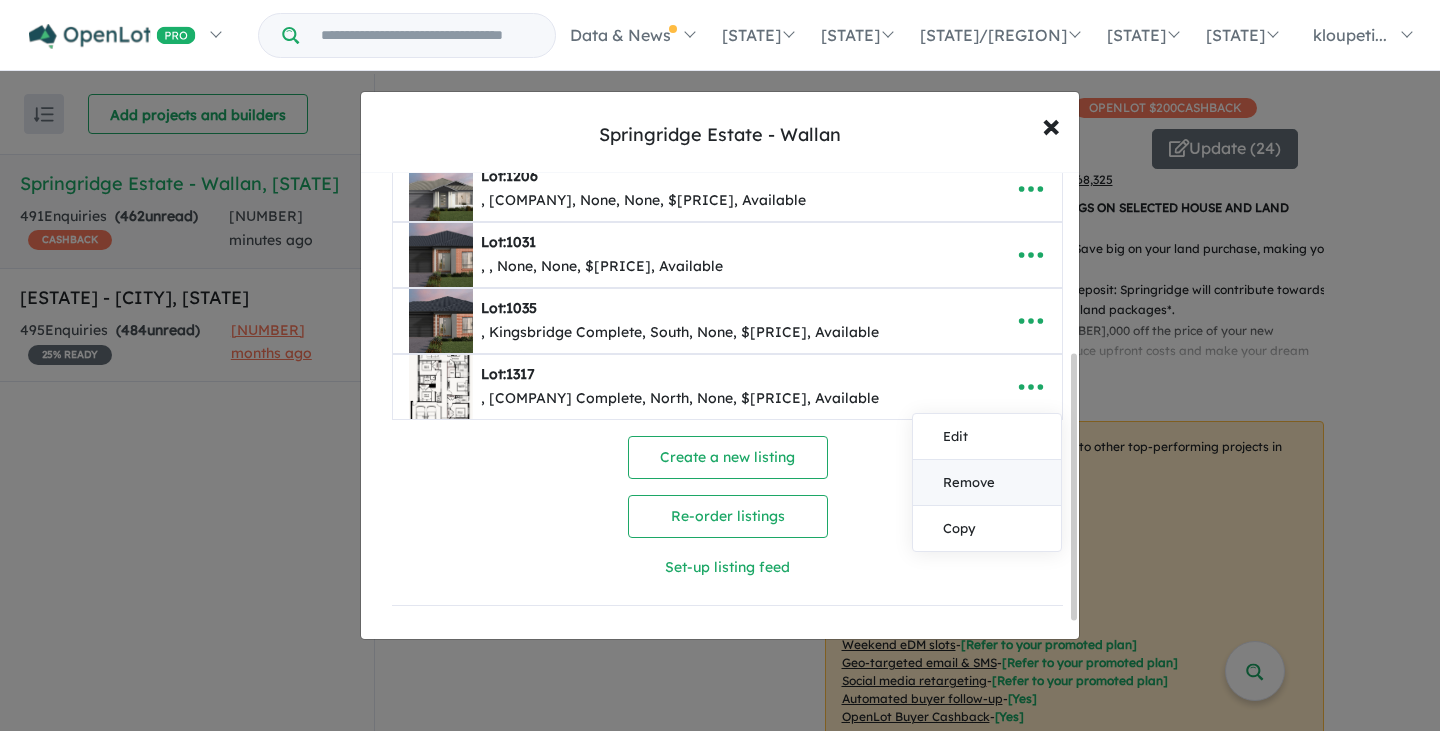 click on "Remove" at bounding box center (987, 483) 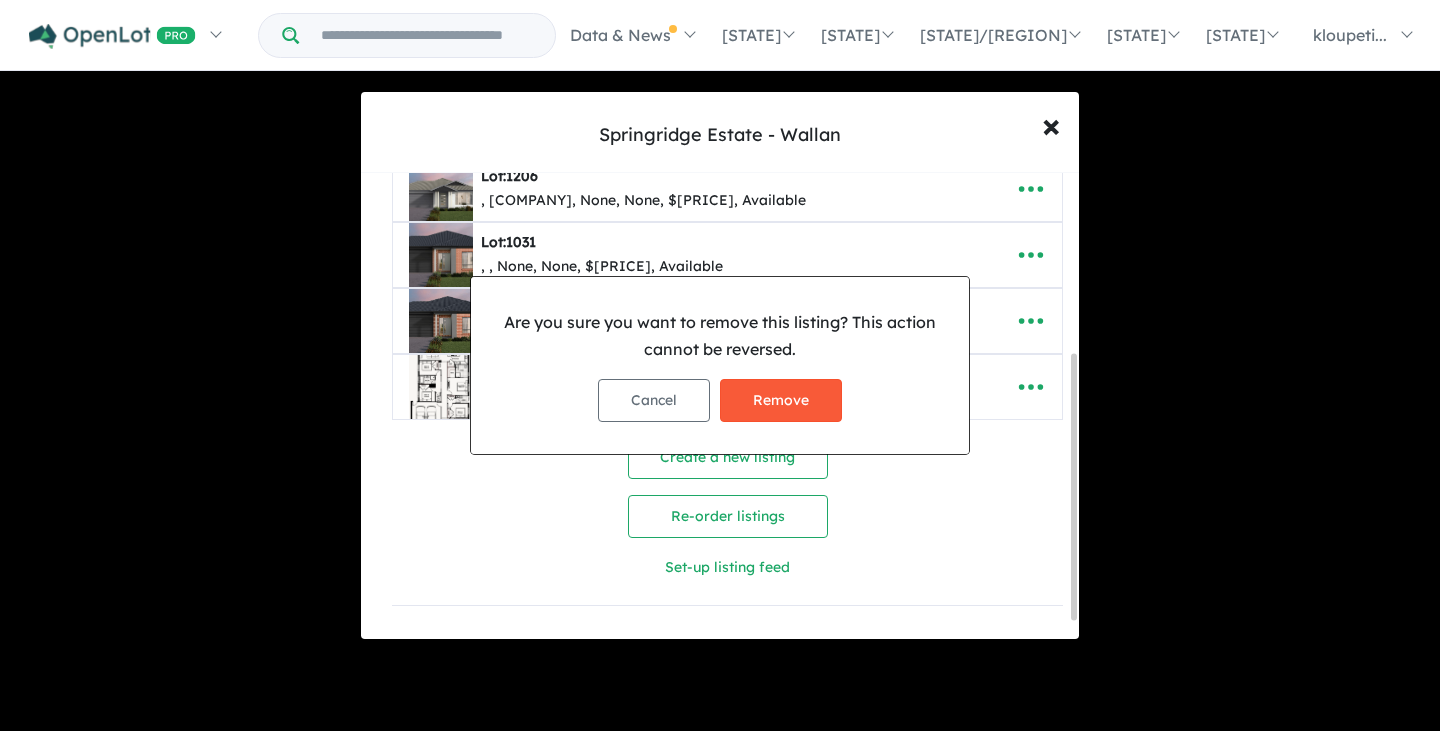 click on "Remove" at bounding box center (781, 400) 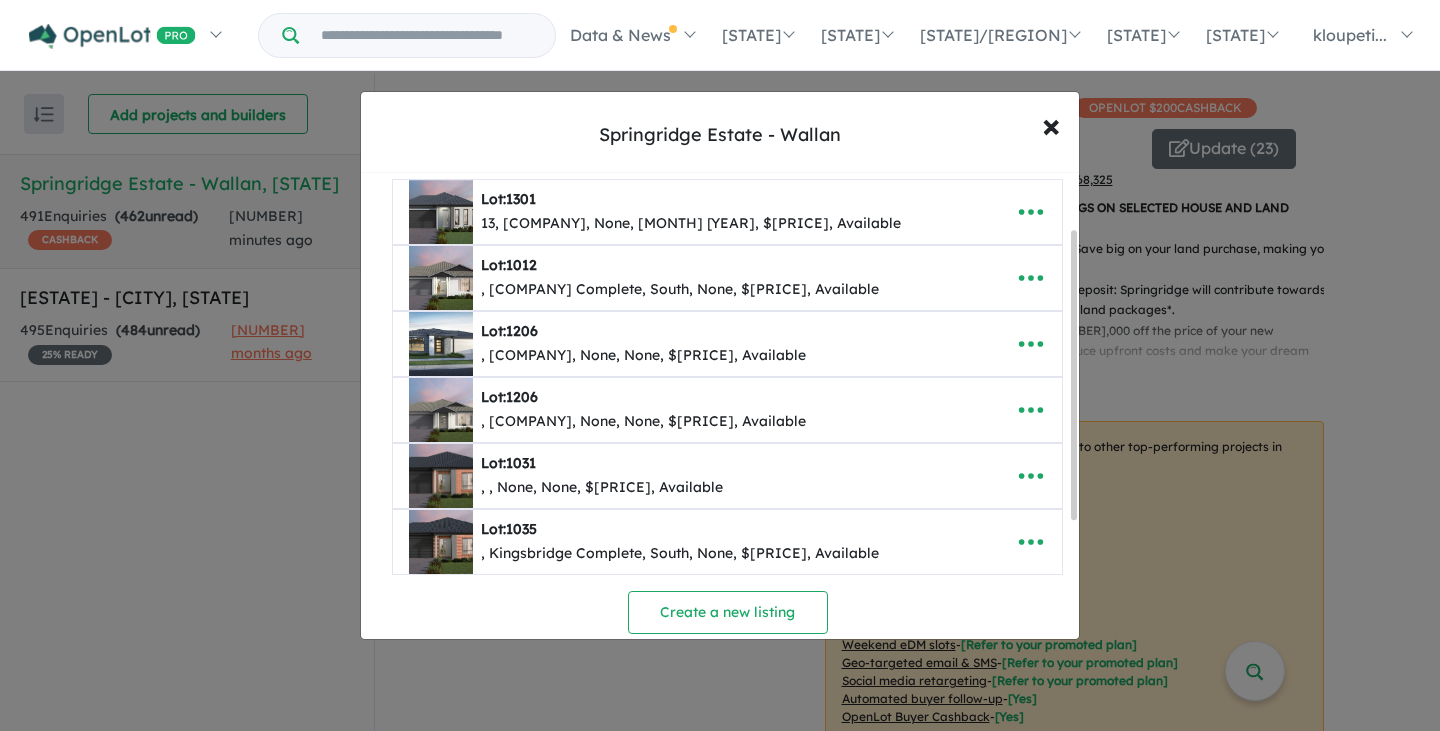 scroll, scrollTop: 0, scrollLeft: 0, axis: both 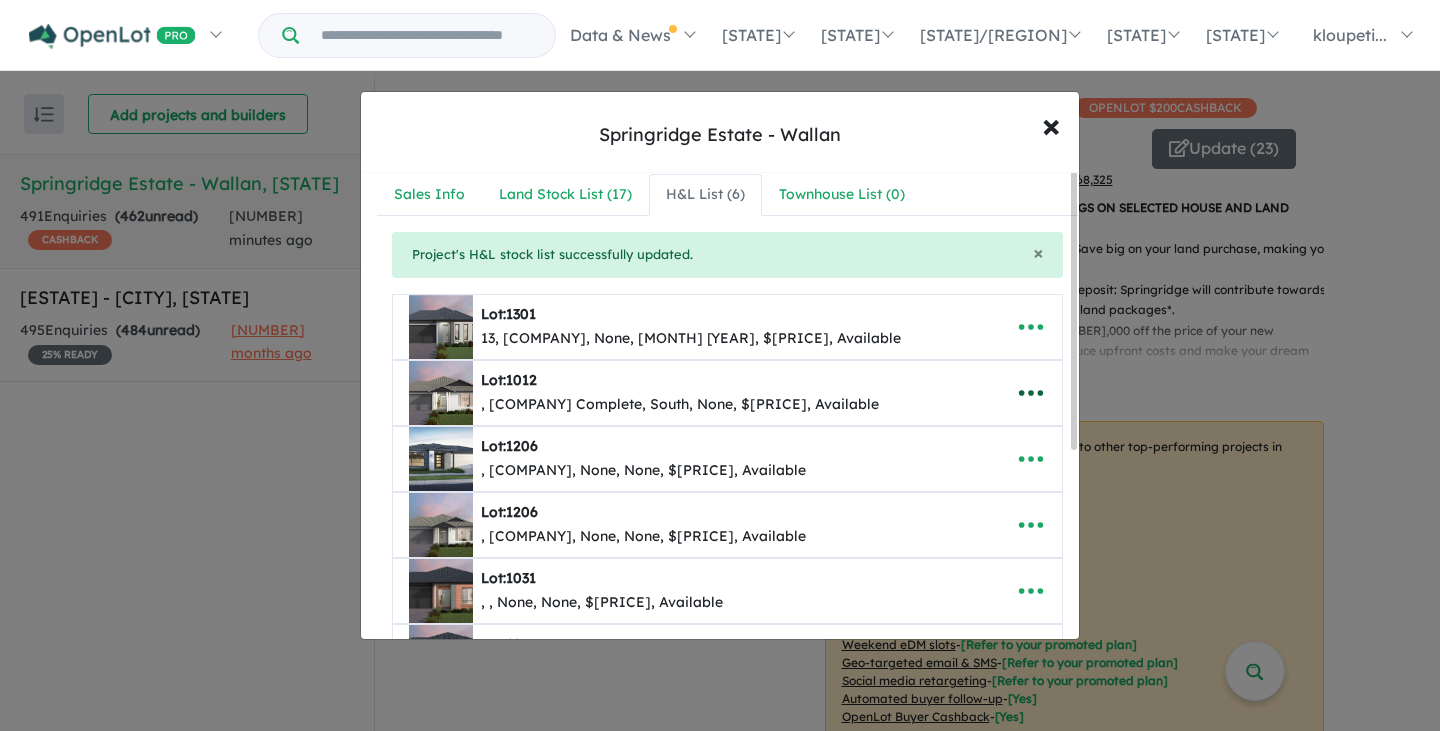 click at bounding box center (1031, 393) 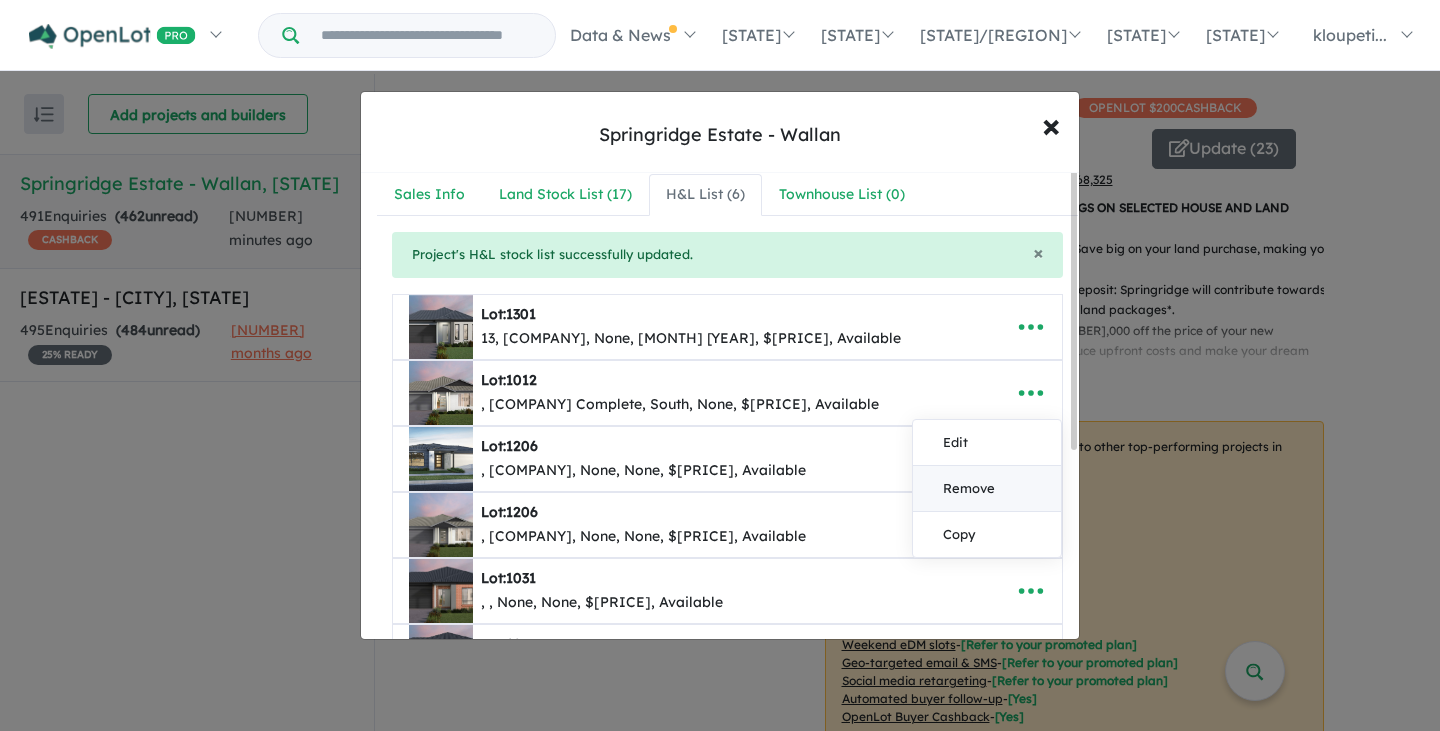 click on "Remove" at bounding box center [987, 489] 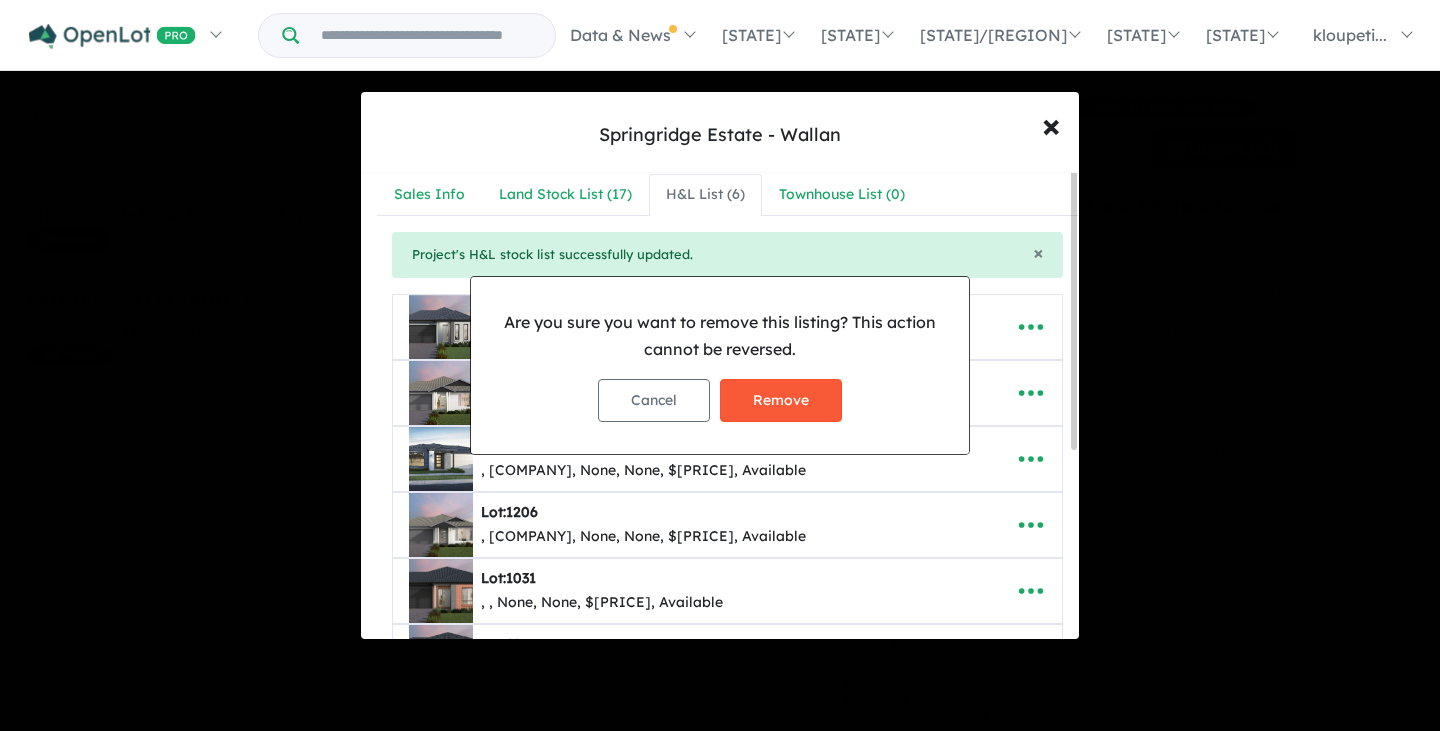 click on "Remove" at bounding box center (781, 400) 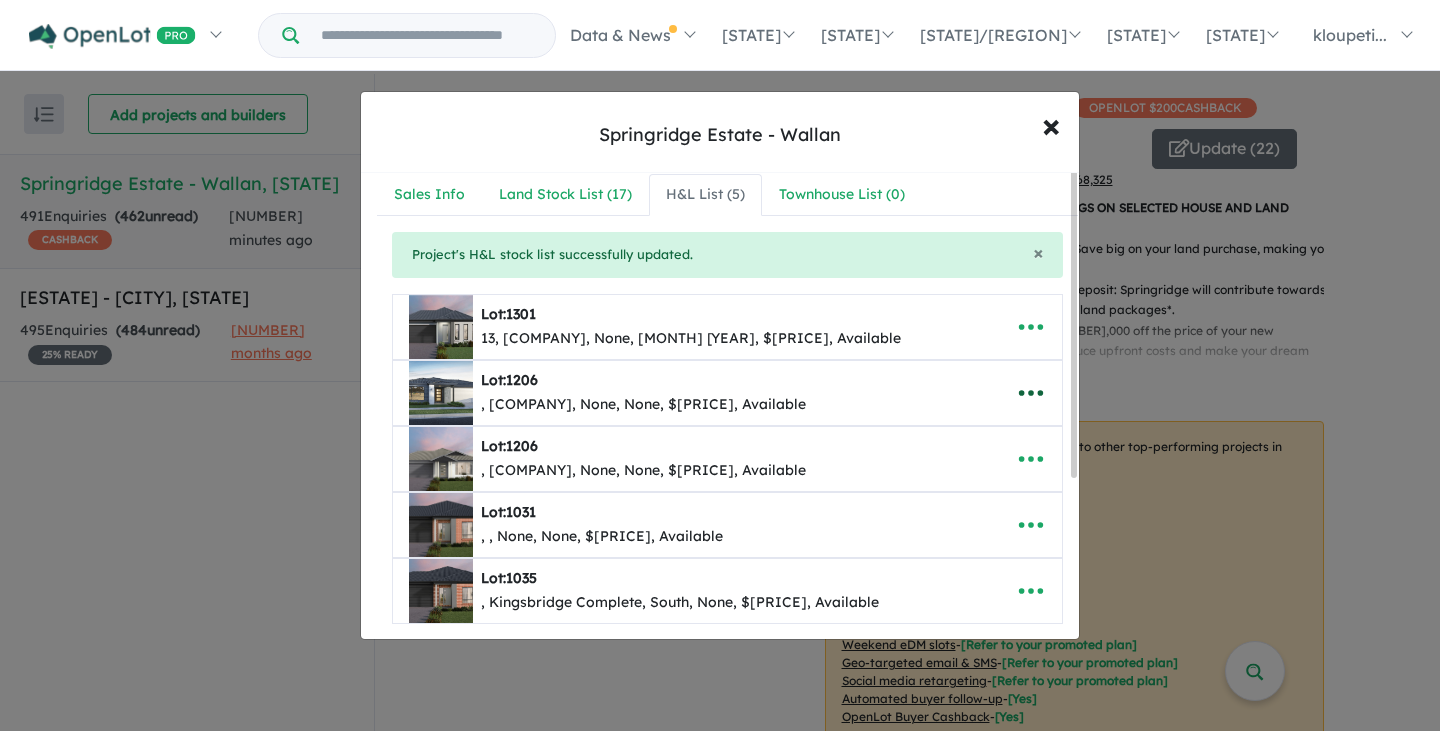 click at bounding box center (1031, 393) 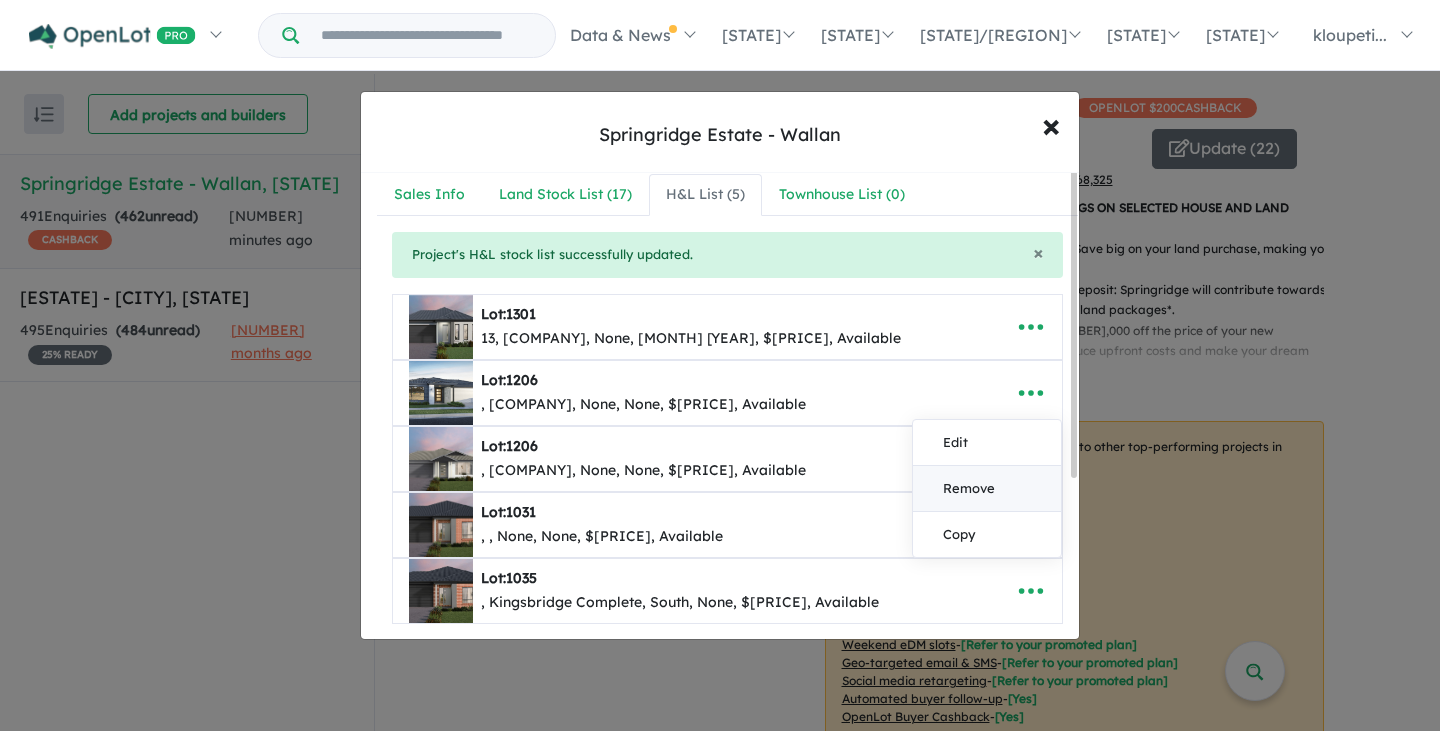 click on "Remove" at bounding box center [987, 489] 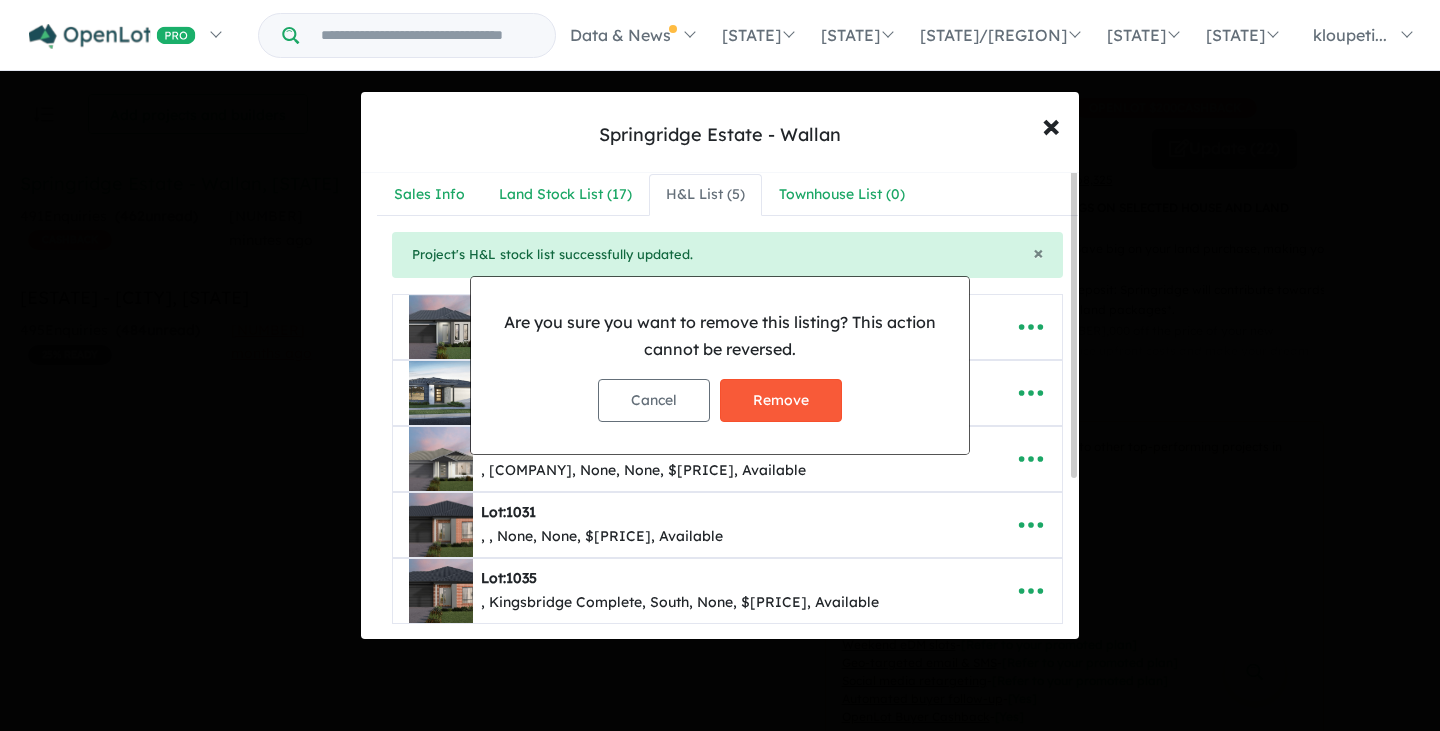 click on "Remove" at bounding box center [781, 400] 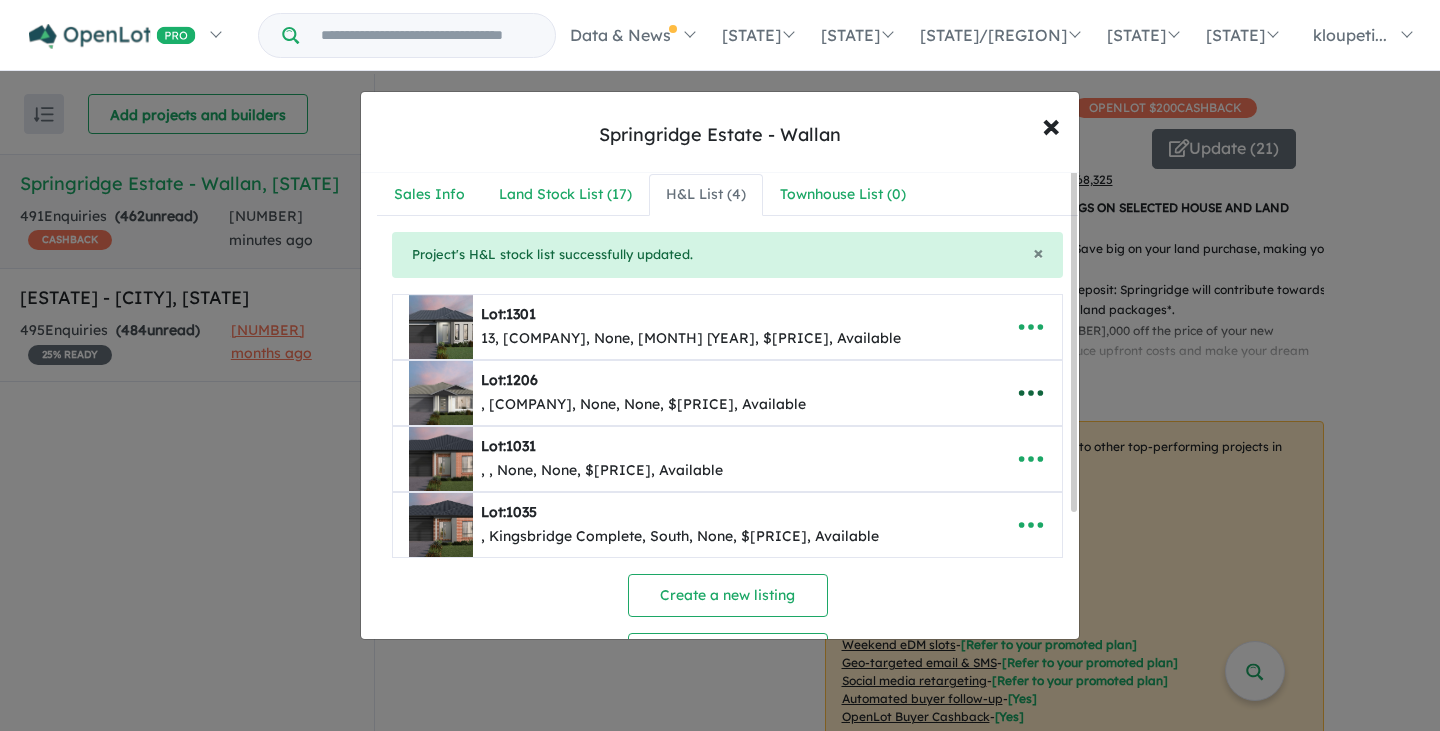 click at bounding box center [1031, 393] 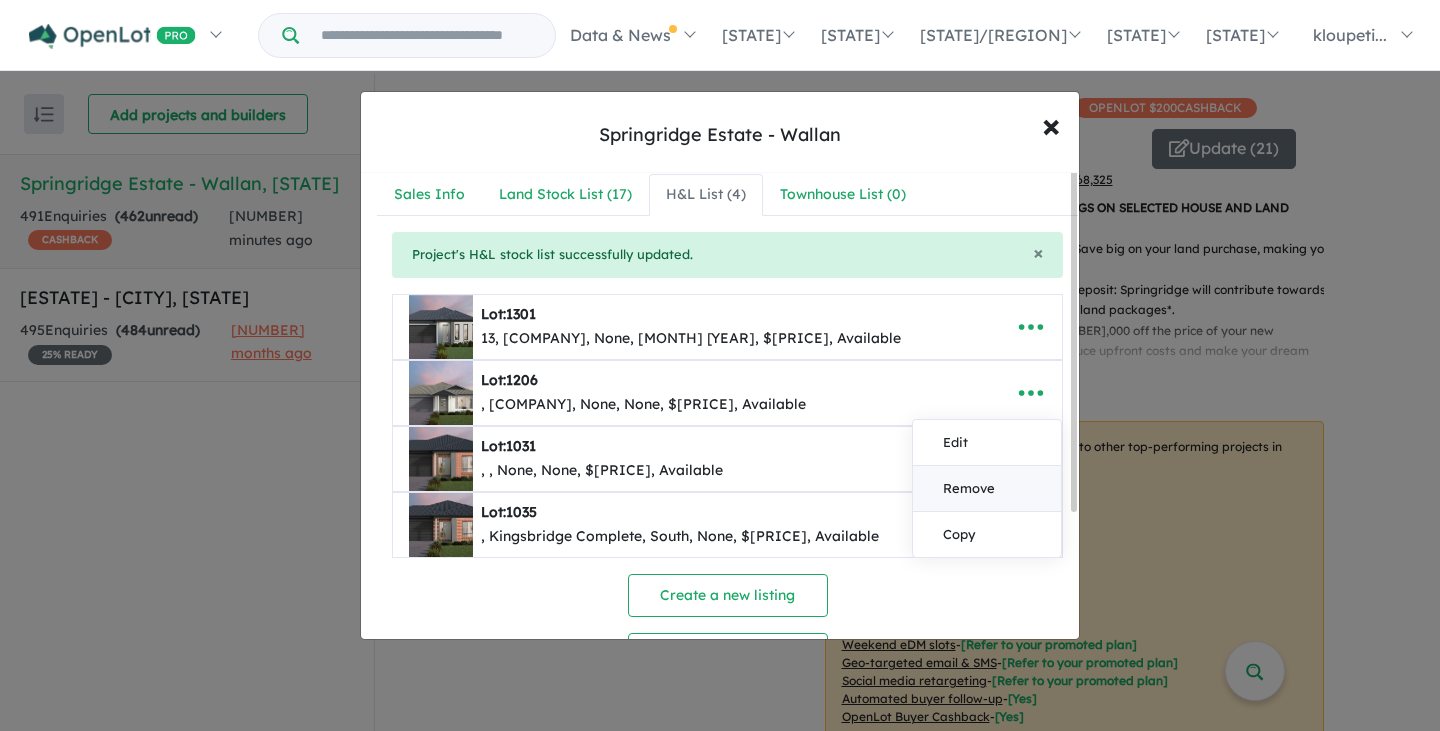 click on "Remove" at bounding box center [987, 489] 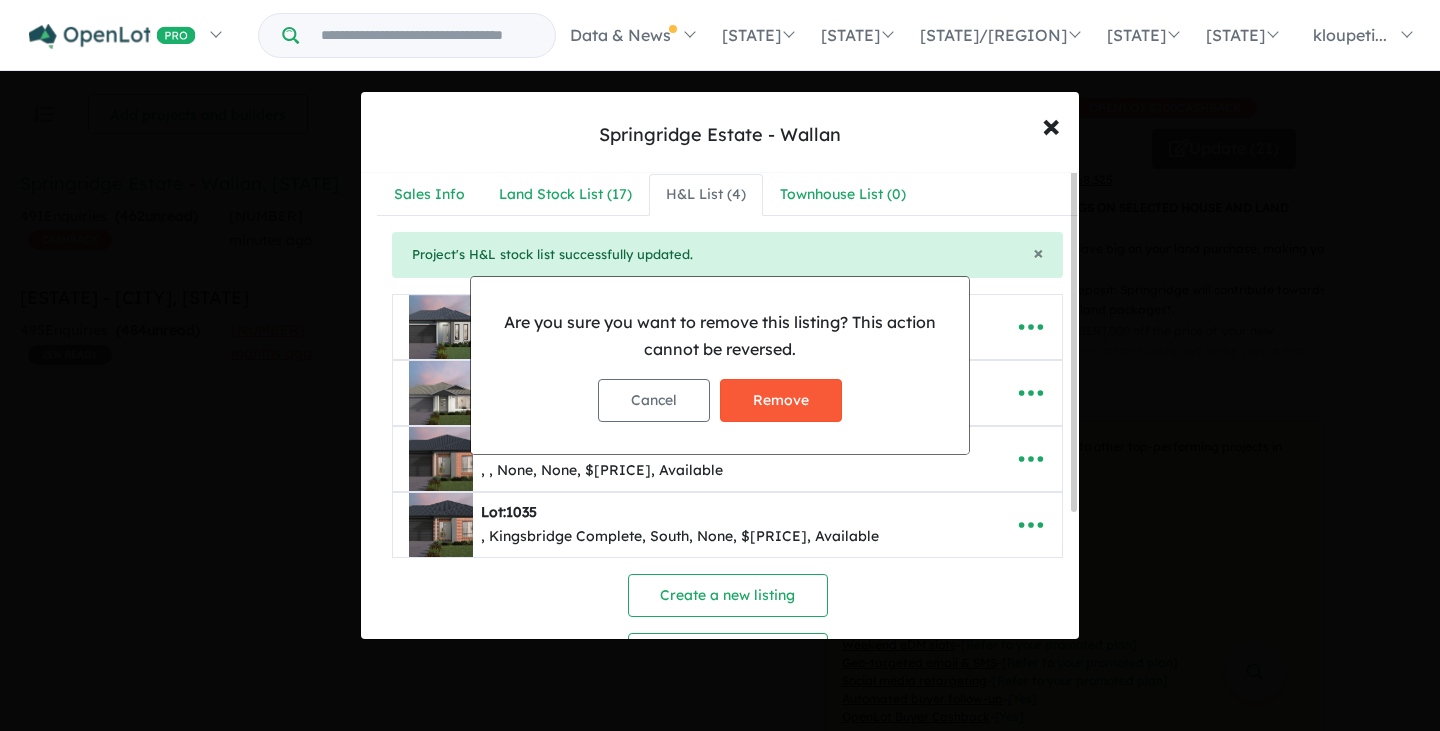 click on "Remove" at bounding box center [781, 400] 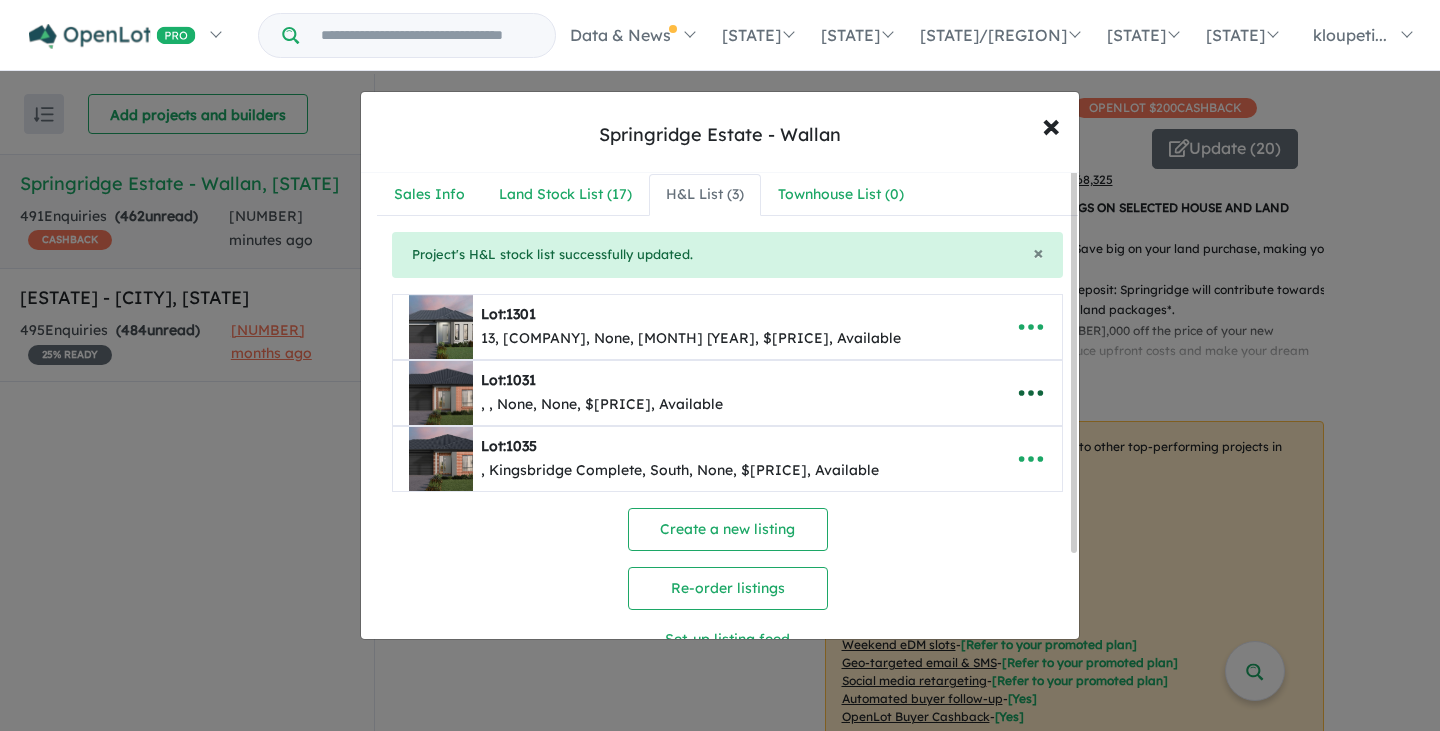 click at bounding box center [1031, 393] 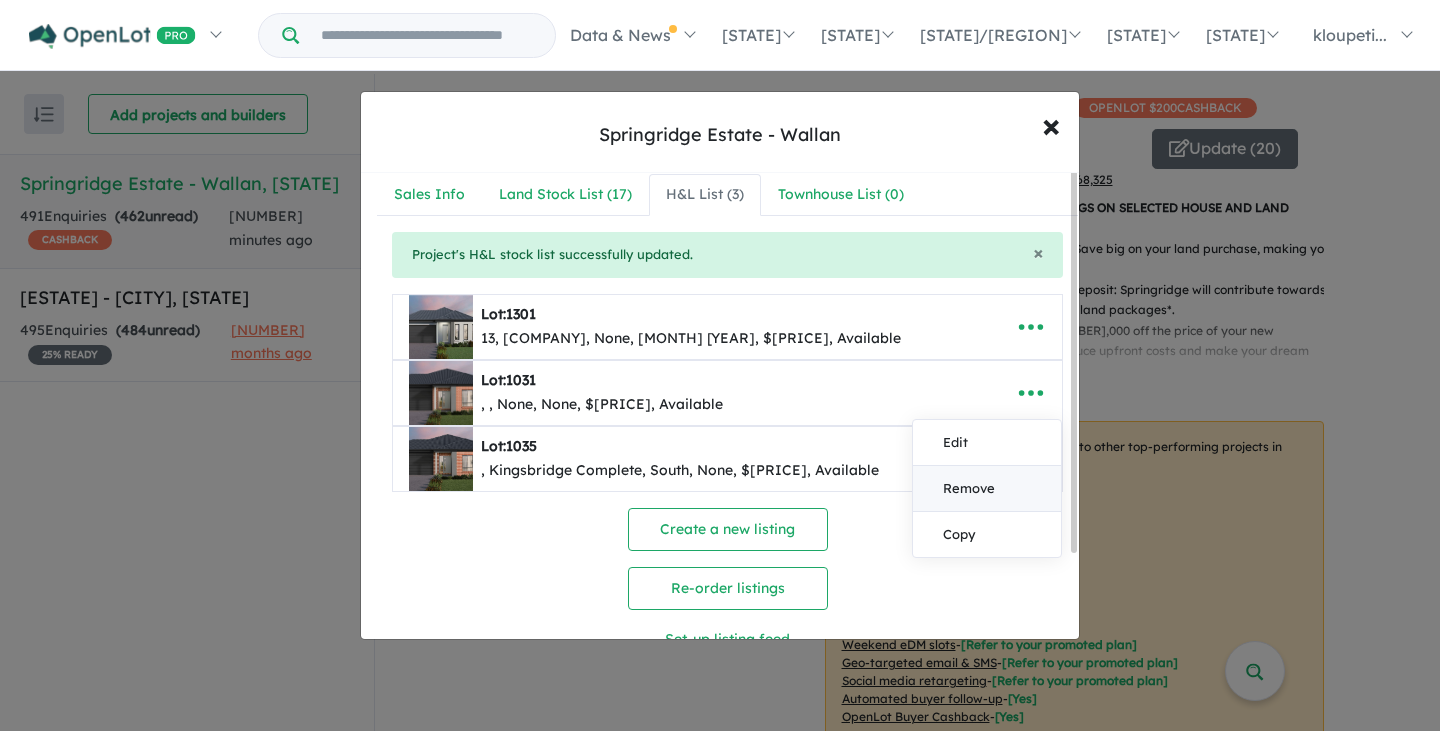 click on "Remove" at bounding box center (987, 489) 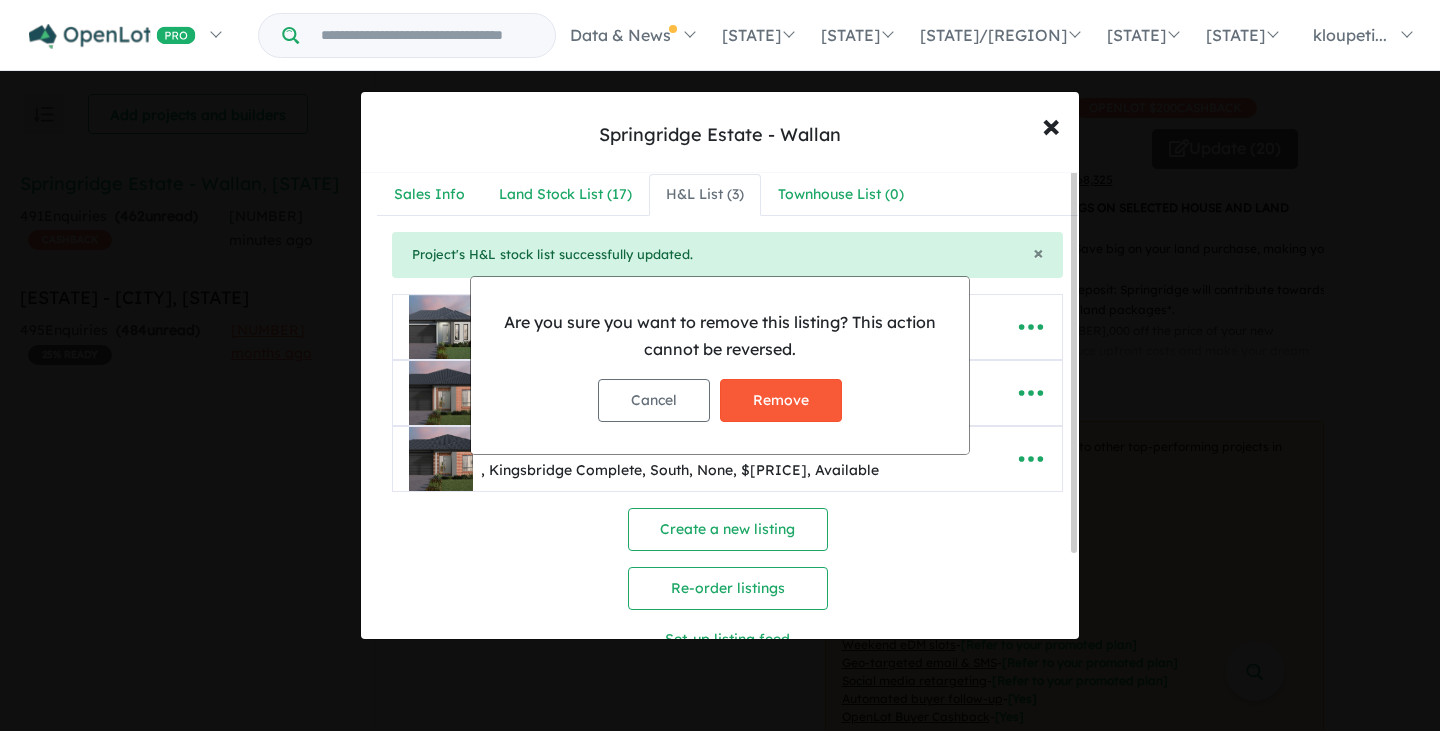 click on "Remove" at bounding box center (781, 400) 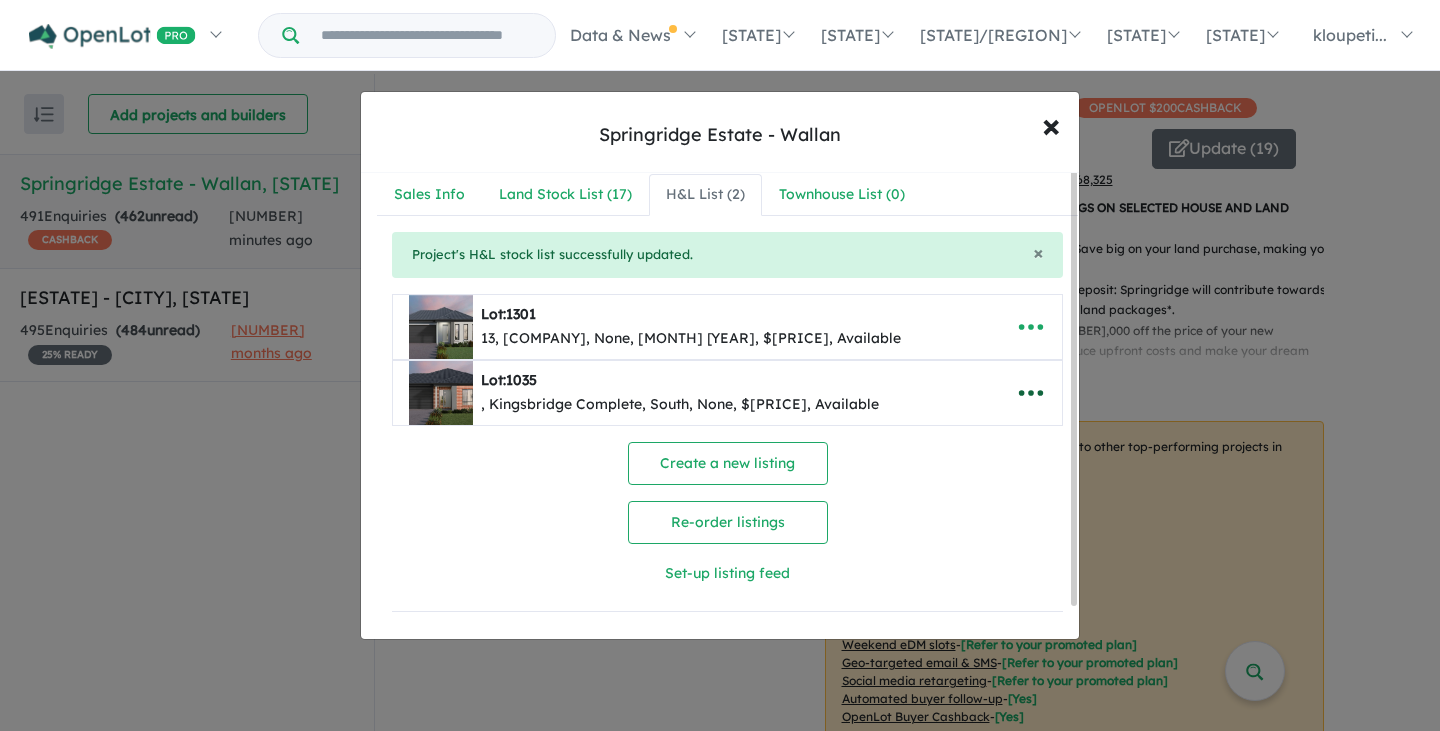 click at bounding box center (1031, 393) 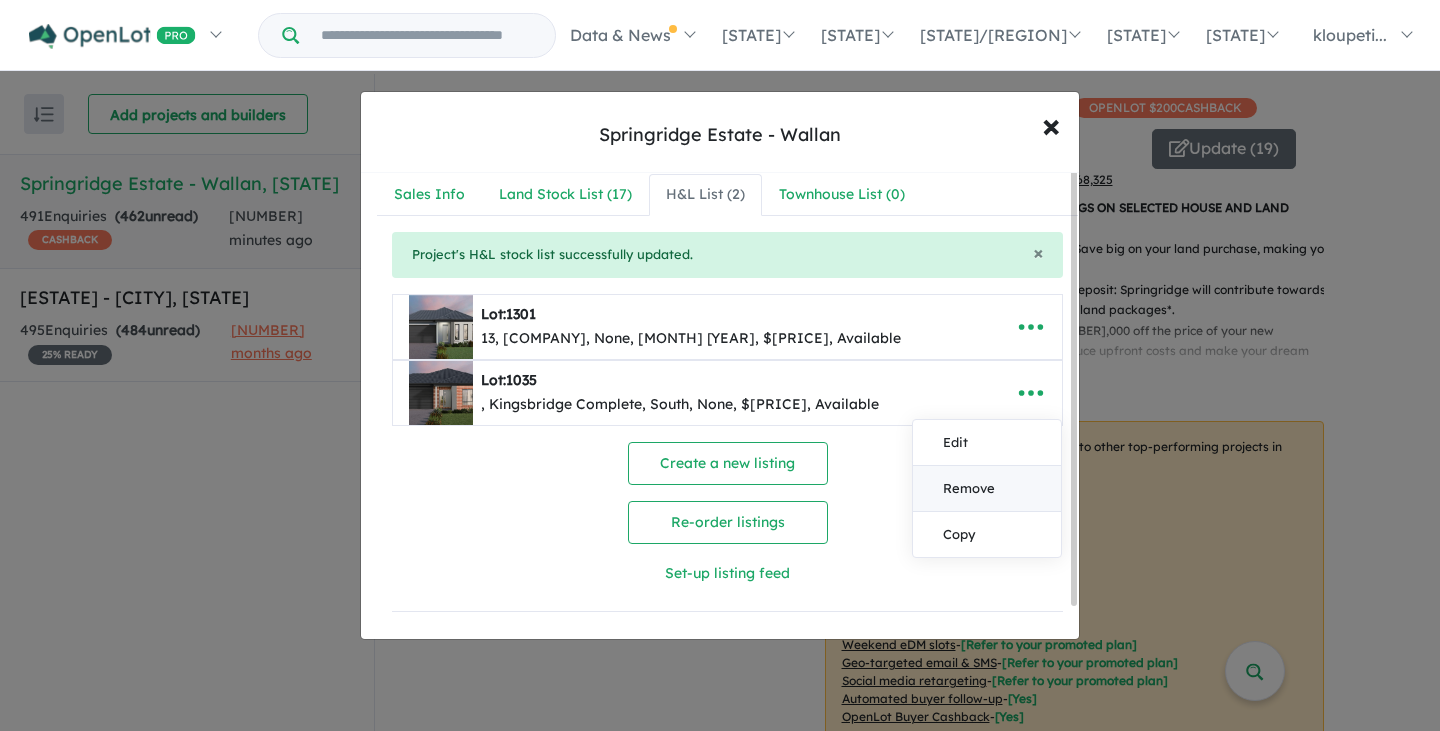 click on "Remove" at bounding box center [987, 489] 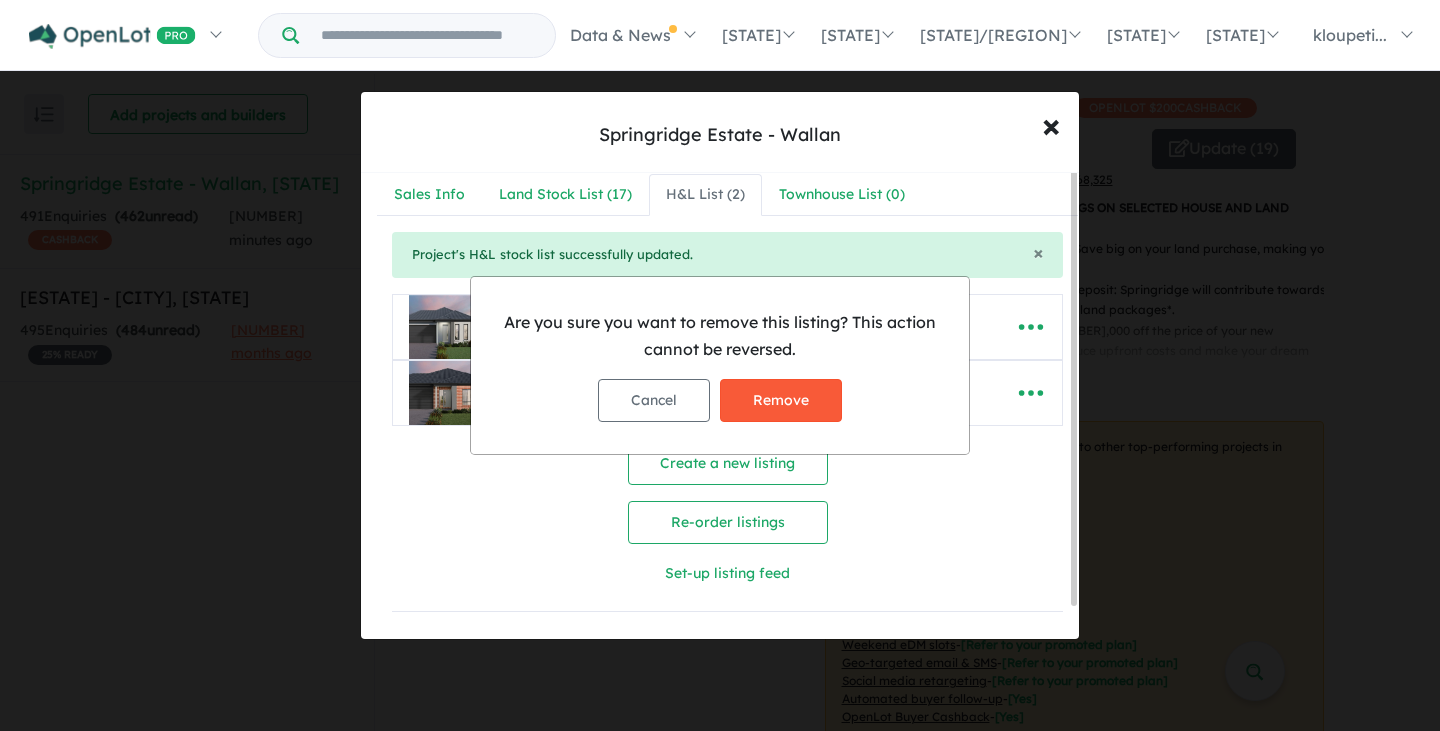 click on "Remove" at bounding box center [781, 400] 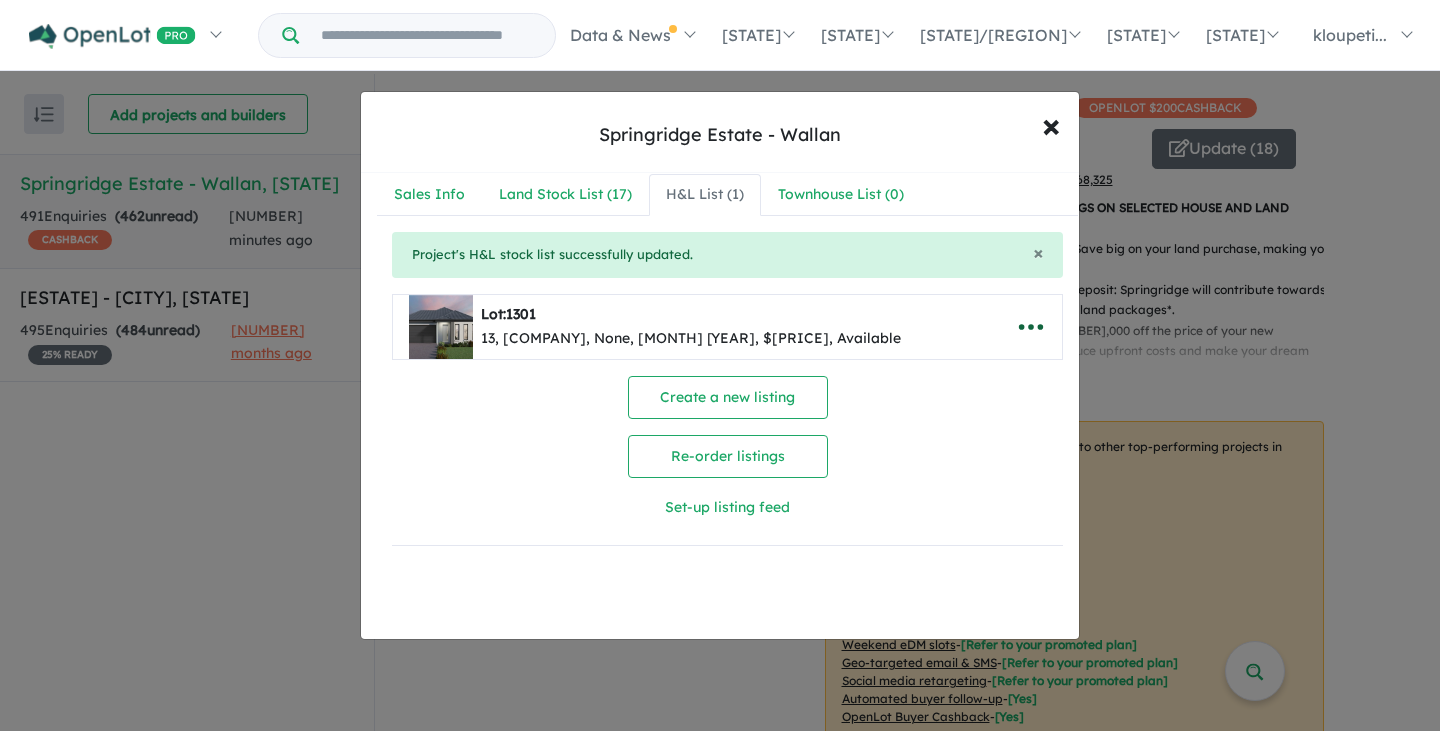 click at bounding box center [1031, 327] 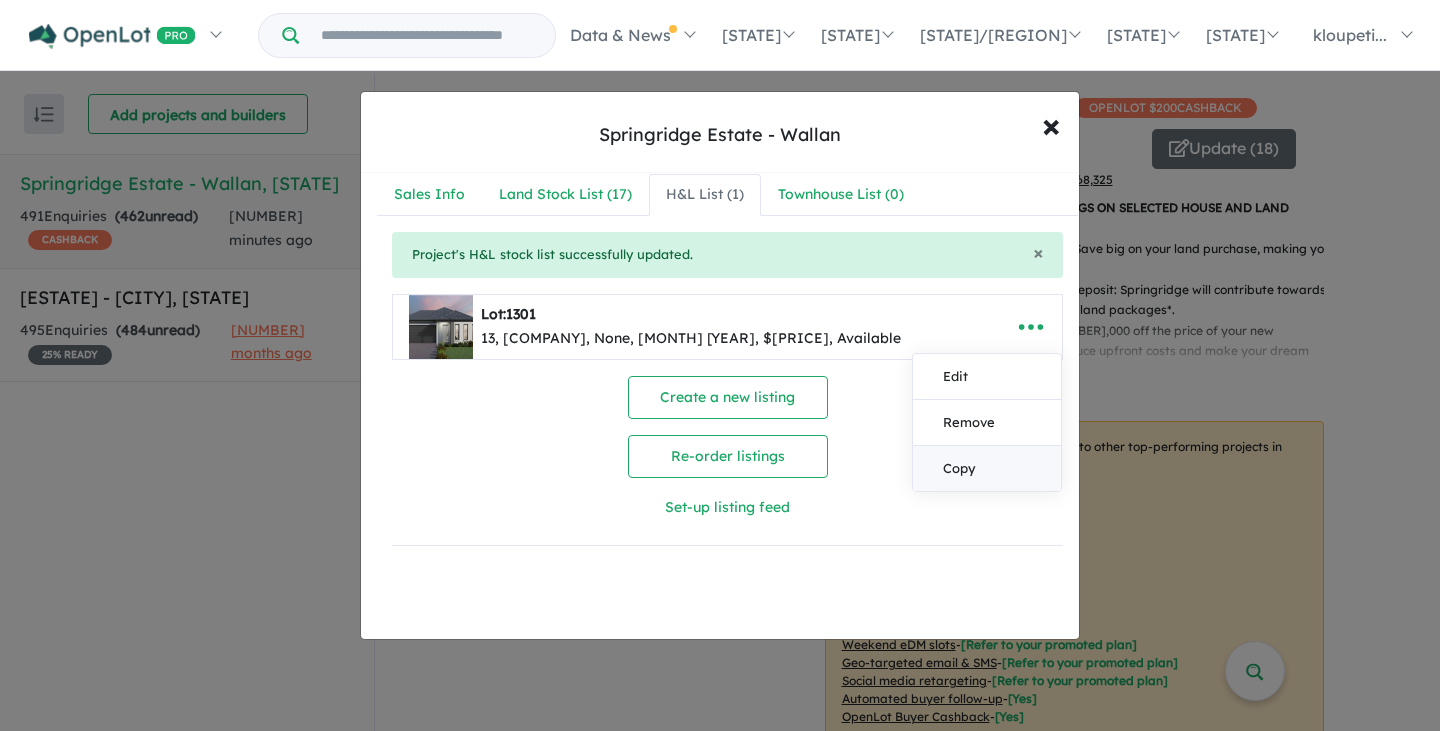 click on "Copy" at bounding box center [987, 468] 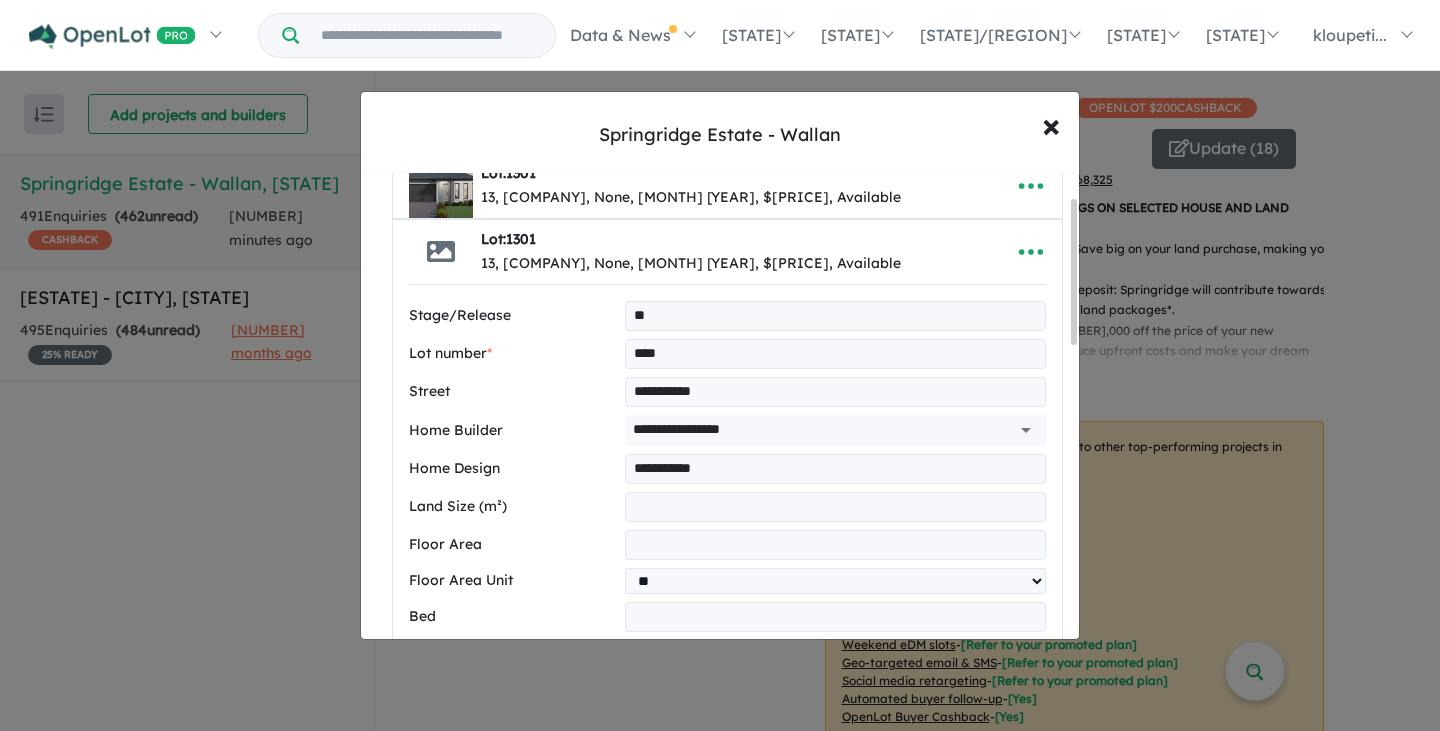 scroll, scrollTop: 200, scrollLeft: 0, axis: vertical 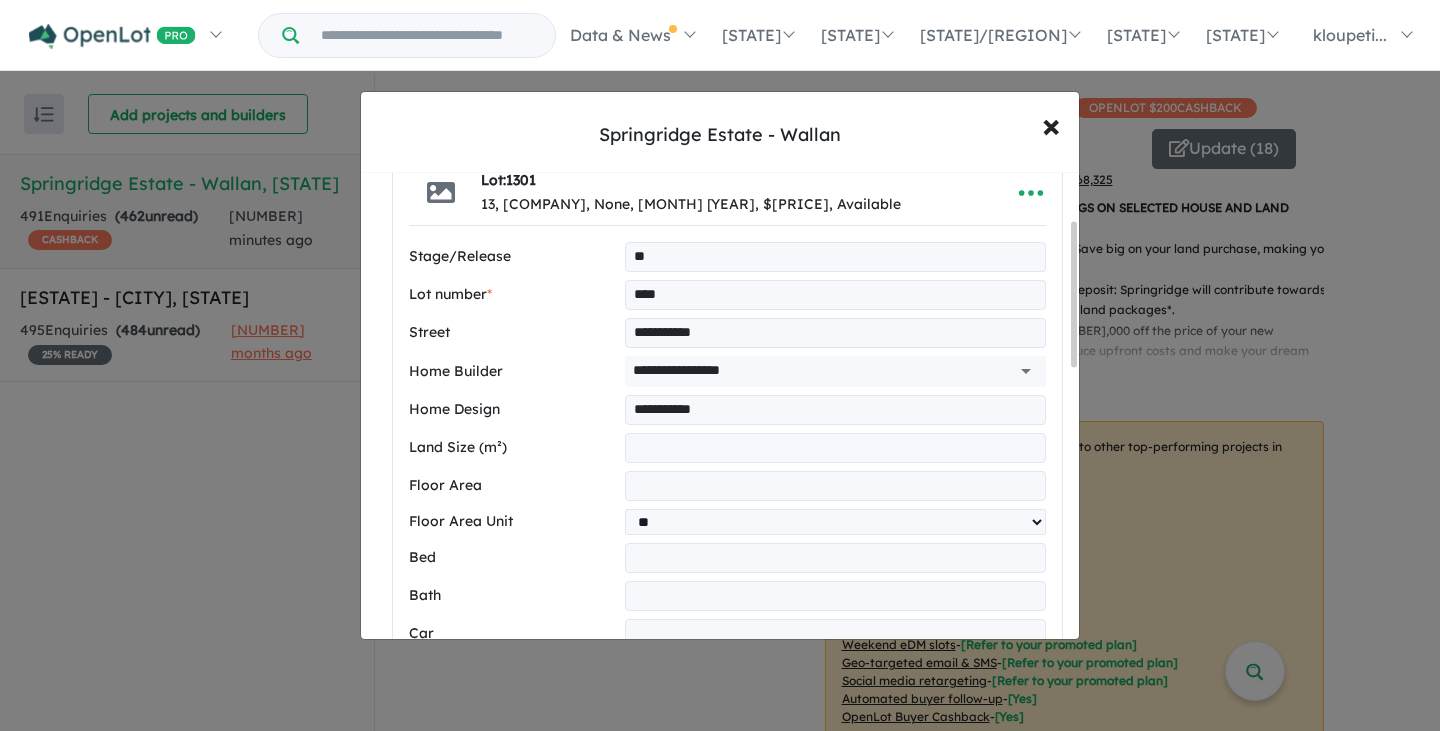 type on "****" 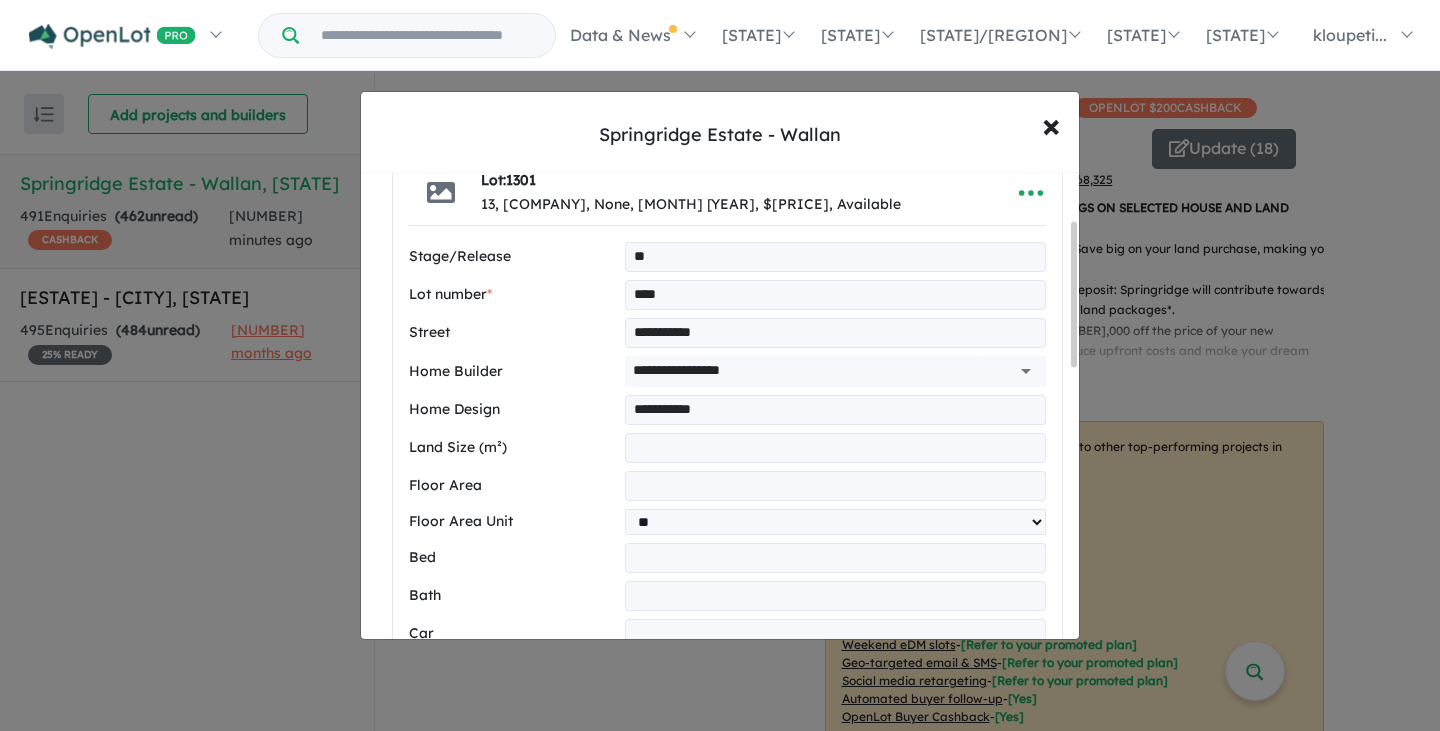 drag, startPoint x: 683, startPoint y: 411, endPoint x: 427, endPoint y: 413, distance: 256.0078 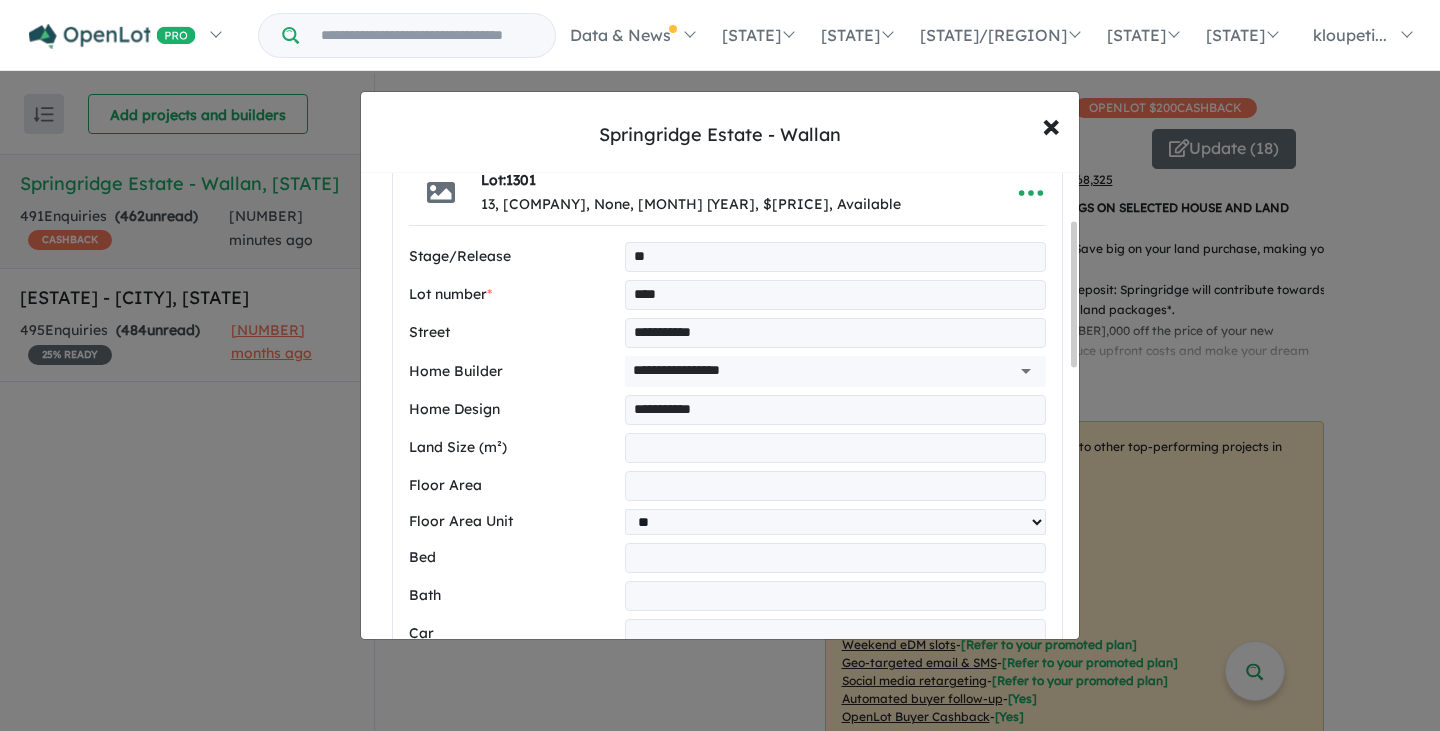 paste on "**" 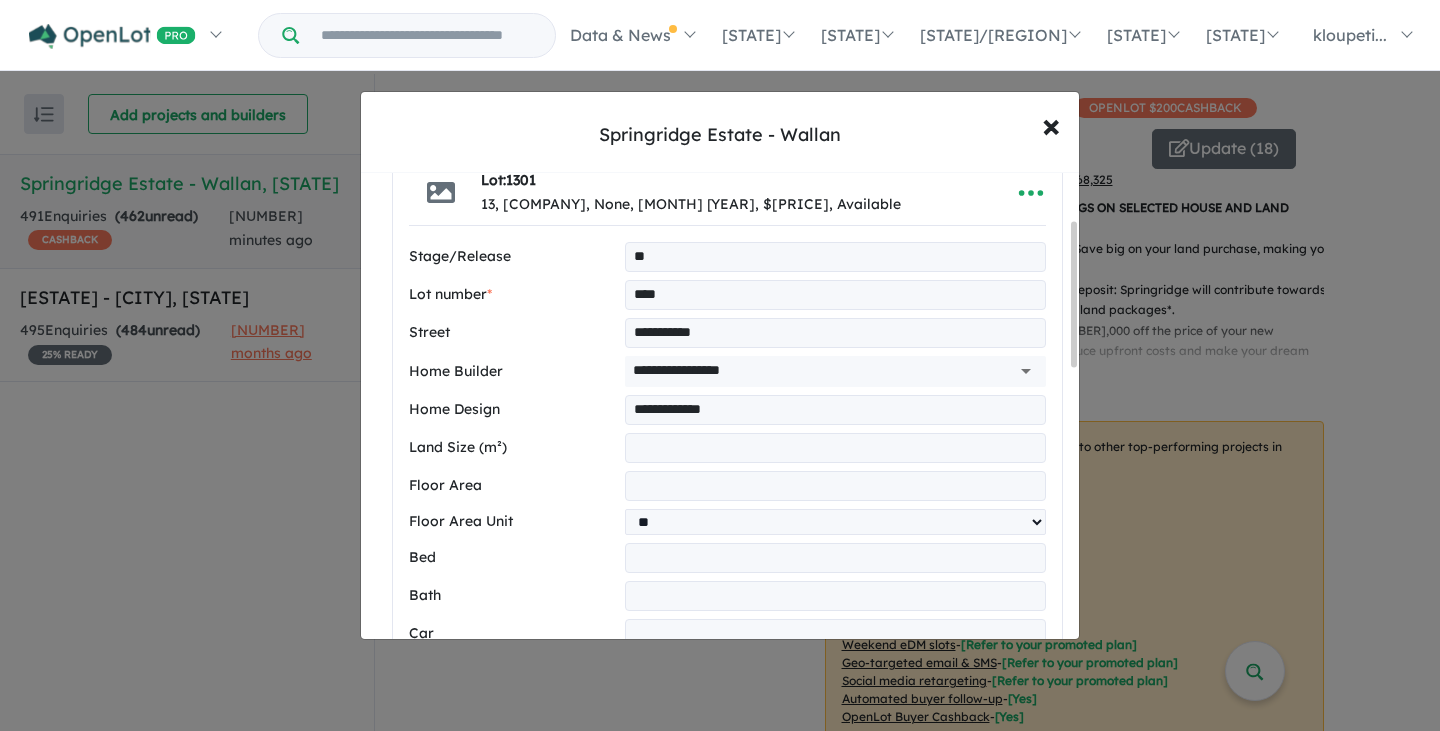 type on "**********" 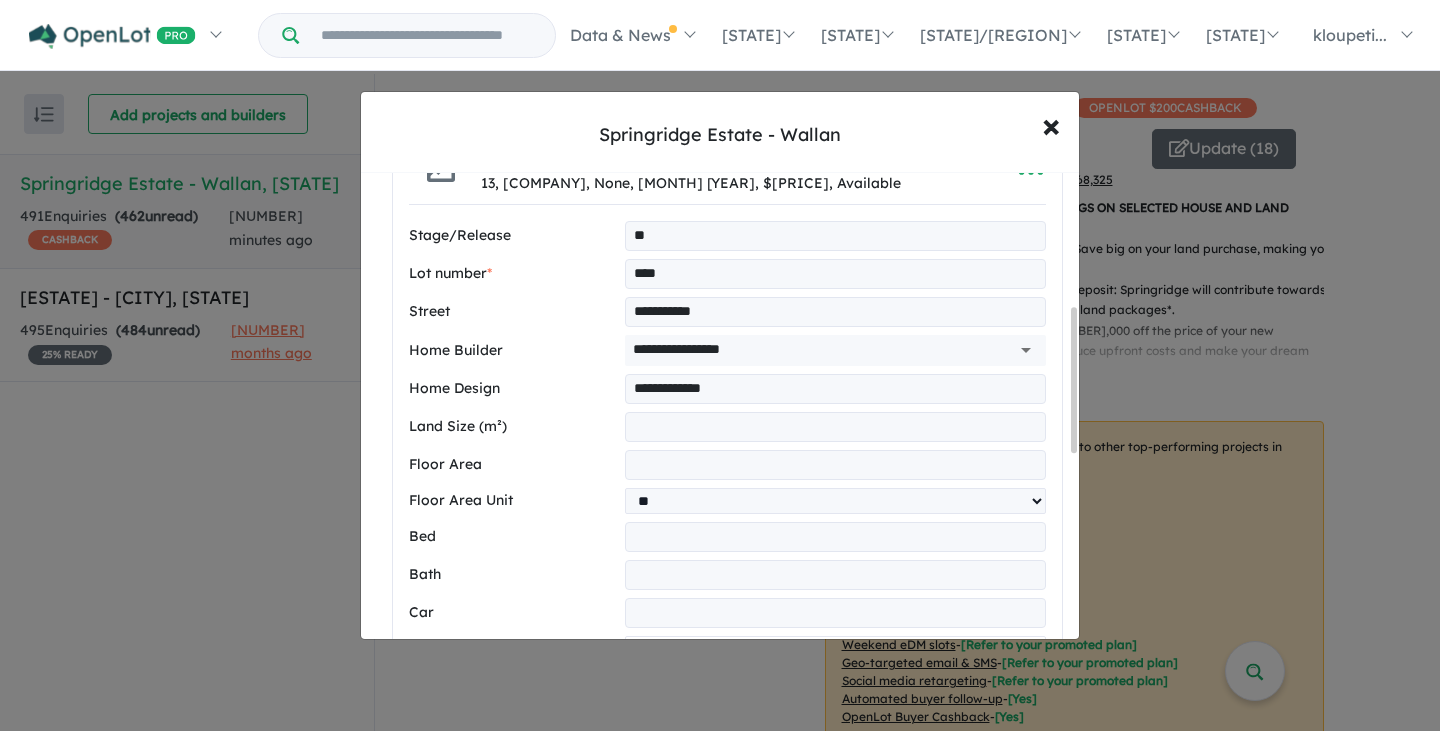 scroll, scrollTop: 480, scrollLeft: 0, axis: vertical 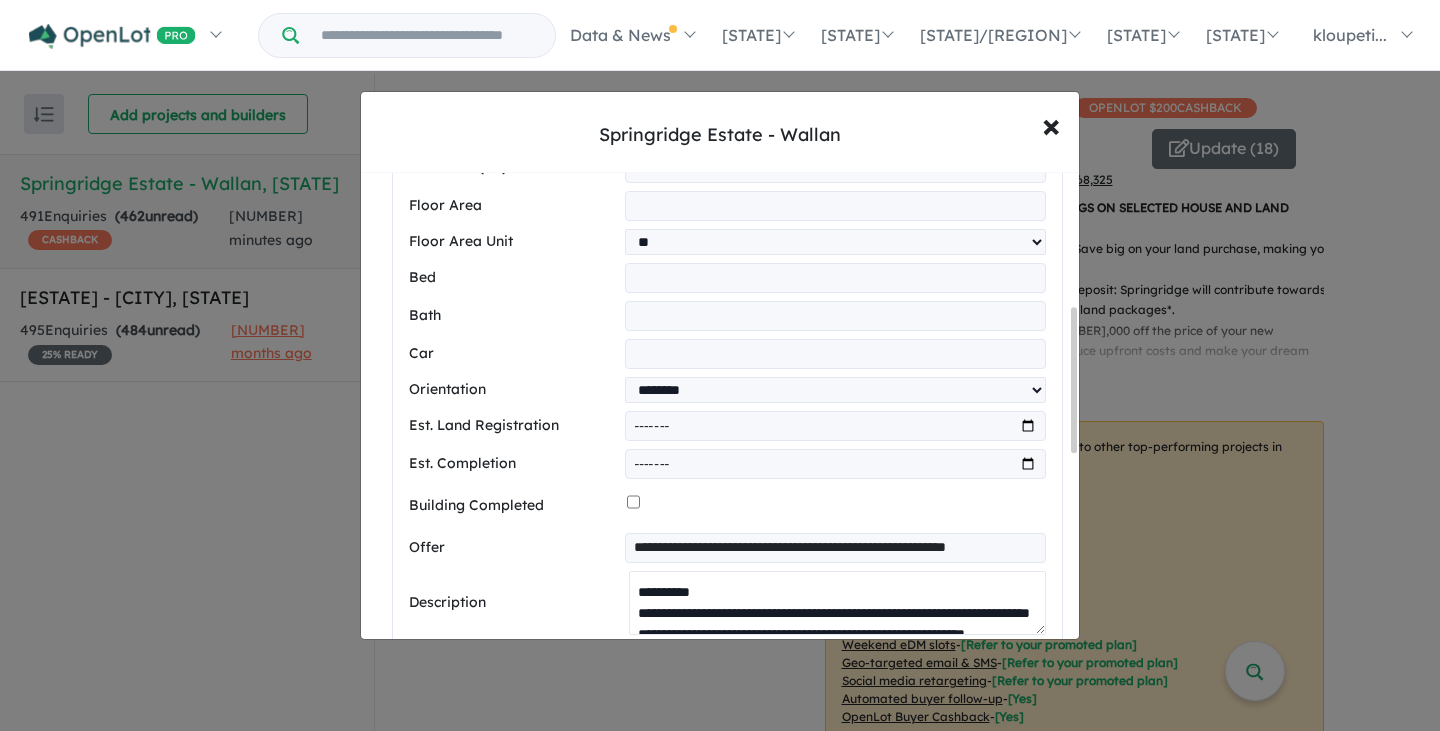 click on "**********" at bounding box center (837, 603) 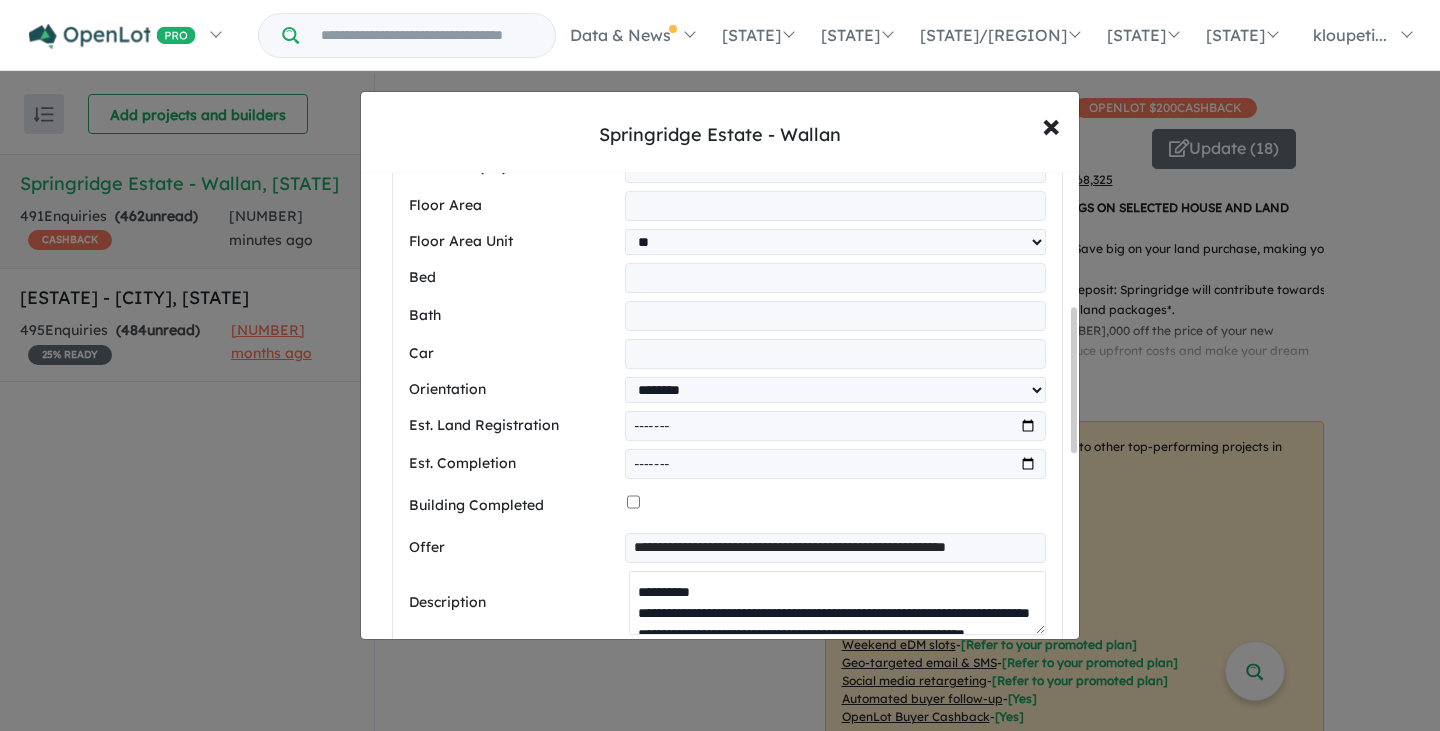 click on "**********" at bounding box center [837, 603] 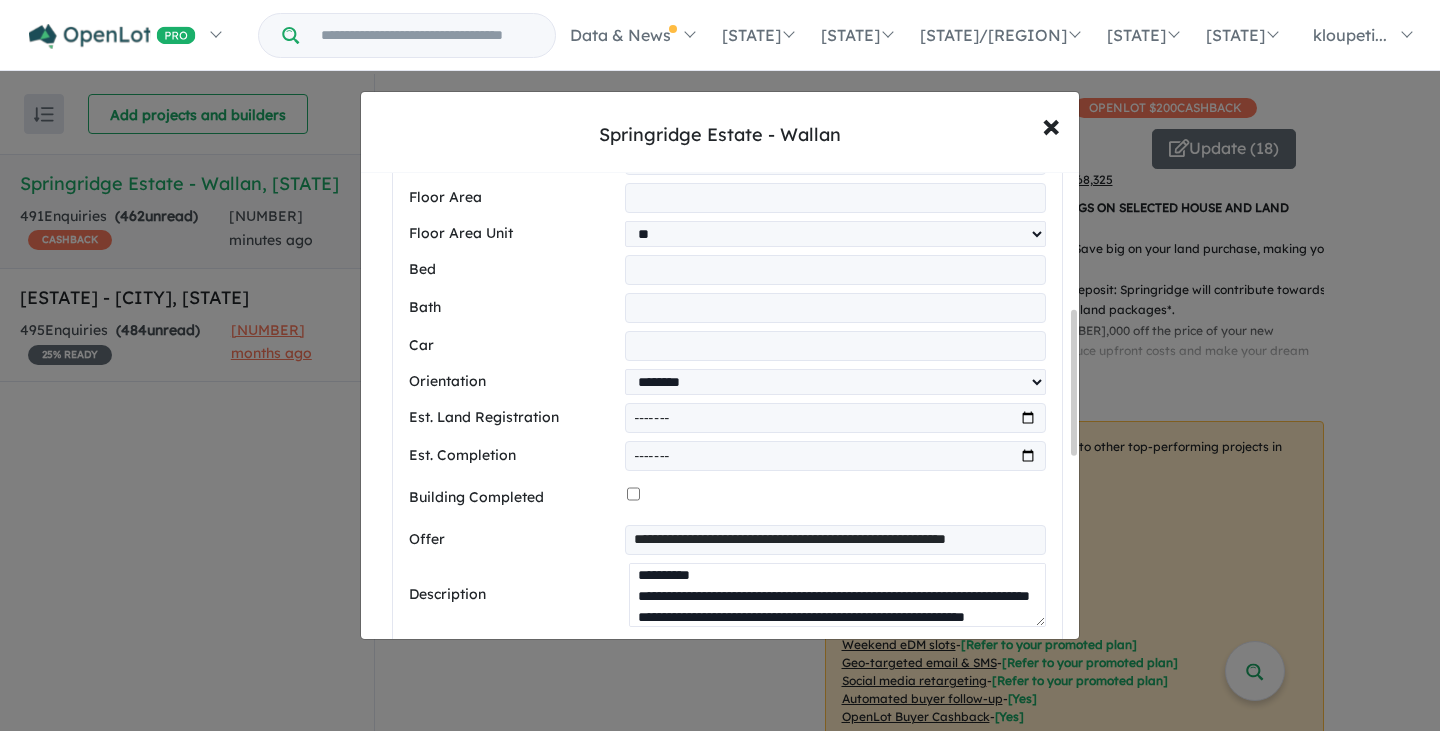 scroll, scrollTop: 30, scrollLeft: 0, axis: vertical 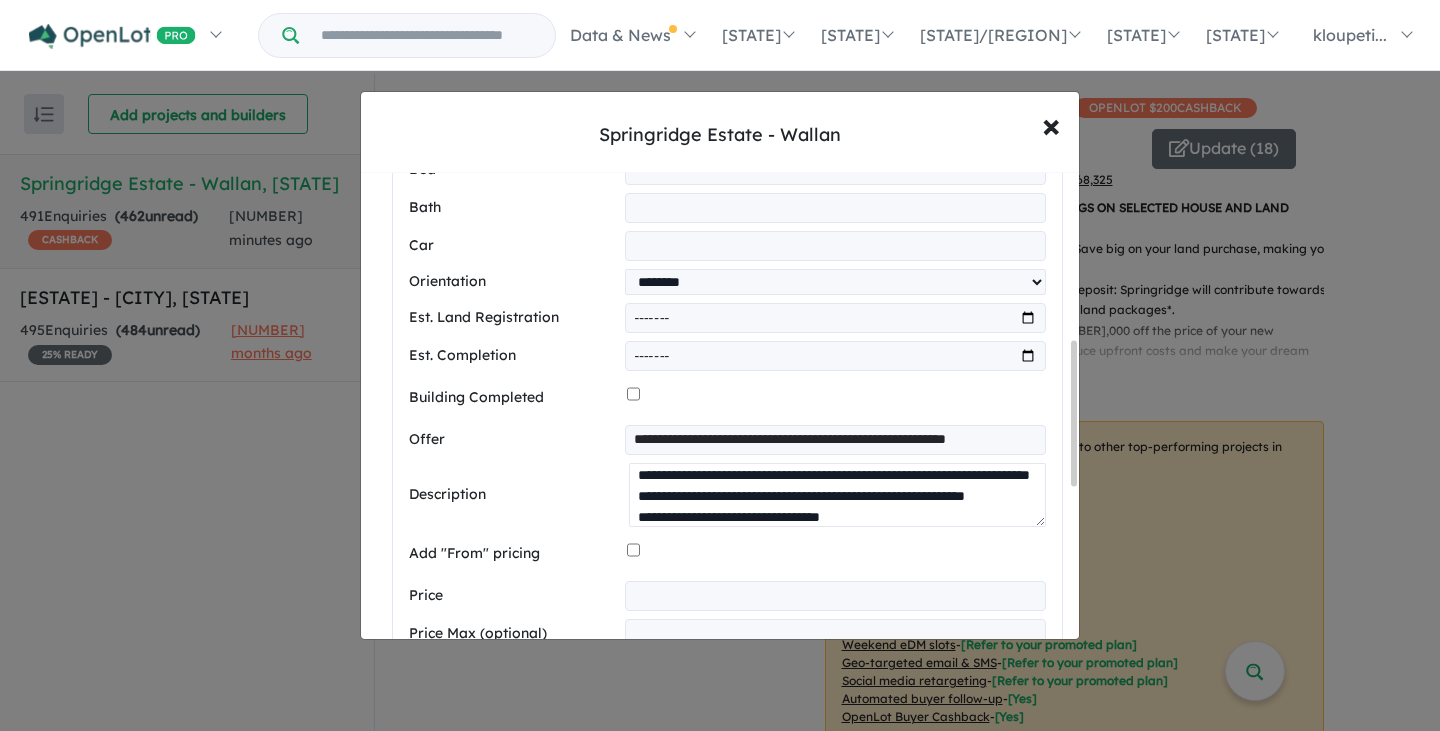 type on "**********" 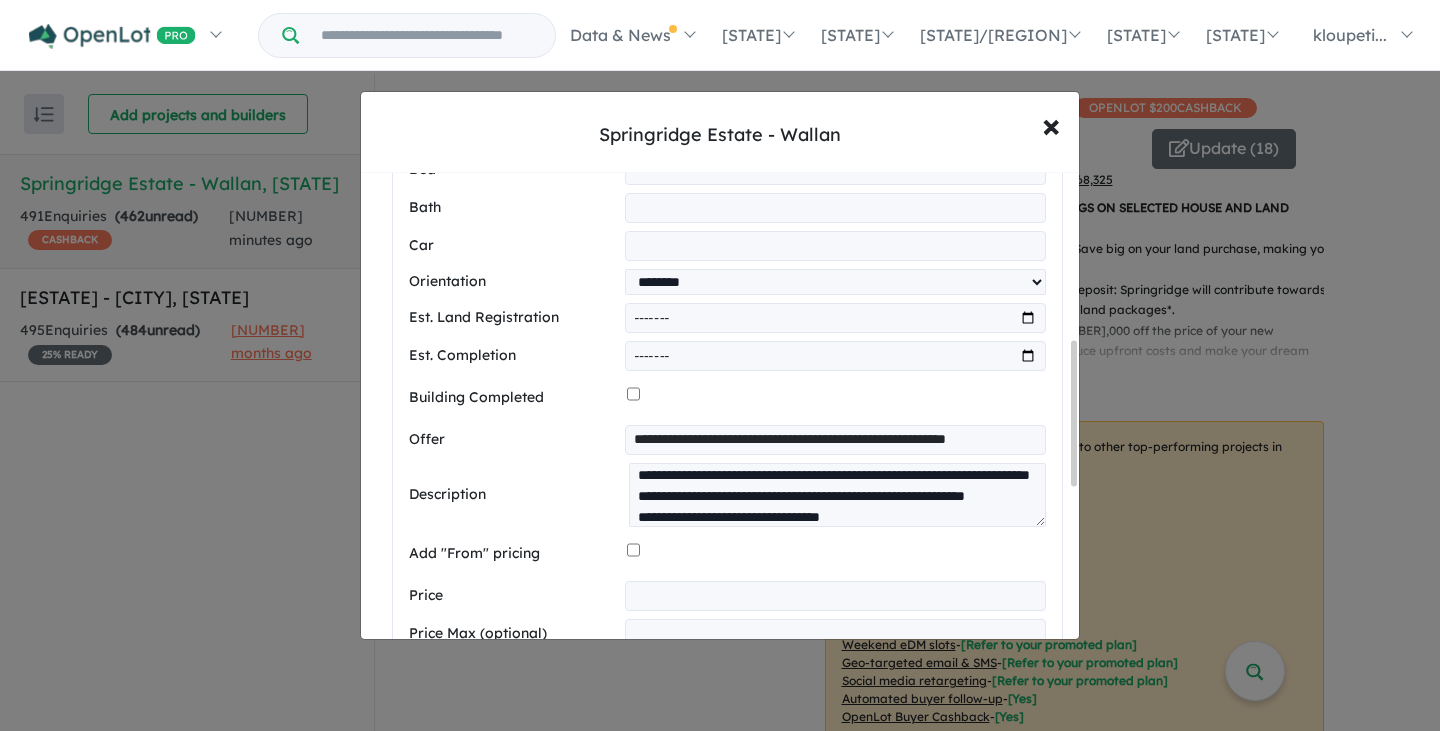 drag, startPoint x: 687, startPoint y: 598, endPoint x: 556, endPoint y: 564, distance: 135.34032 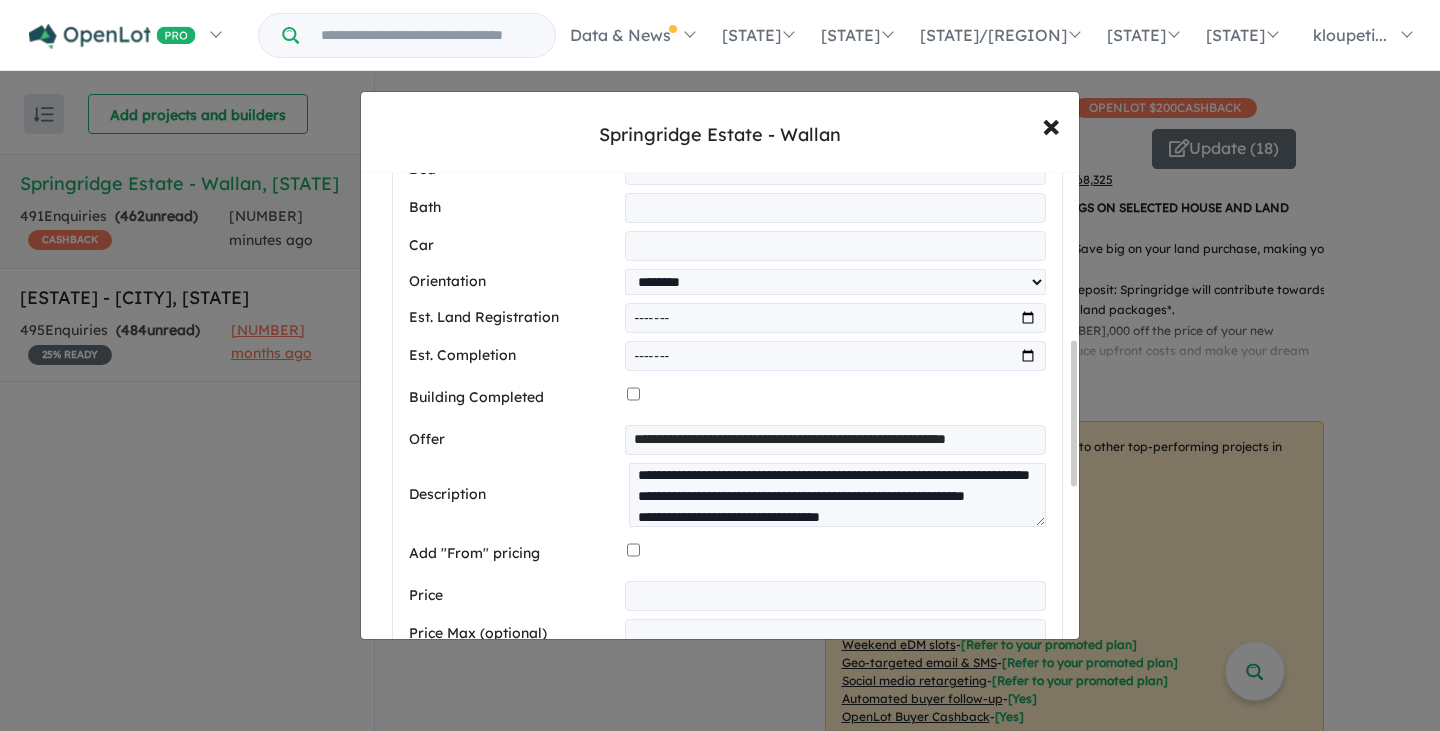 type on "******" 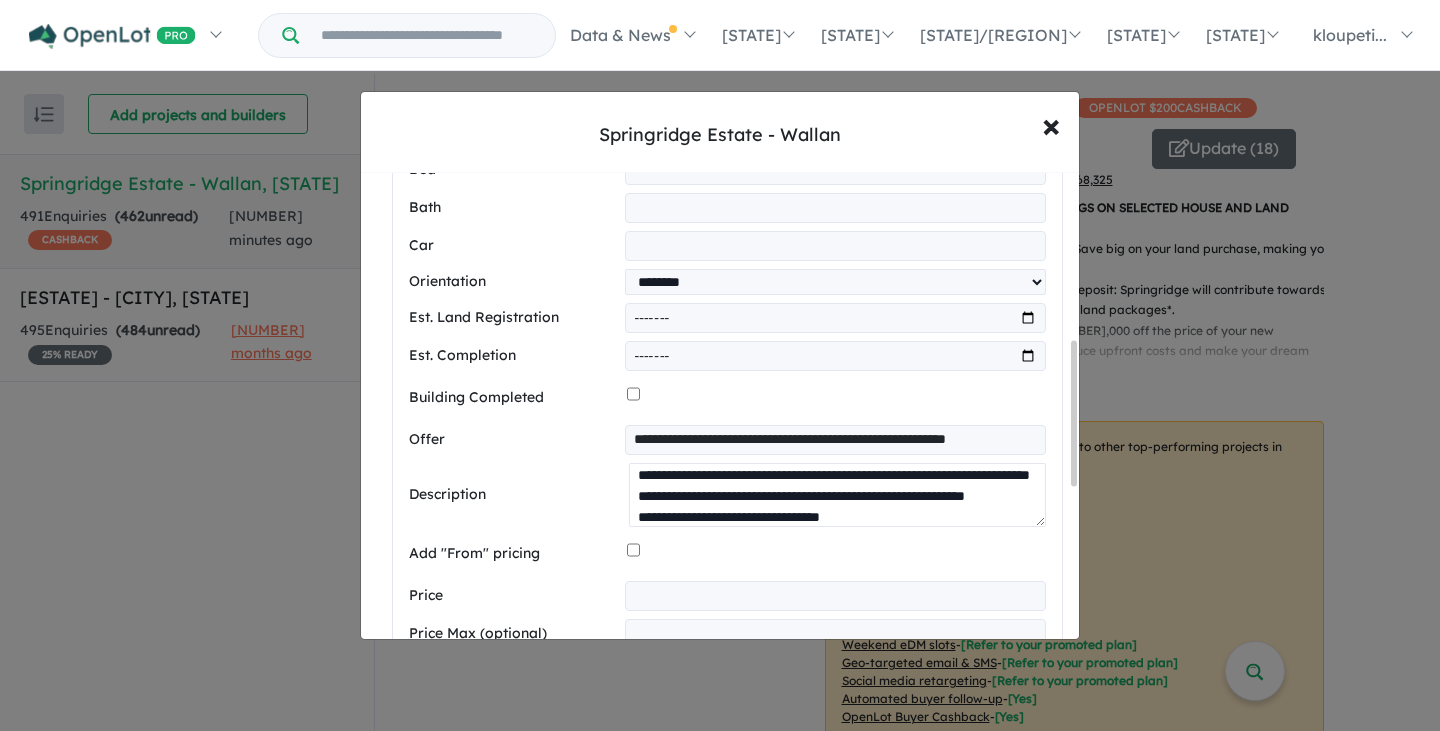 click on "**********" at bounding box center [837, 495] 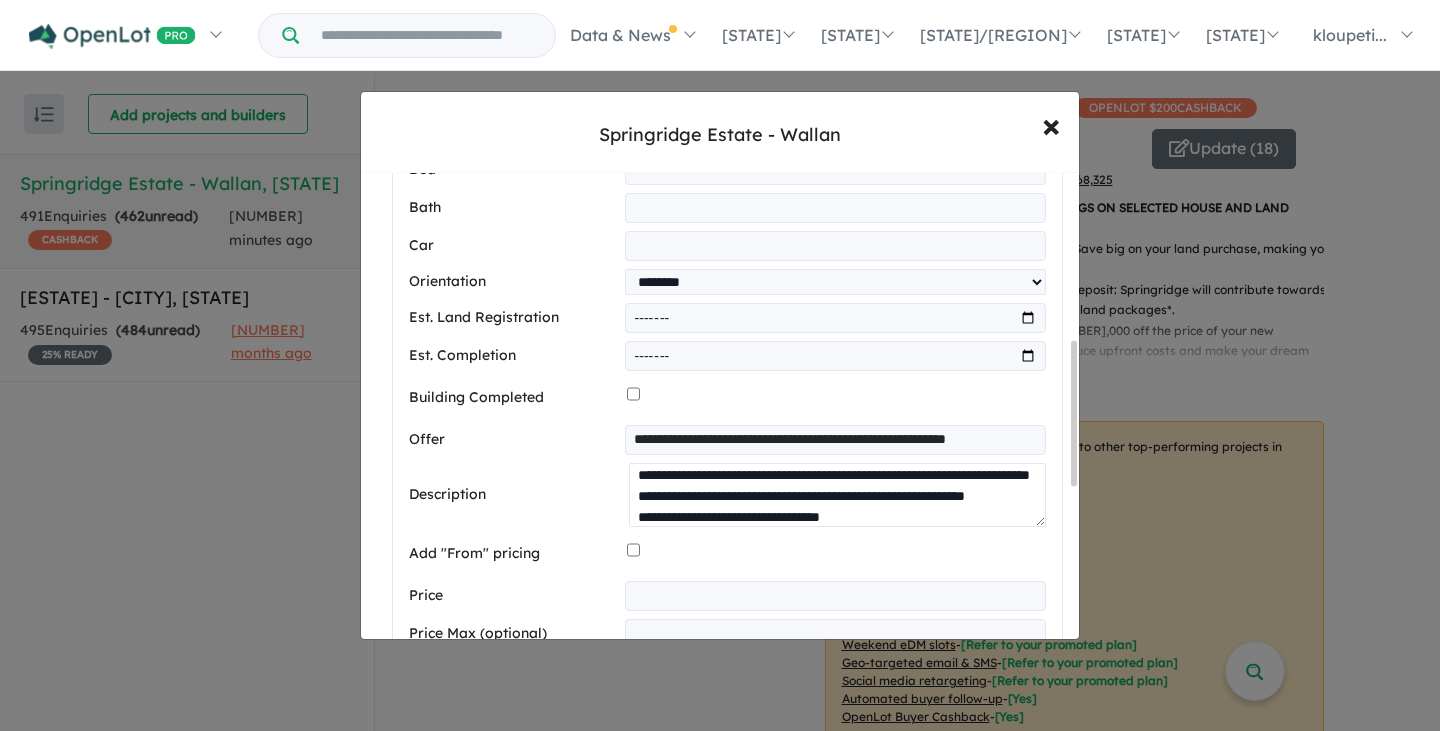 type on "**********" 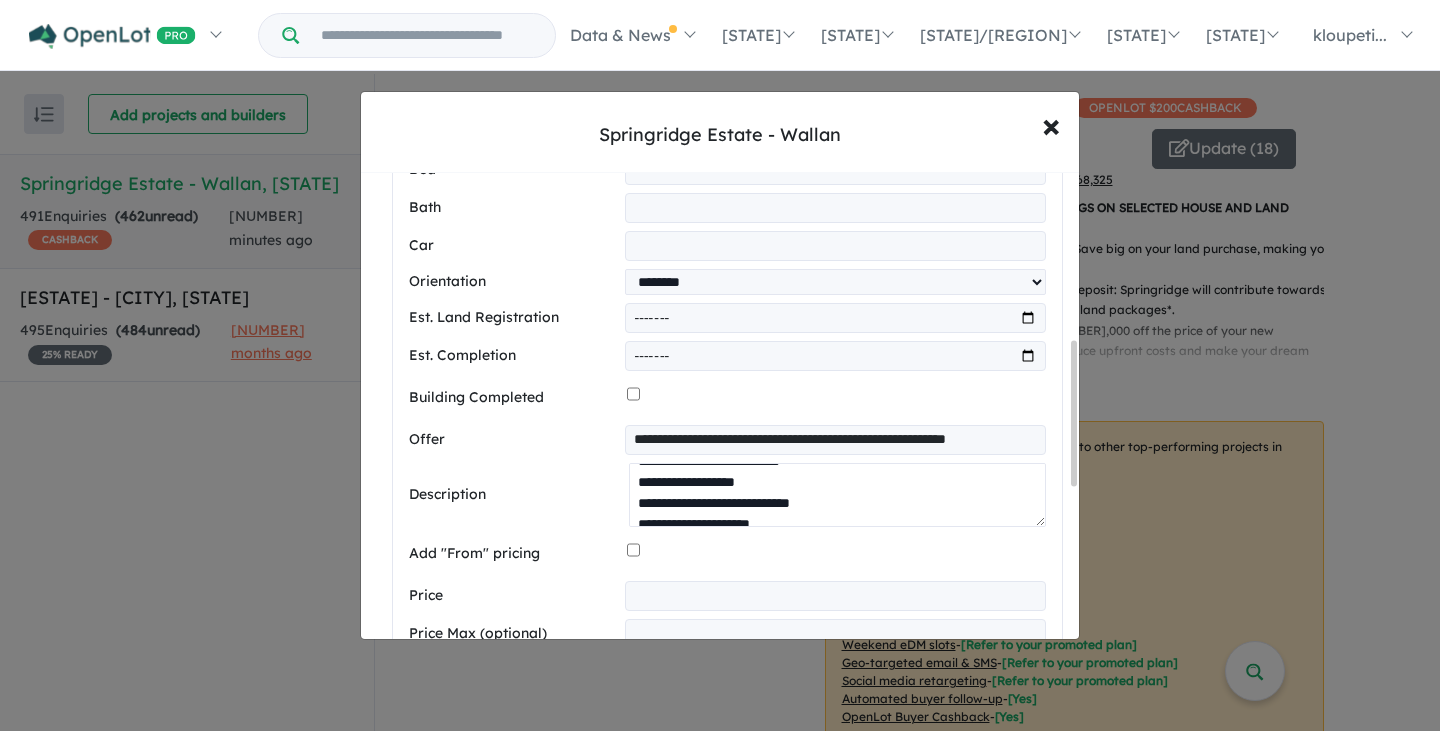 scroll, scrollTop: 130, scrollLeft: 0, axis: vertical 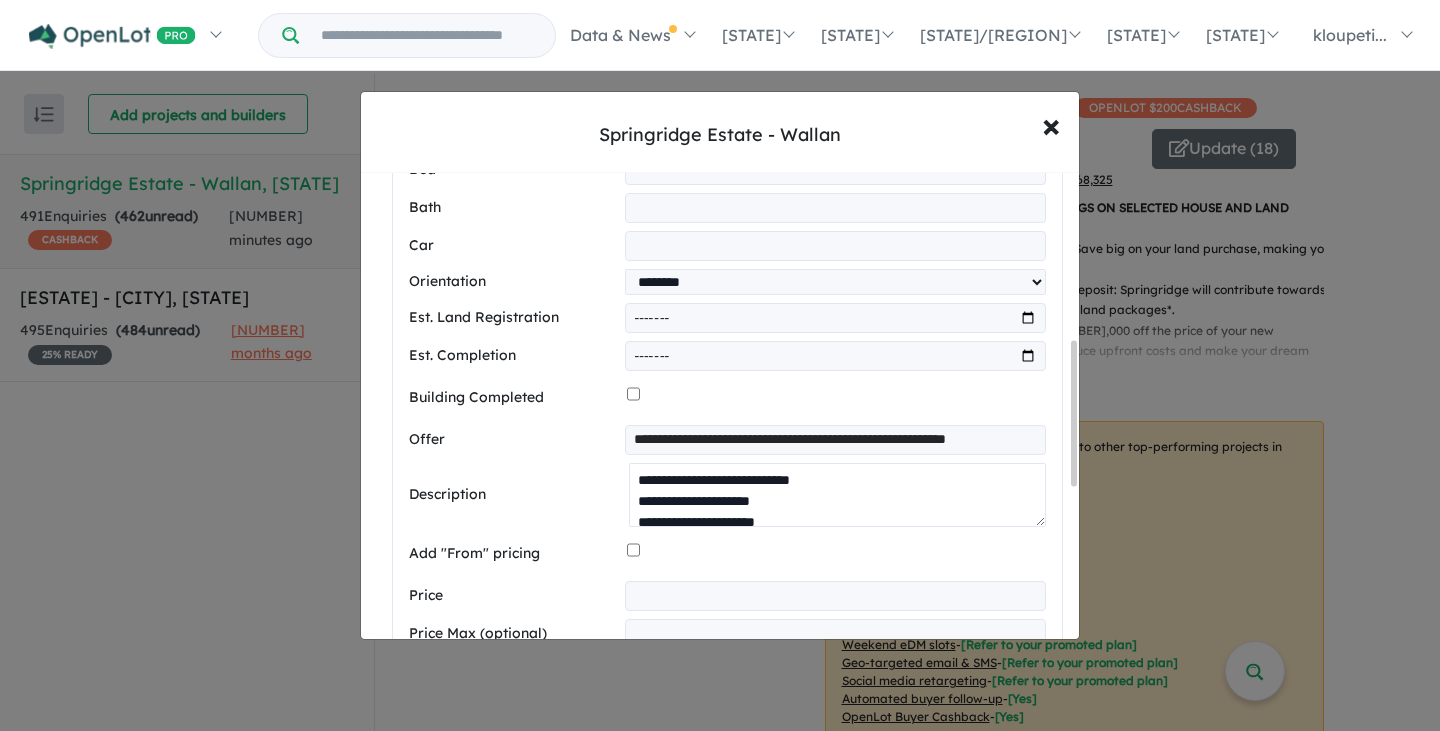 click on "**********" at bounding box center (837, 495) 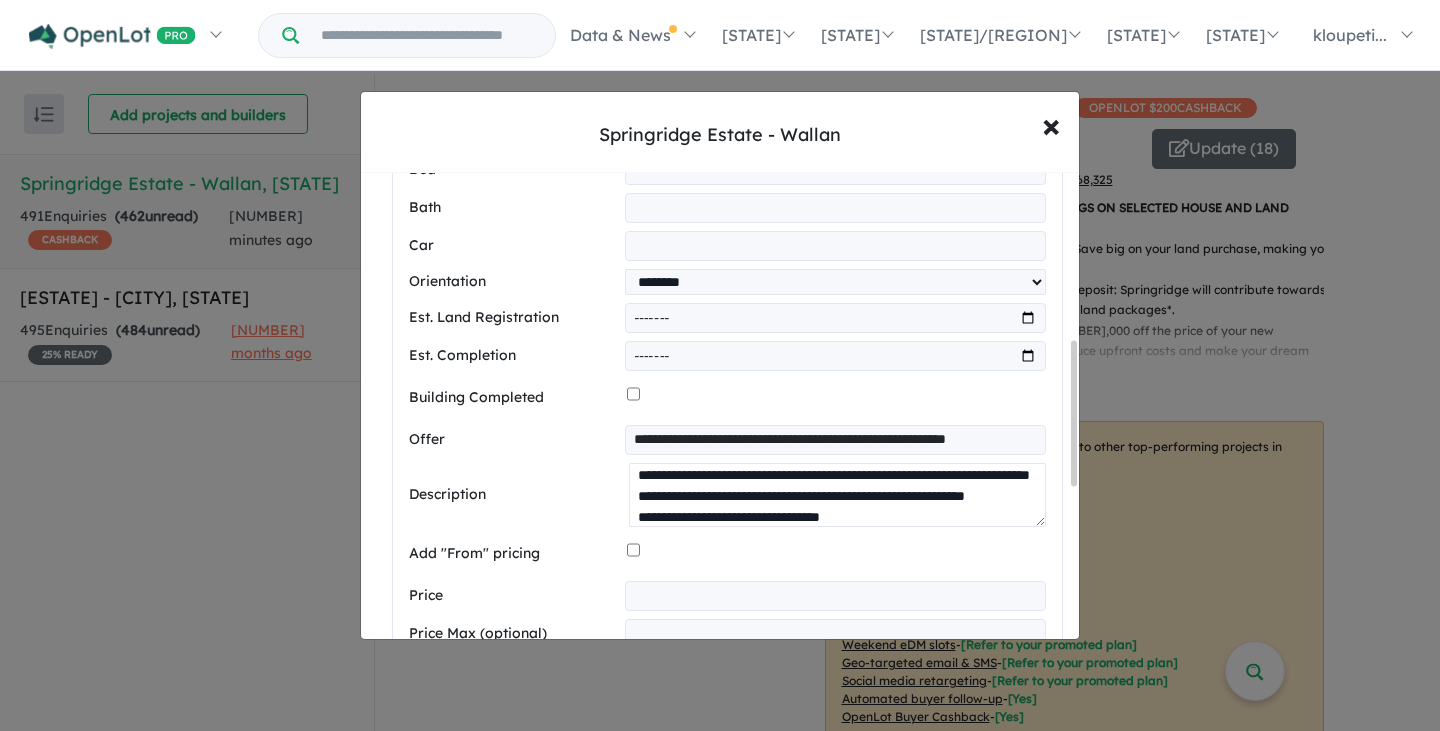click on "**********" at bounding box center (837, 495) 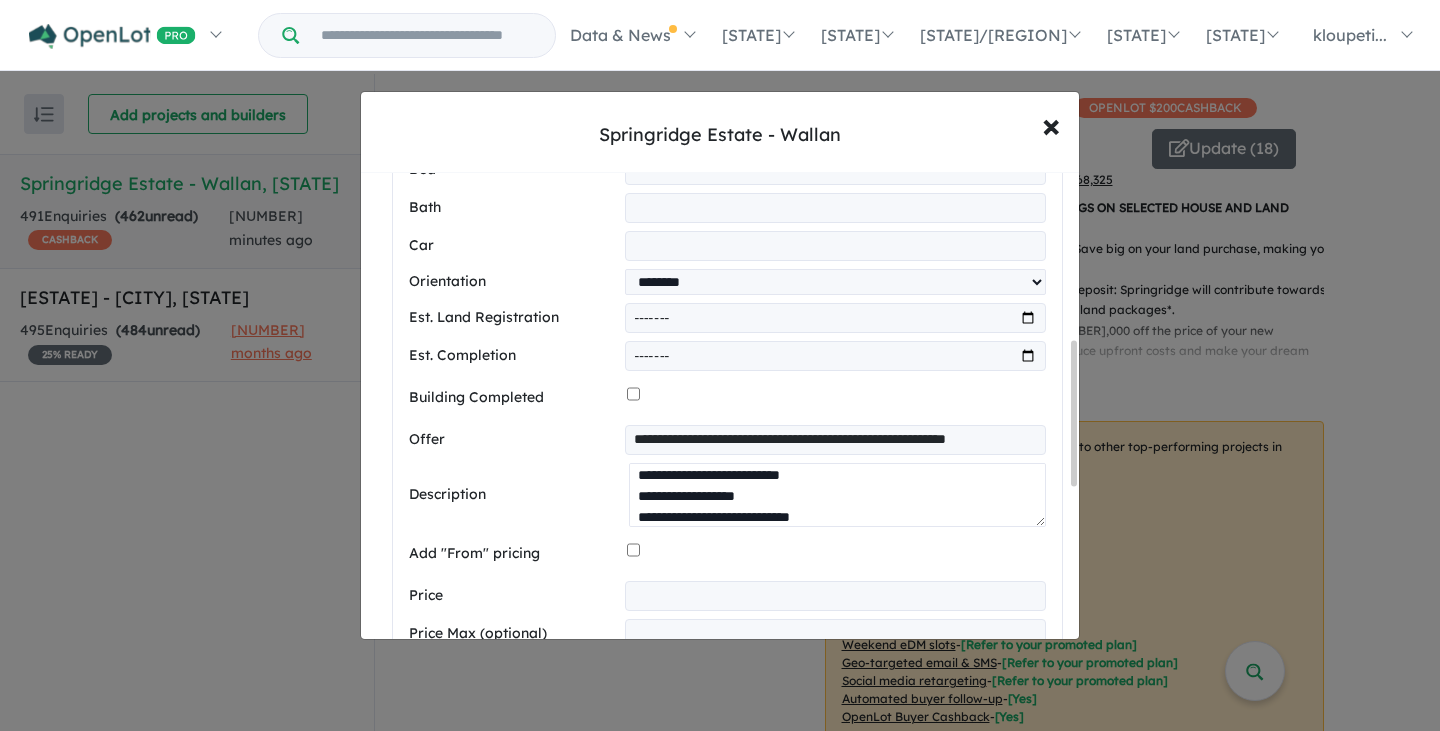 scroll, scrollTop: 240, scrollLeft: 0, axis: vertical 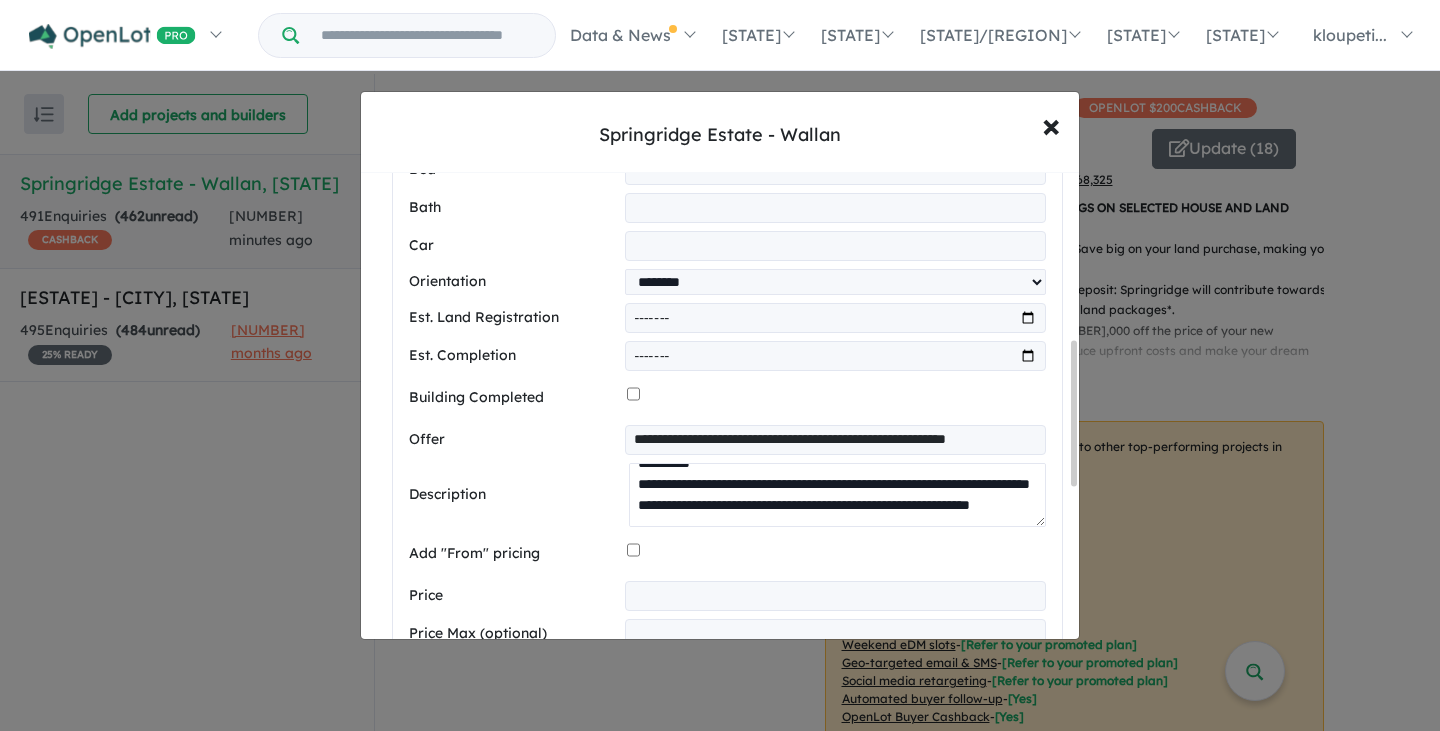 paste on "**********" 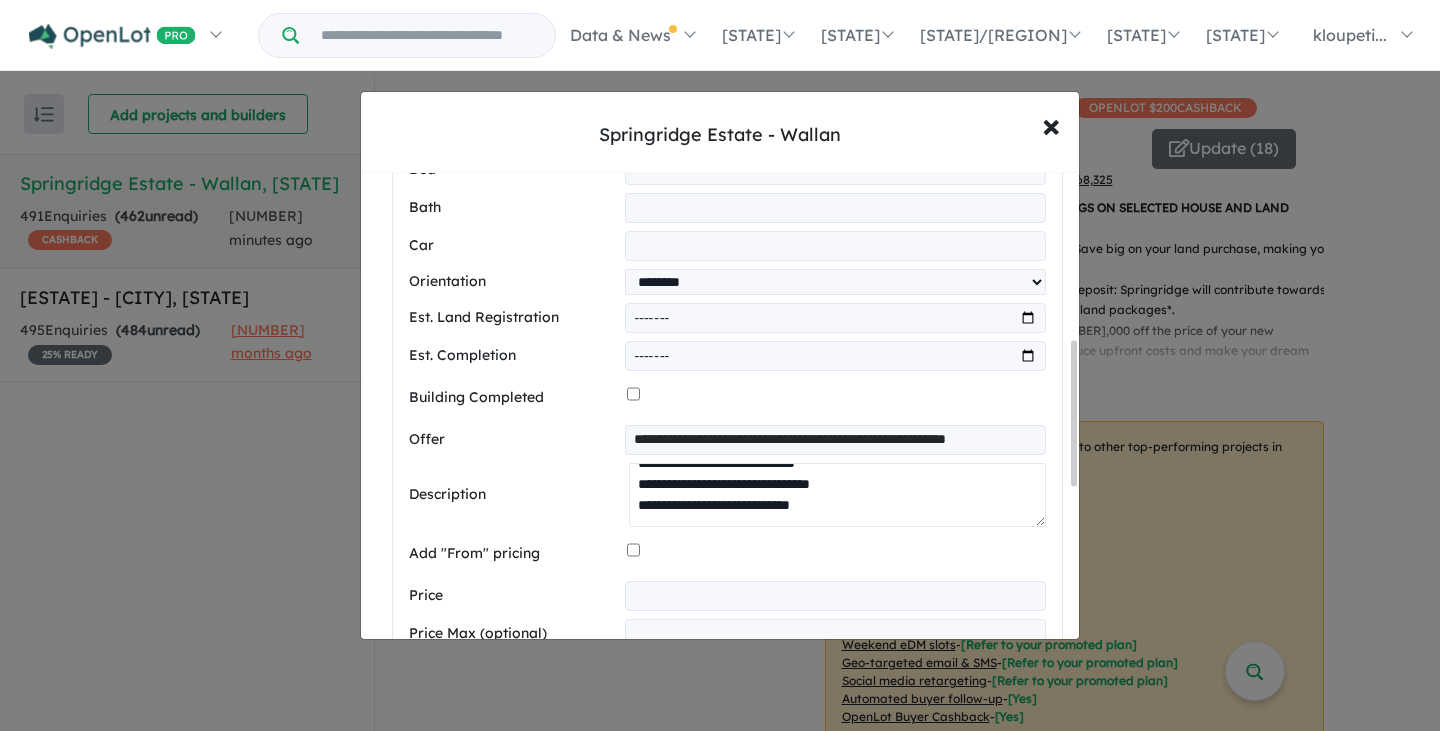 scroll, scrollTop: 252, scrollLeft: 0, axis: vertical 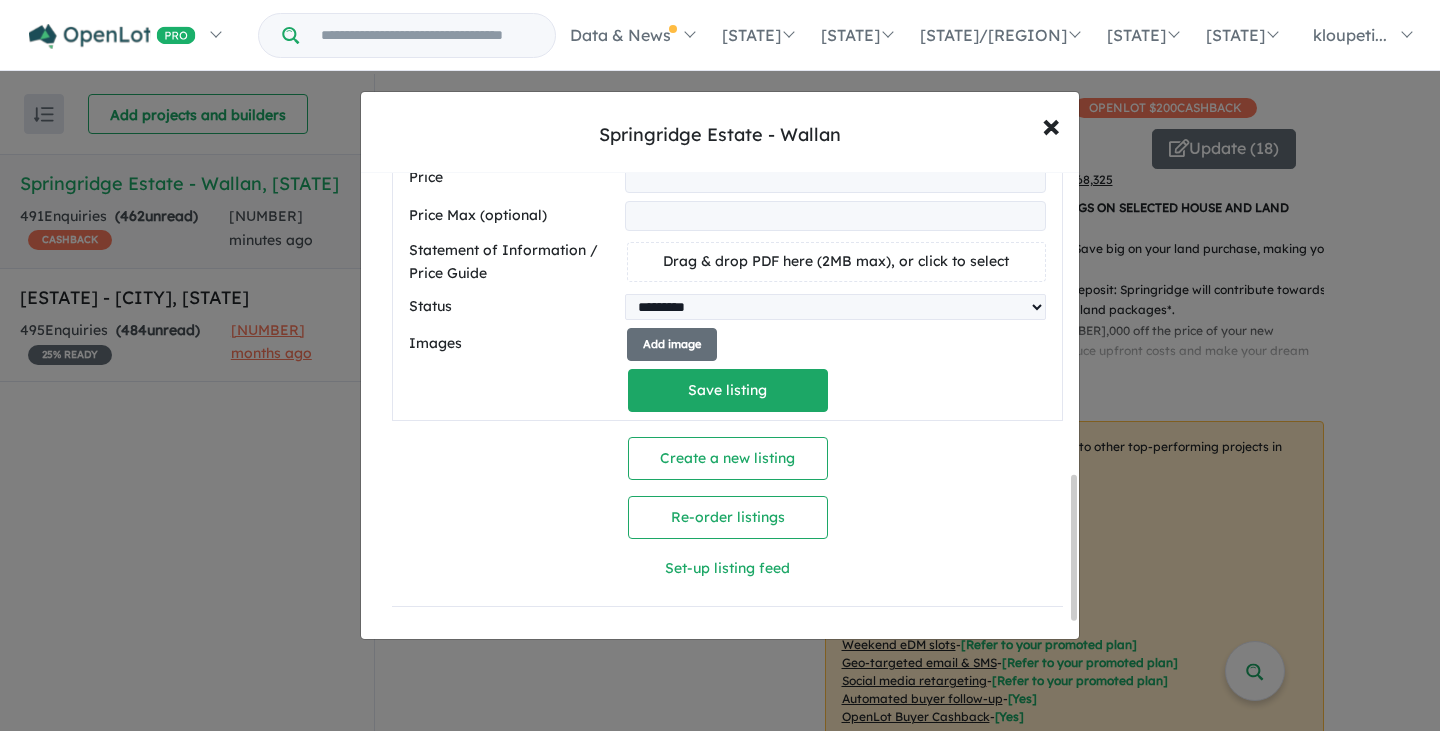 drag, startPoint x: 1073, startPoint y: 469, endPoint x: 1065, endPoint y: 610, distance: 141.22676 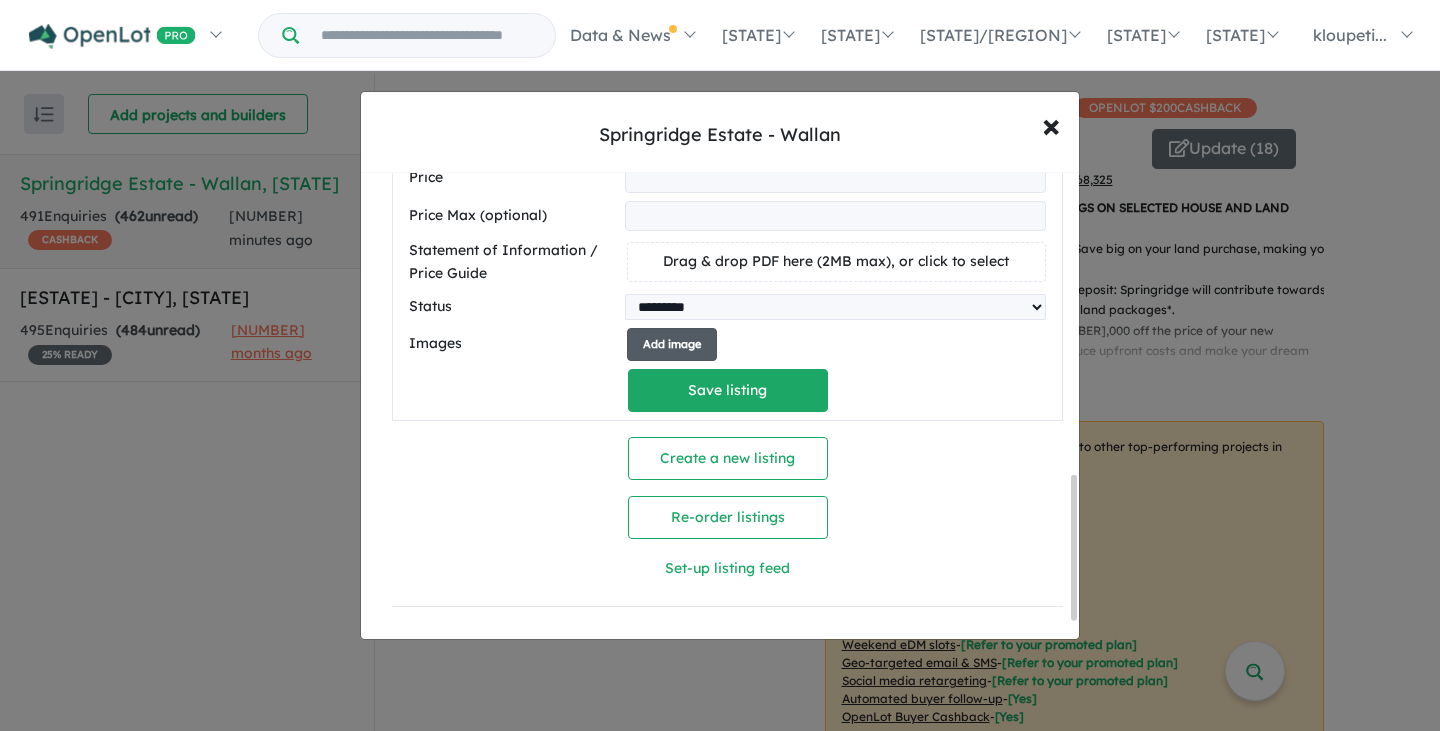 click on "Add image" at bounding box center [672, 344] 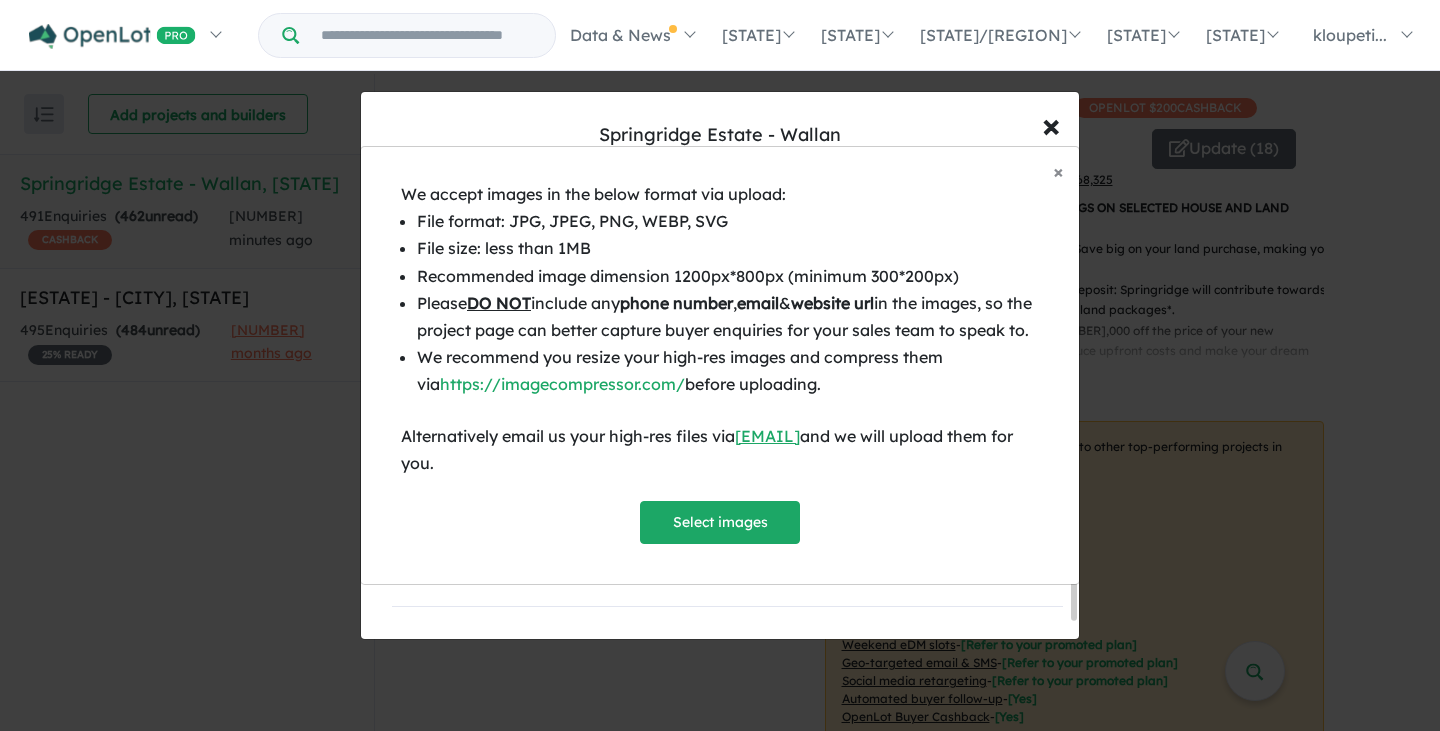 click on "We recommend you resize your high-res images and compress them via  https://imagecompressor.com/  before uploading." at bounding box center (728, 371) 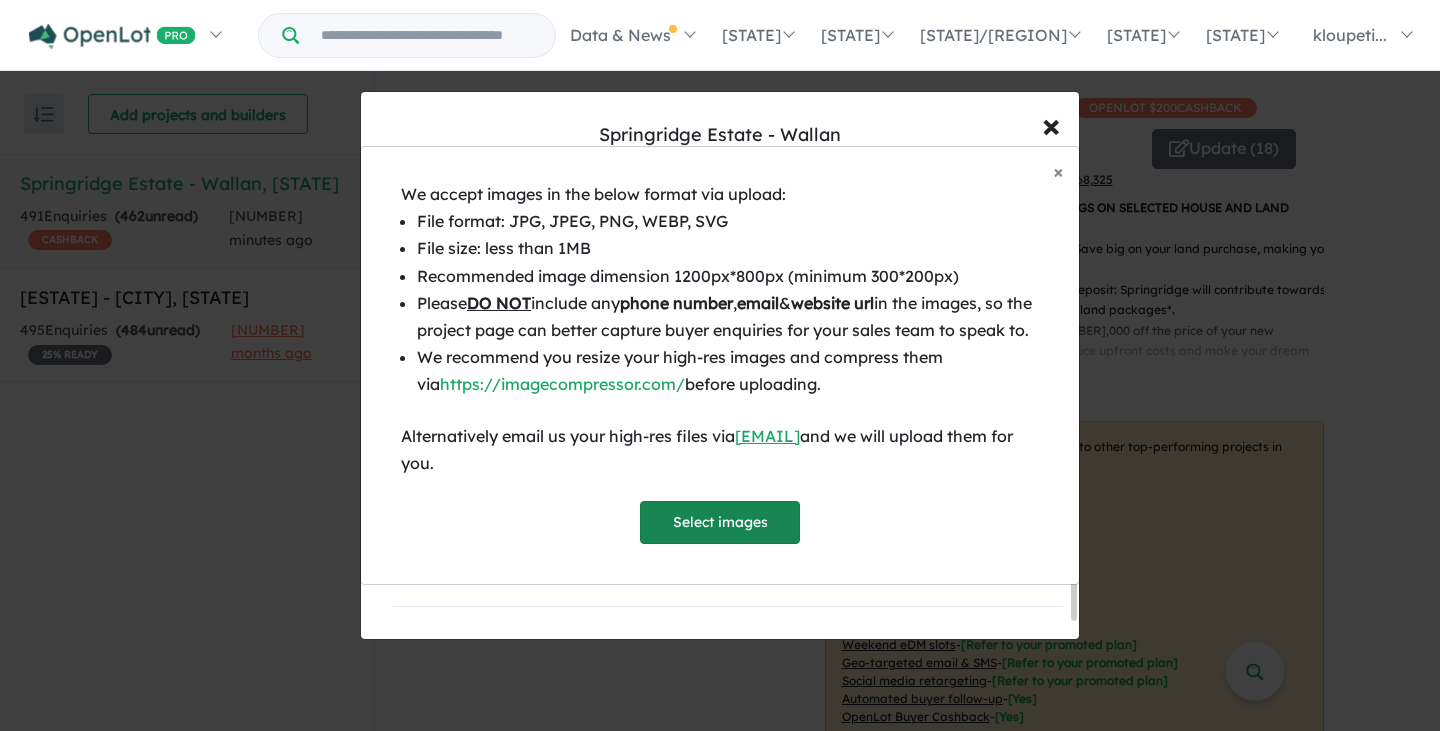 click on "Select images" at bounding box center [720, 522] 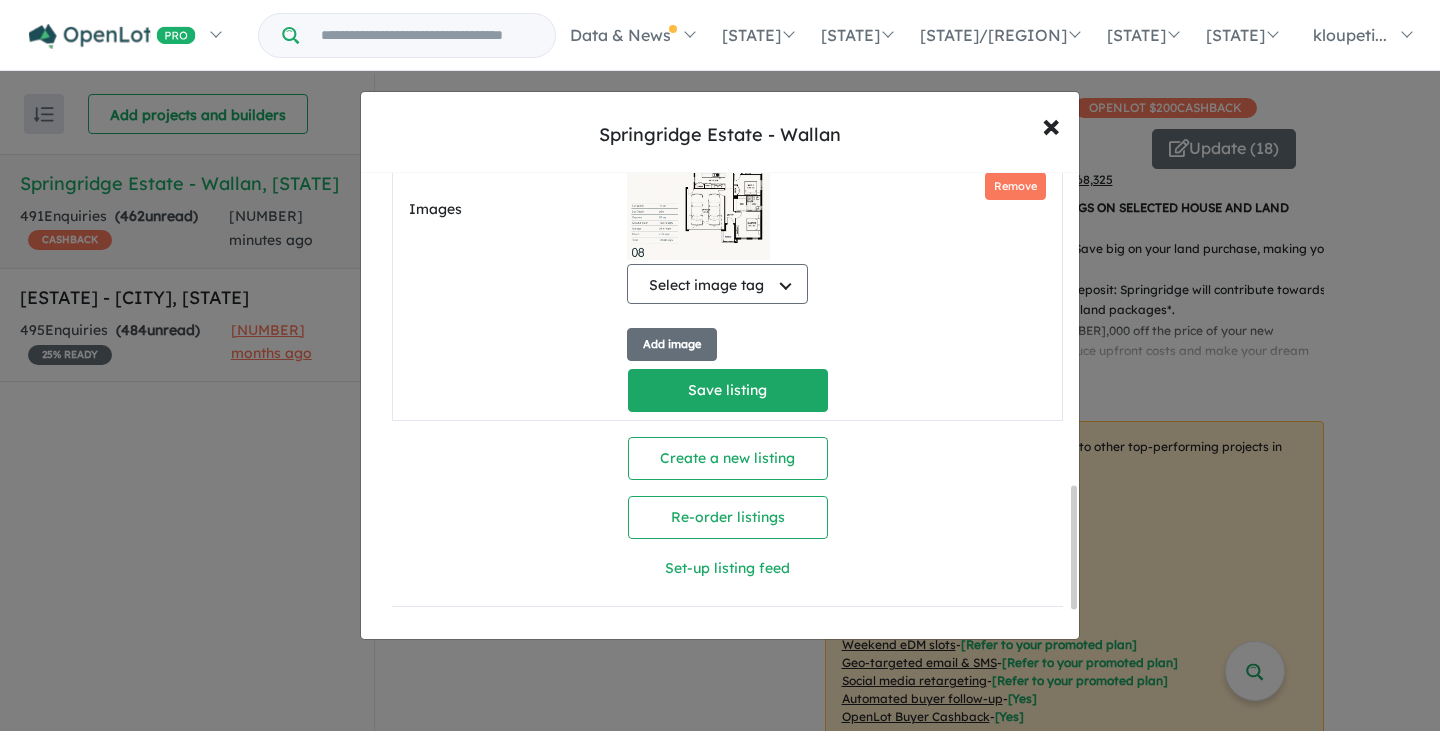 scroll, scrollTop: 1293, scrollLeft: 0, axis: vertical 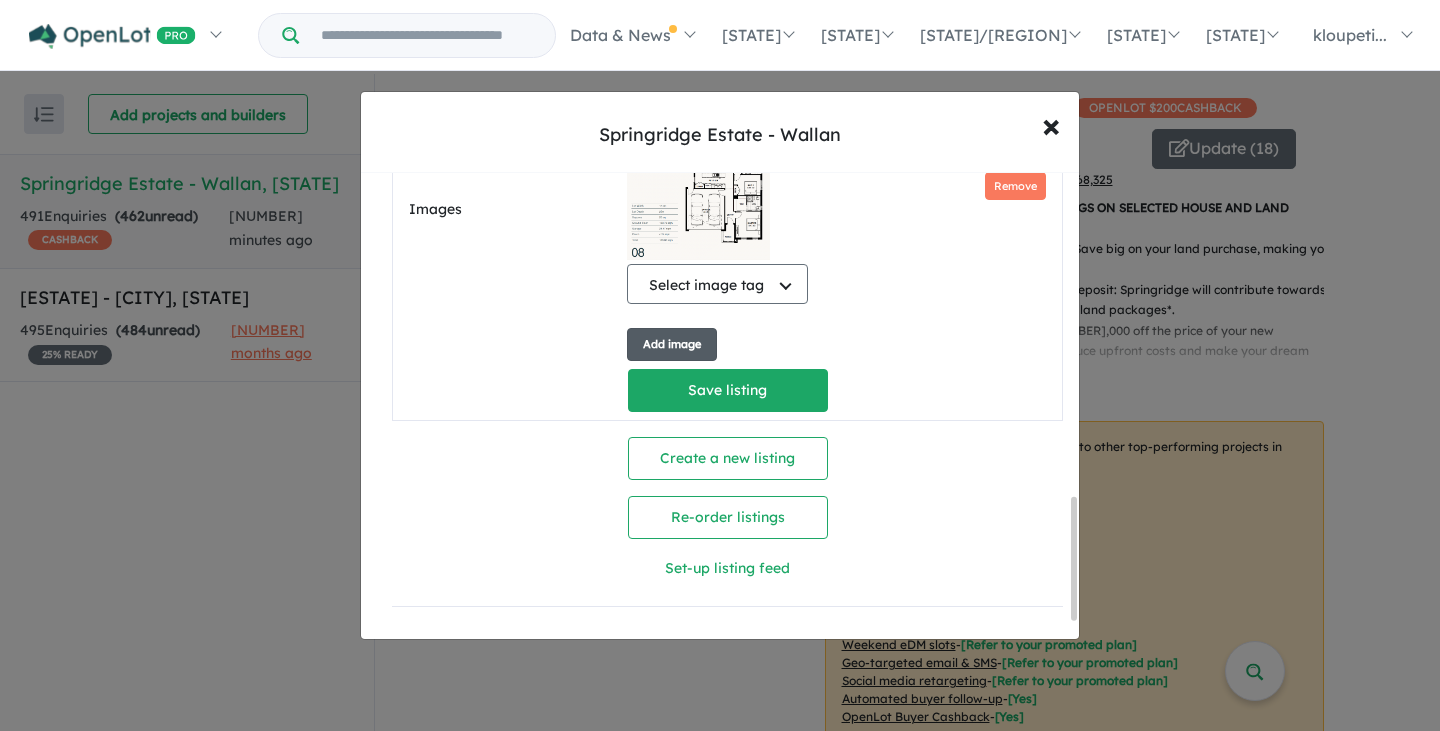 click on "Add image" at bounding box center (672, 344) 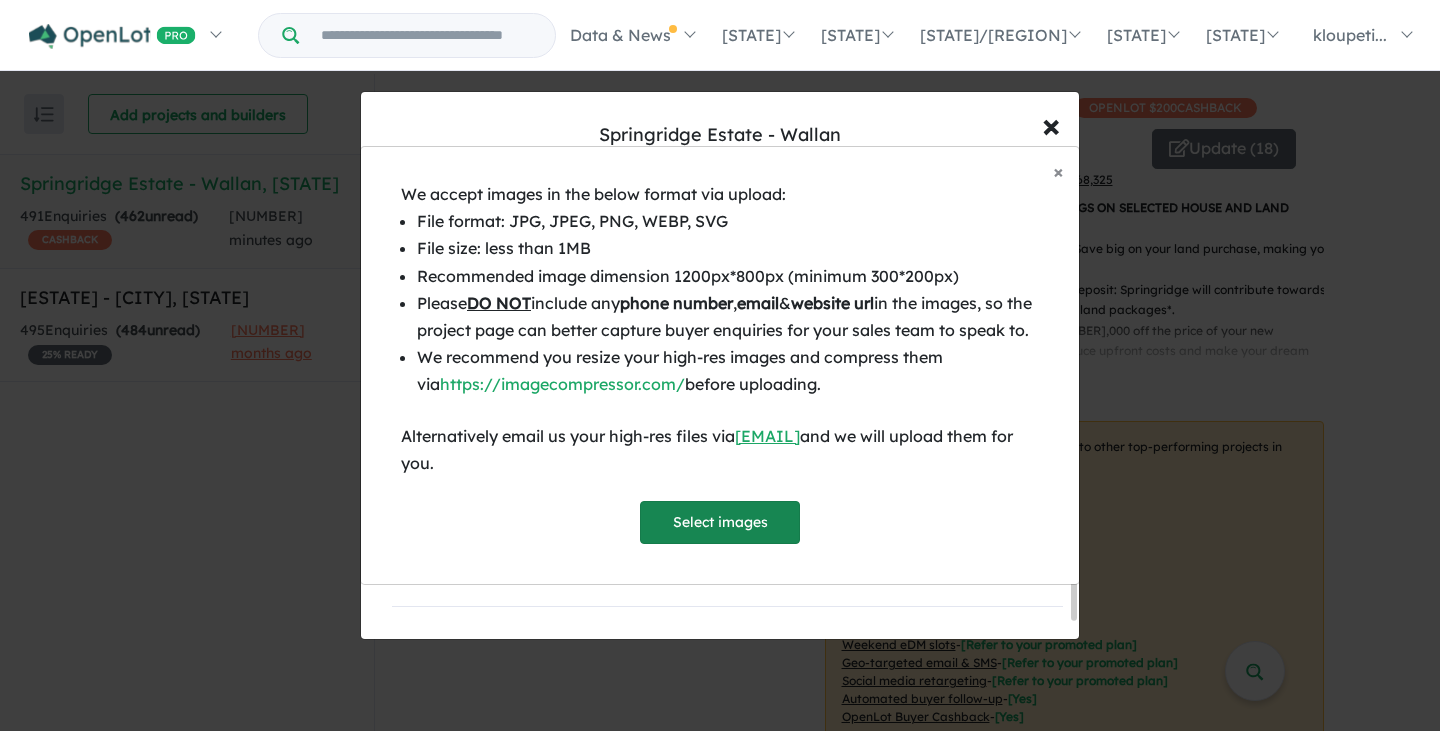 click on "Select images" at bounding box center [720, 522] 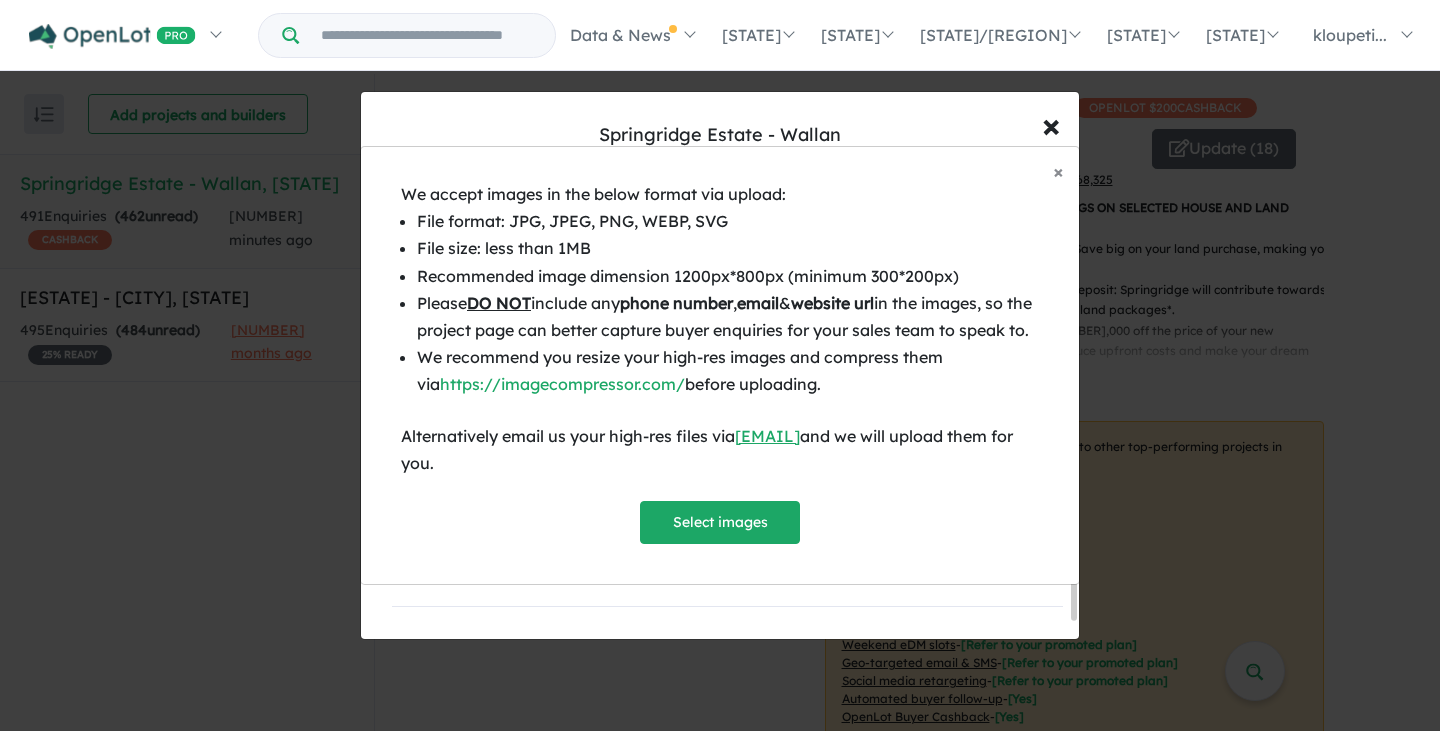 scroll, scrollTop: 1427, scrollLeft: 0, axis: vertical 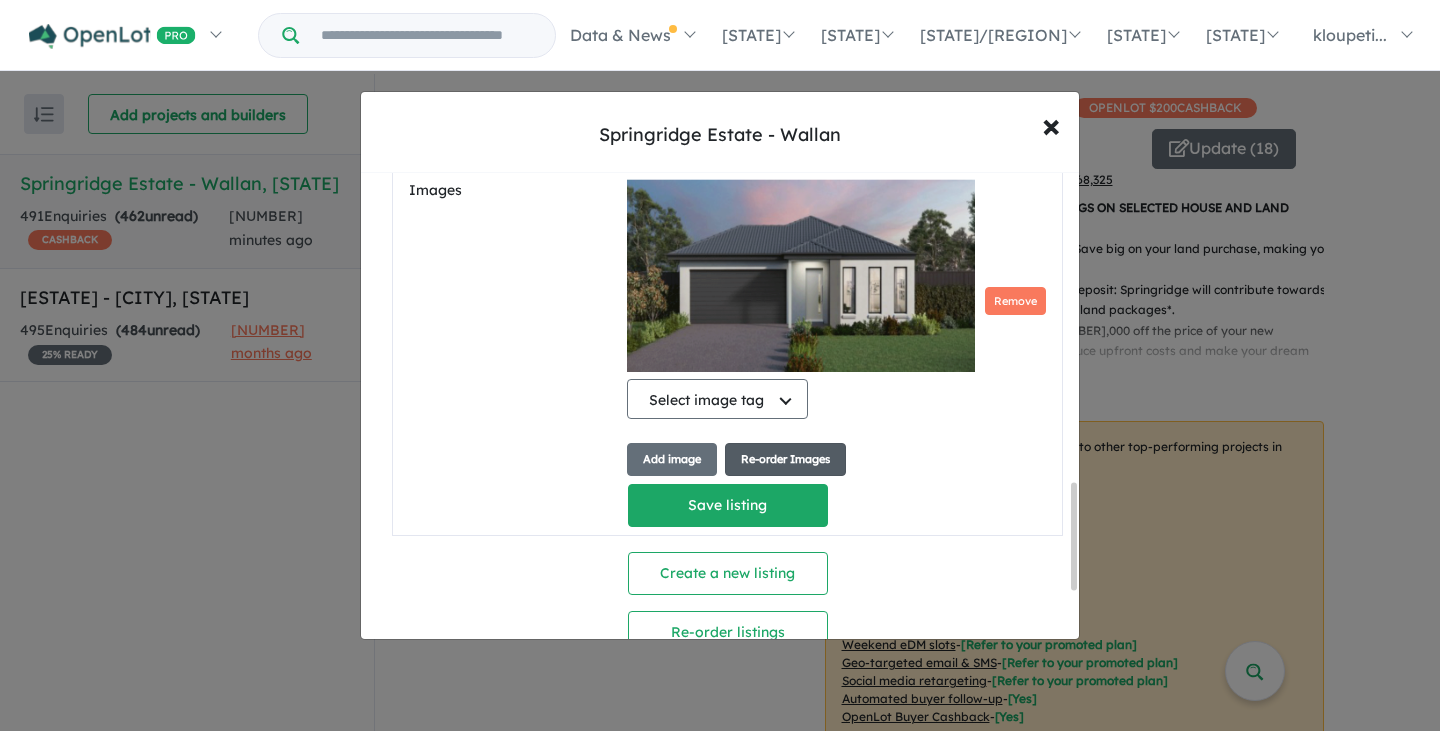 click on "Re-order Images" at bounding box center (785, 459) 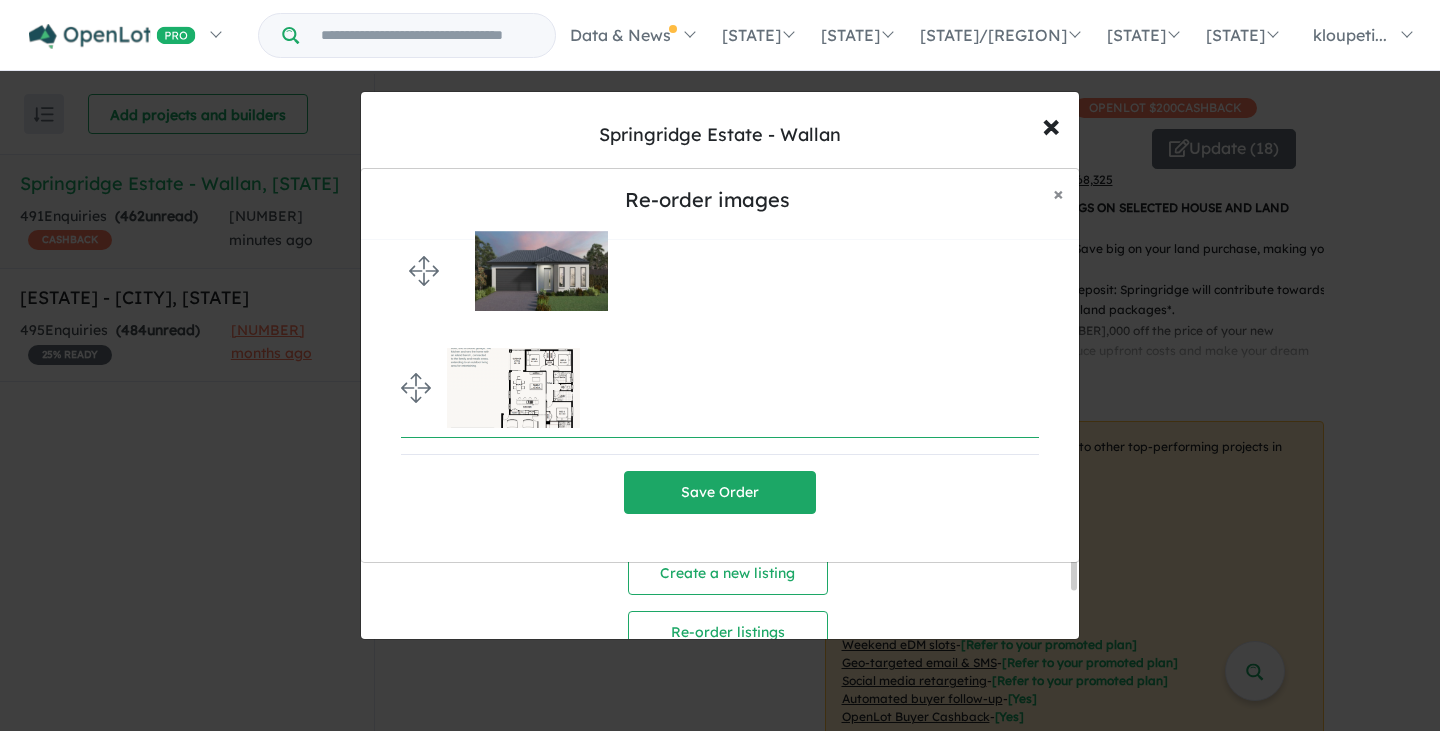 drag, startPoint x: 422, startPoint y: 377, endPoint x: 410, endPoint y: 260, distance: 117.61378 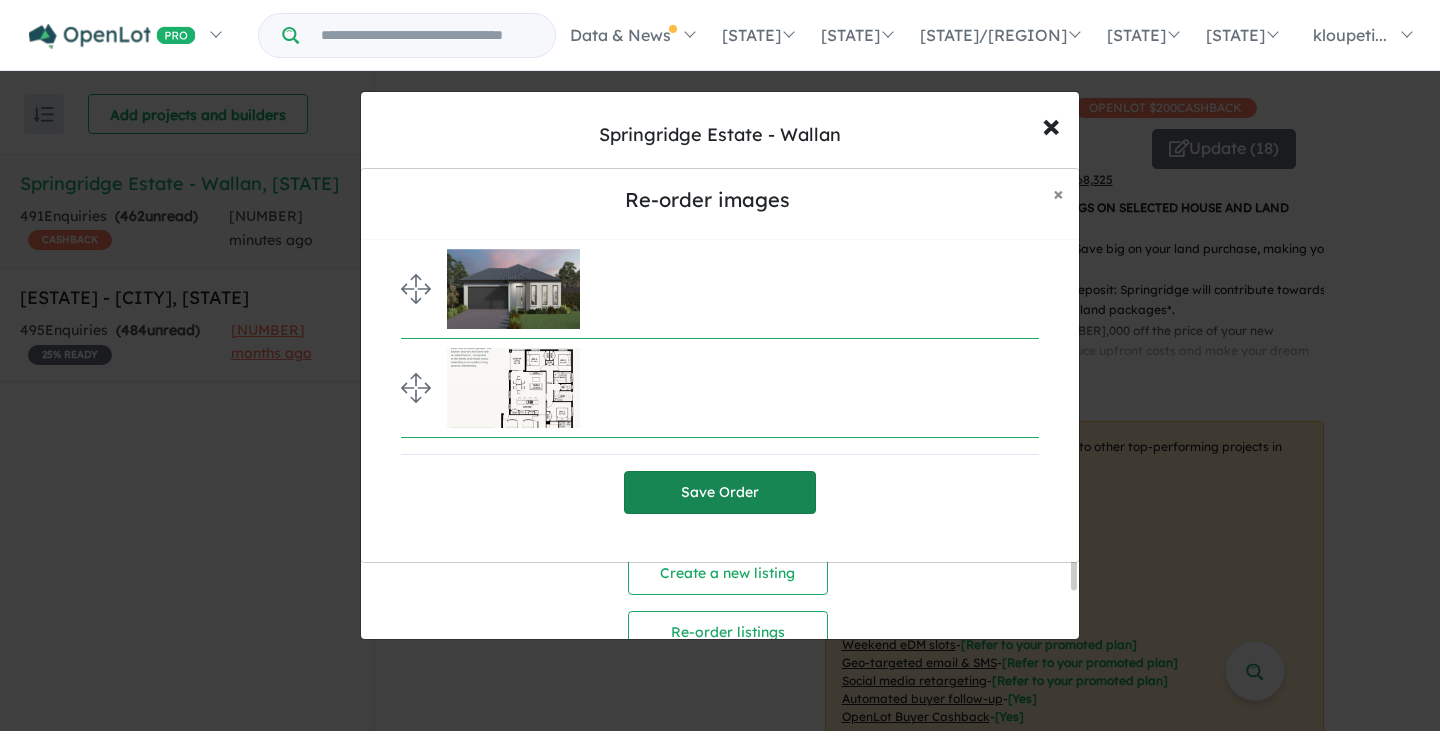 click on "Save Order" at bounding box center [720, 492] 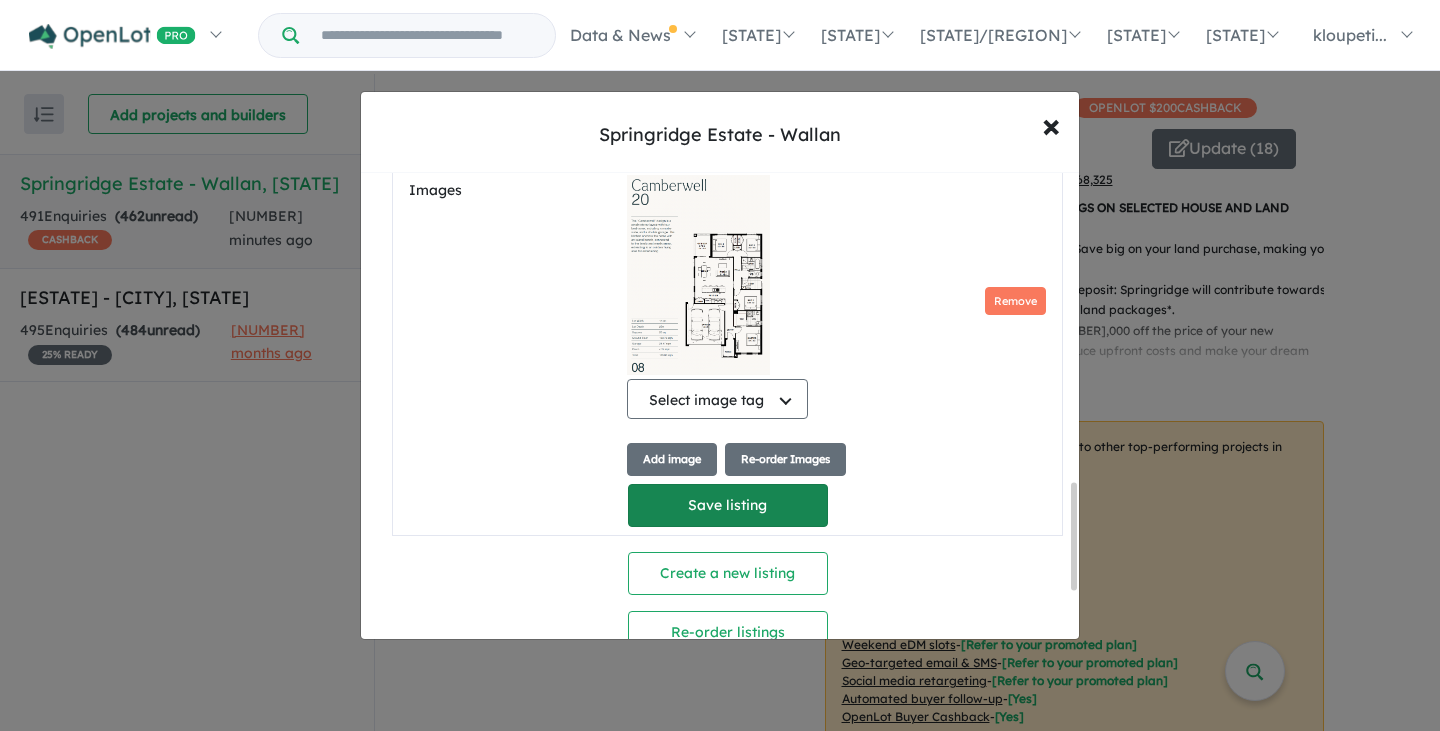 click on "Save listing" at bounding box center [728, 505] 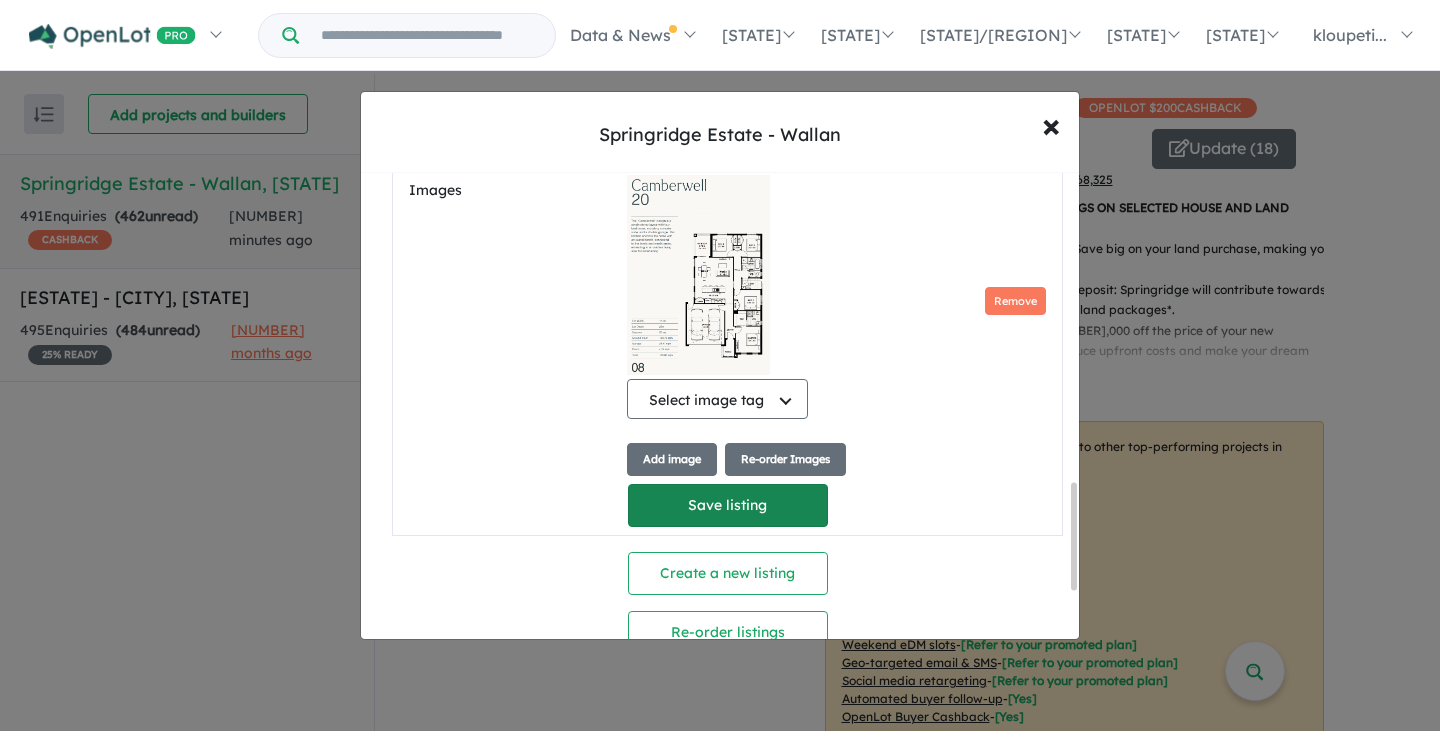 scroll, scrollTop: 62, scrollLeft: 0, axis: vertical 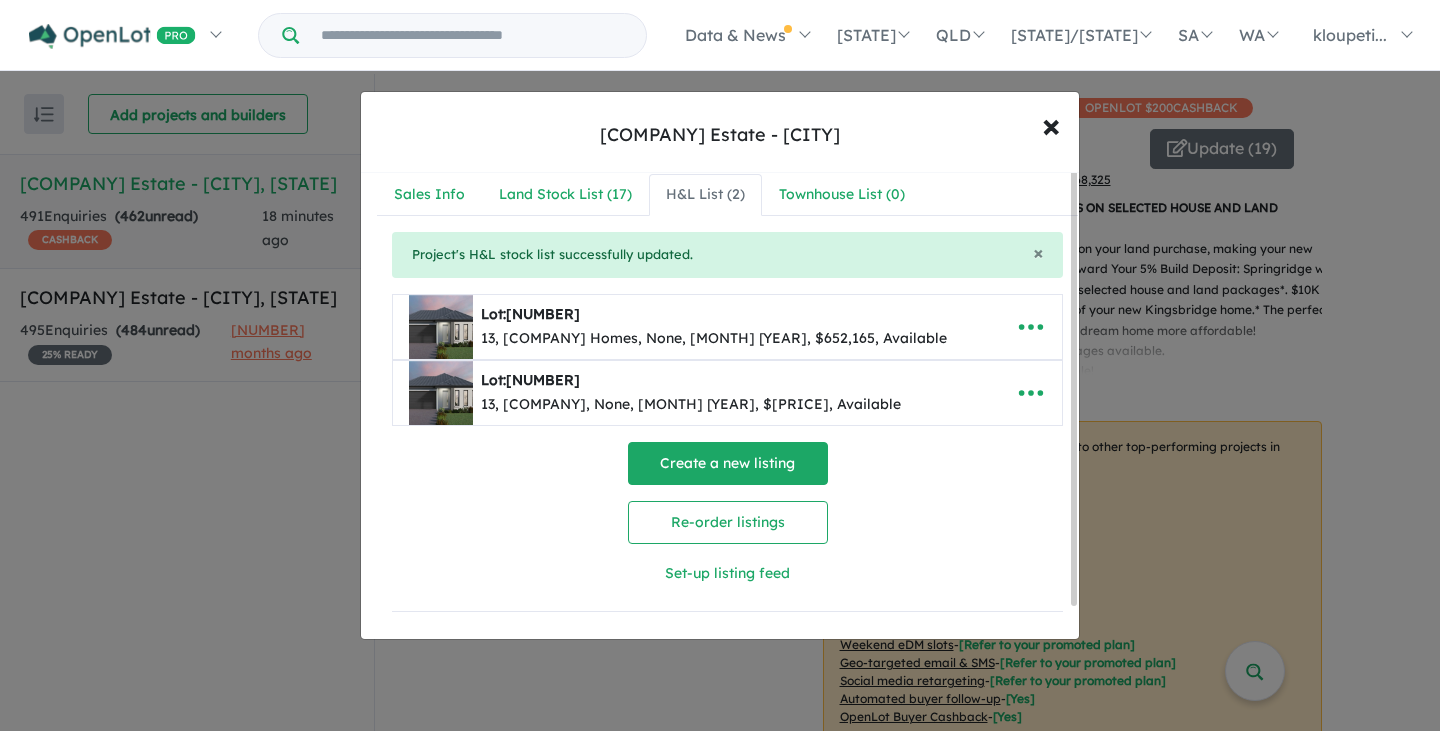 click on "Create a new listing" at bounding box center [728, 463] 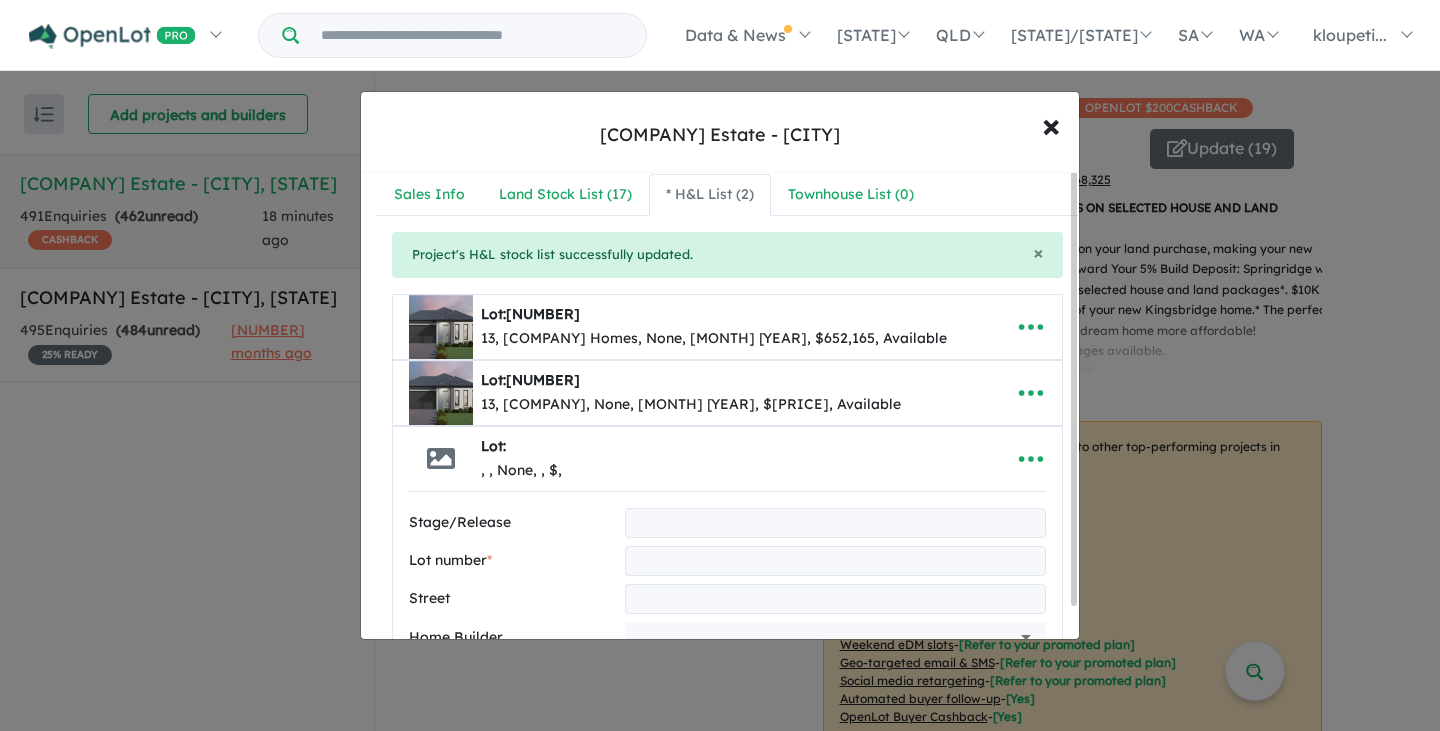 click on "**********" at bounding box center [727, 987] 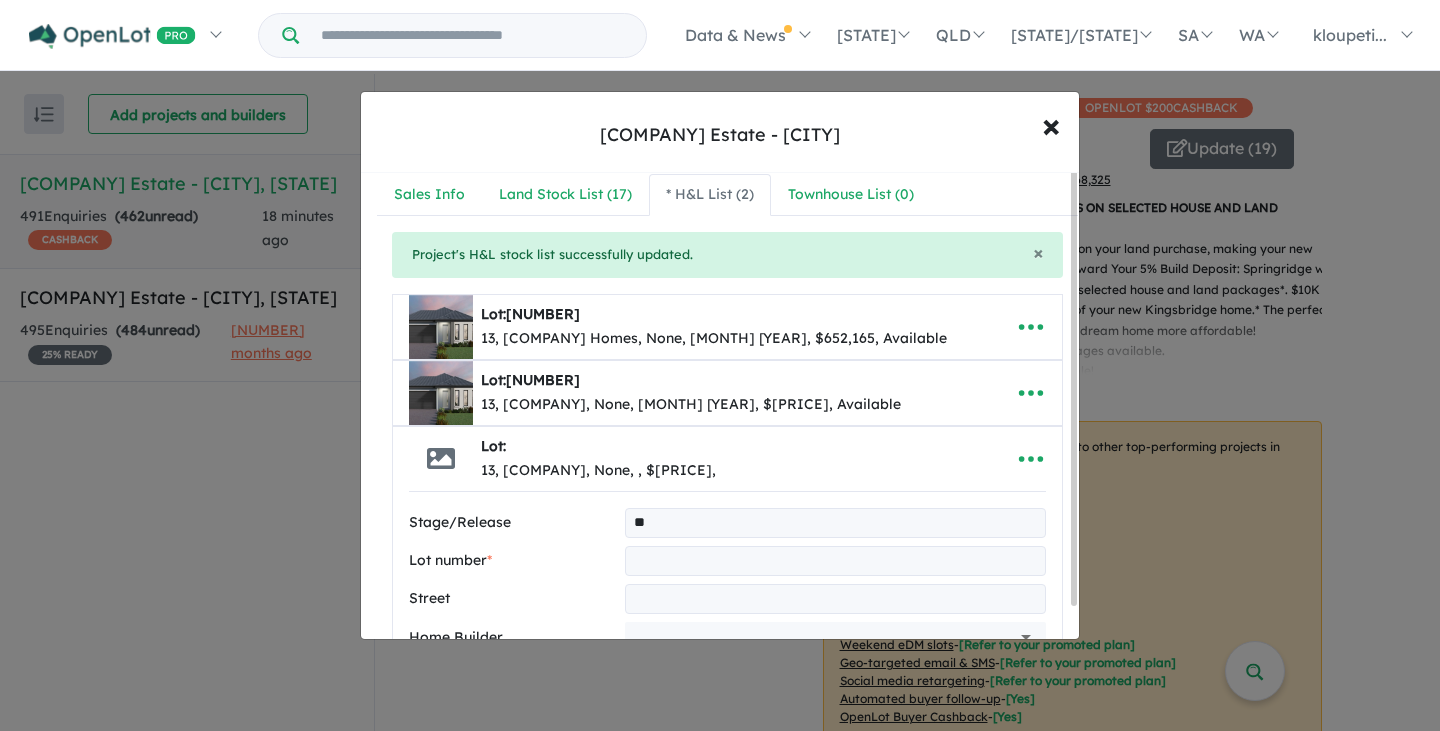 type on "**" 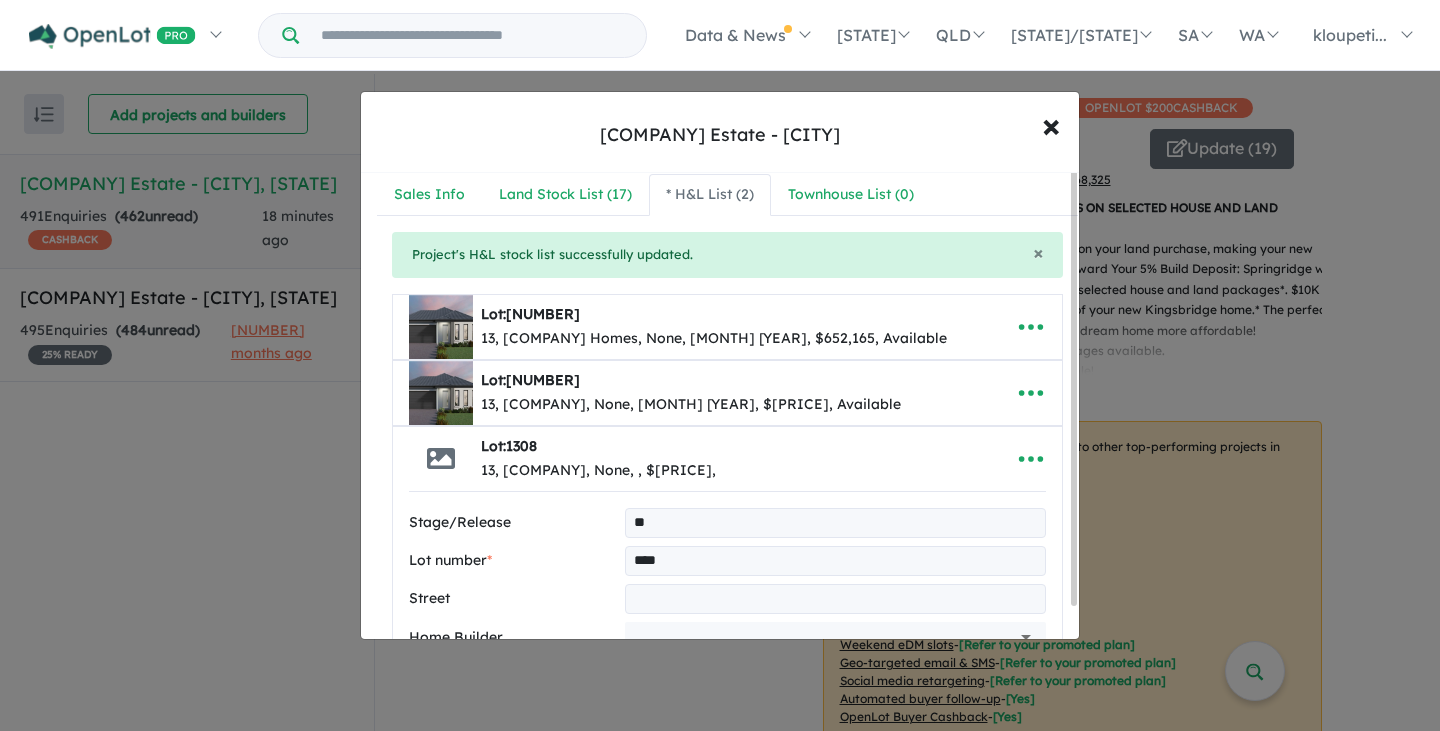 type on "****" 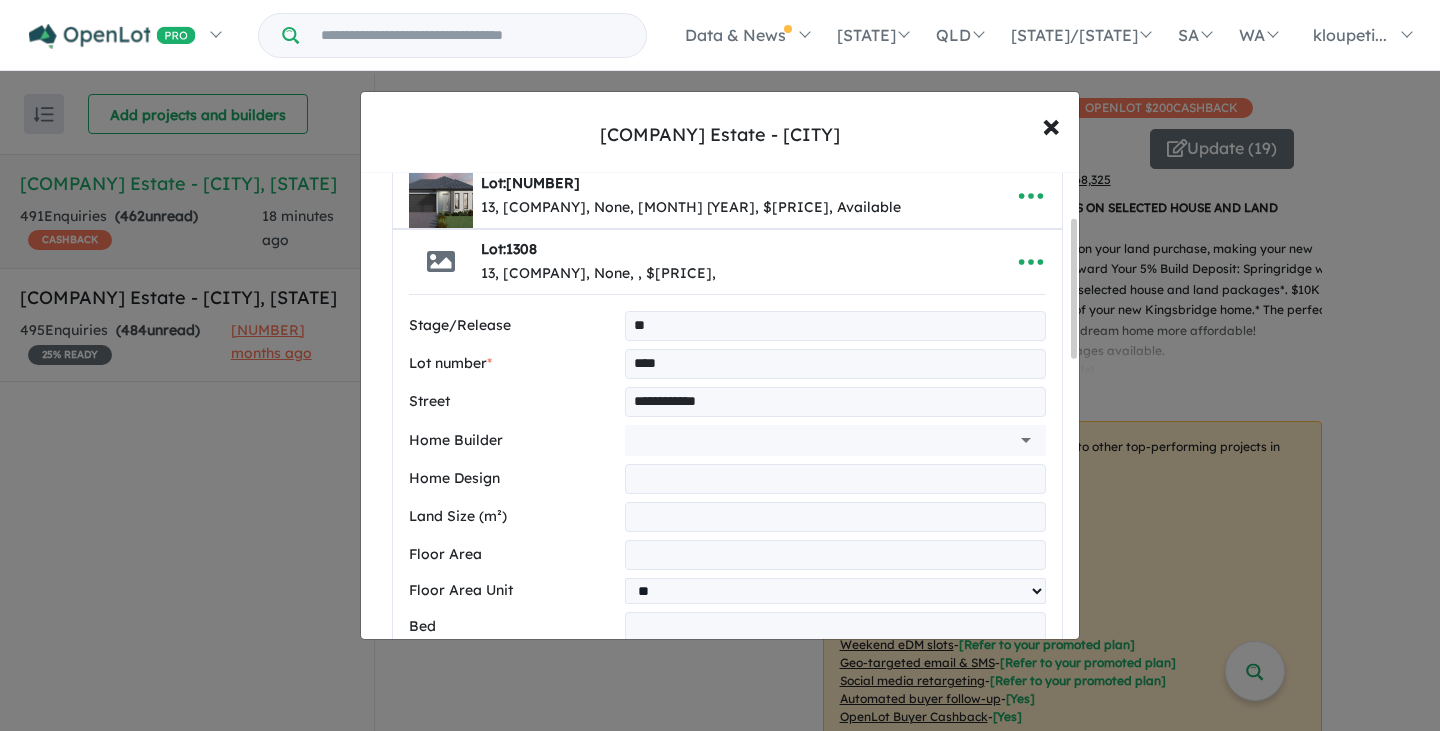 scroll, scrollTop: 200, scrollLeft: 0, axis: vertical 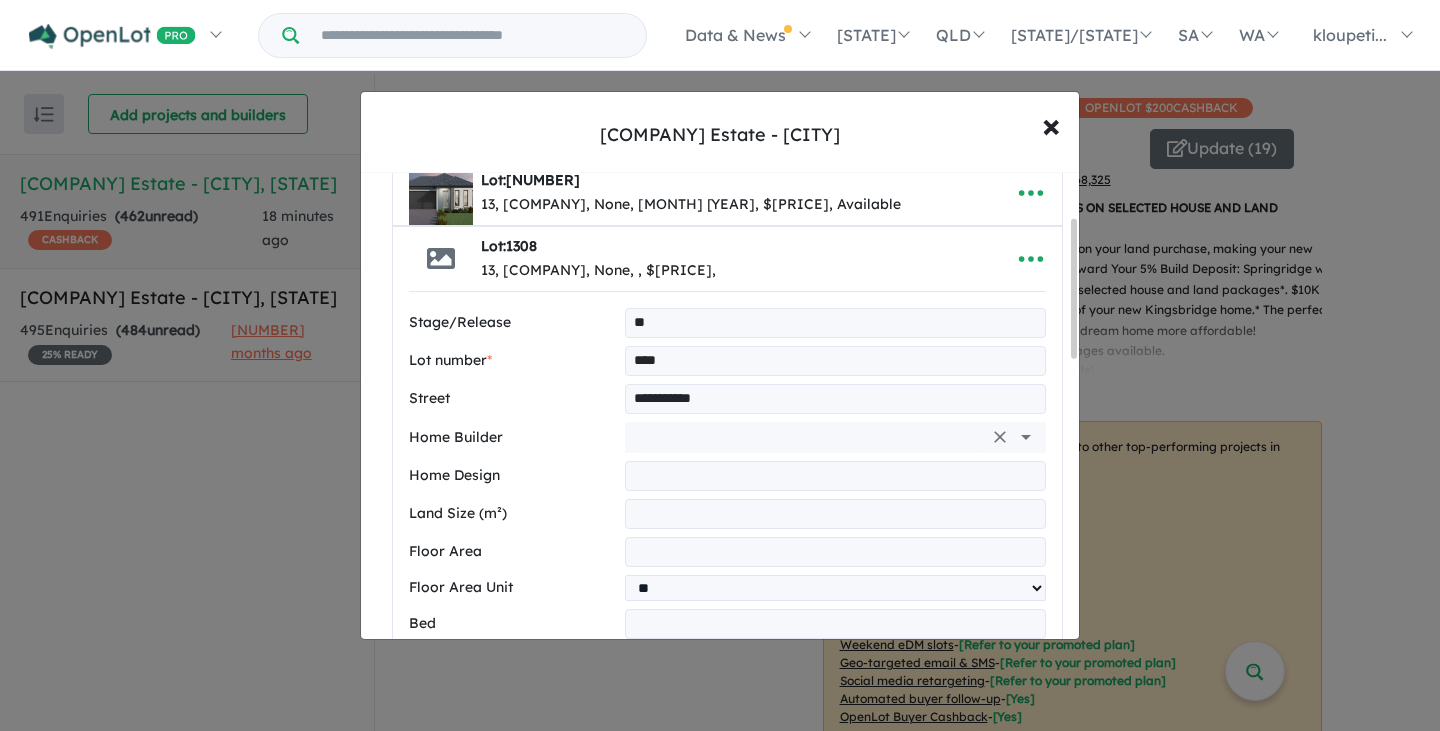 type on "**********" 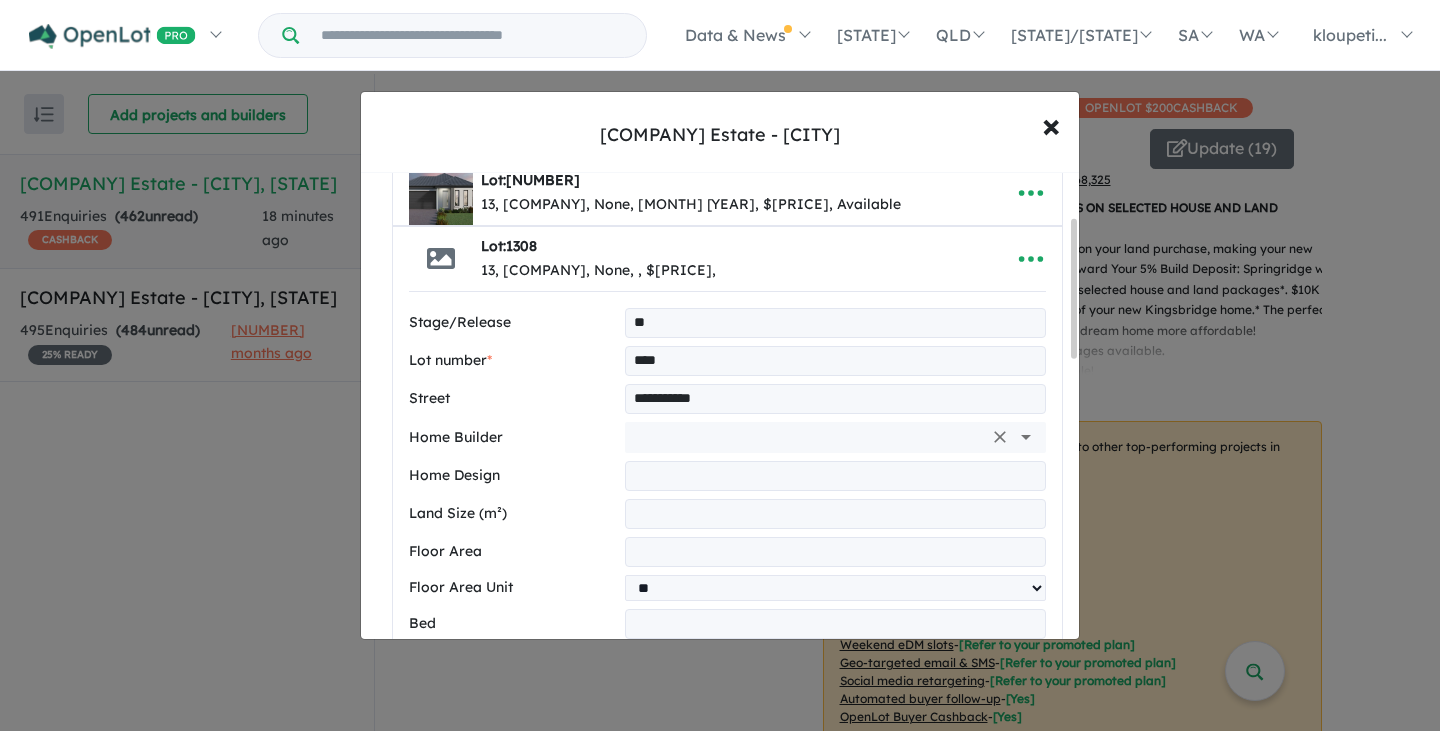 click at bounding box center [807, 437] 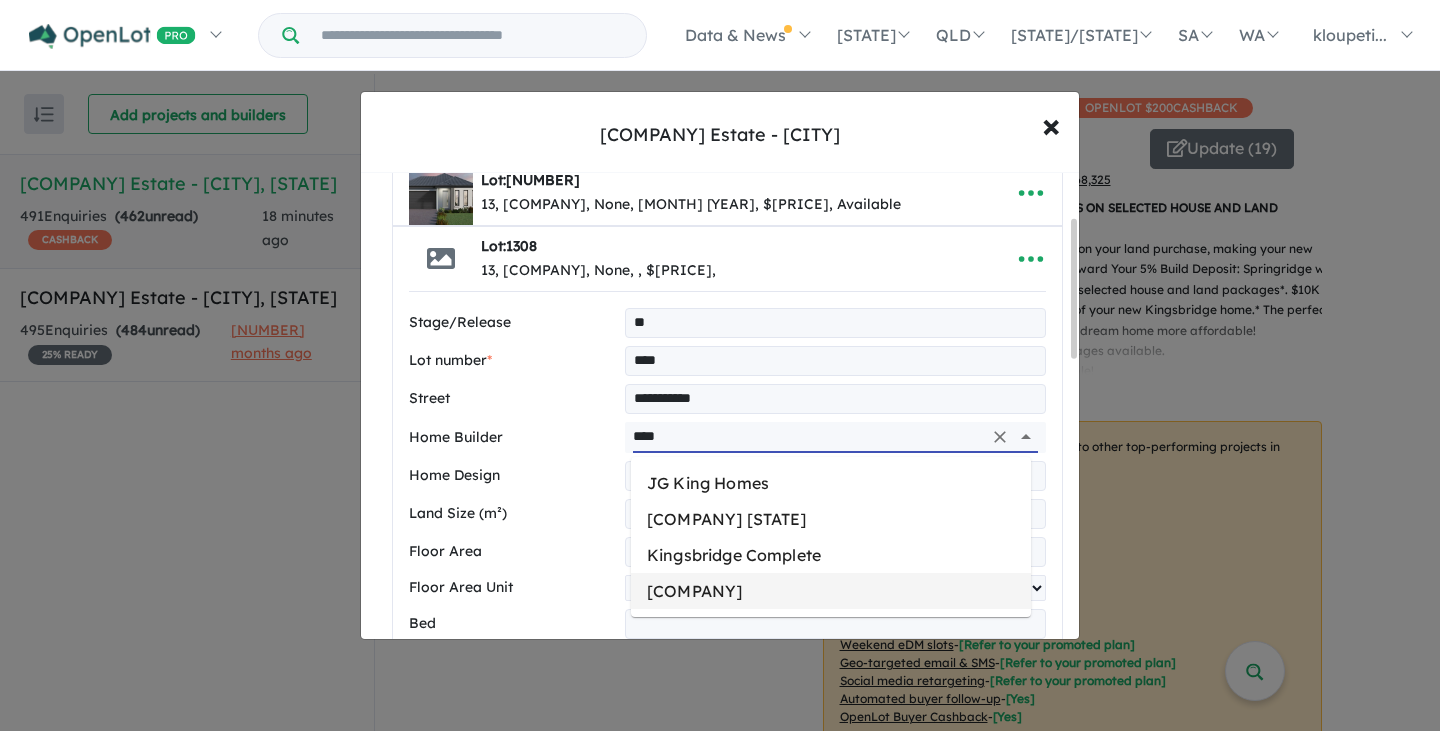 click on "Kingsbridge Homes" at bounding box center [831, 591] 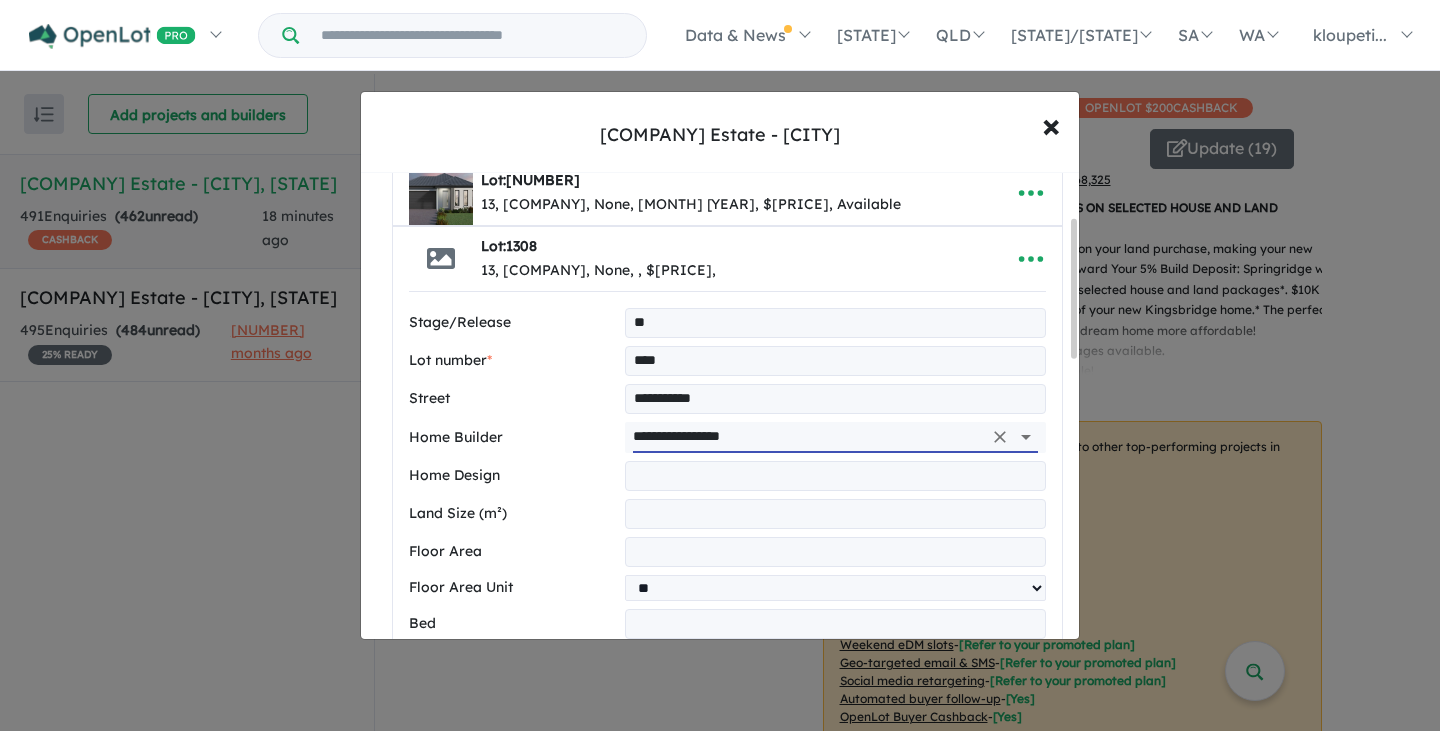 type on "**********" 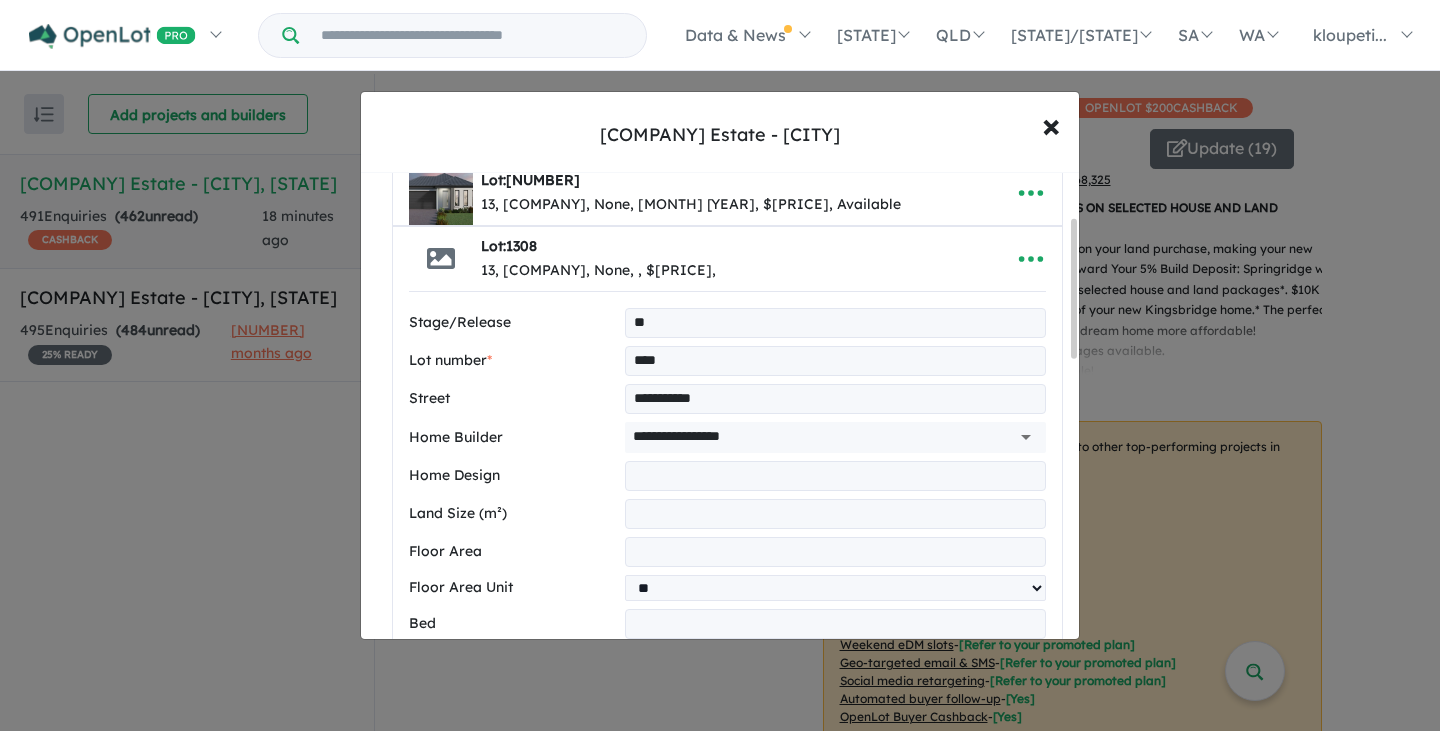 click at bounding box center (835, 476) 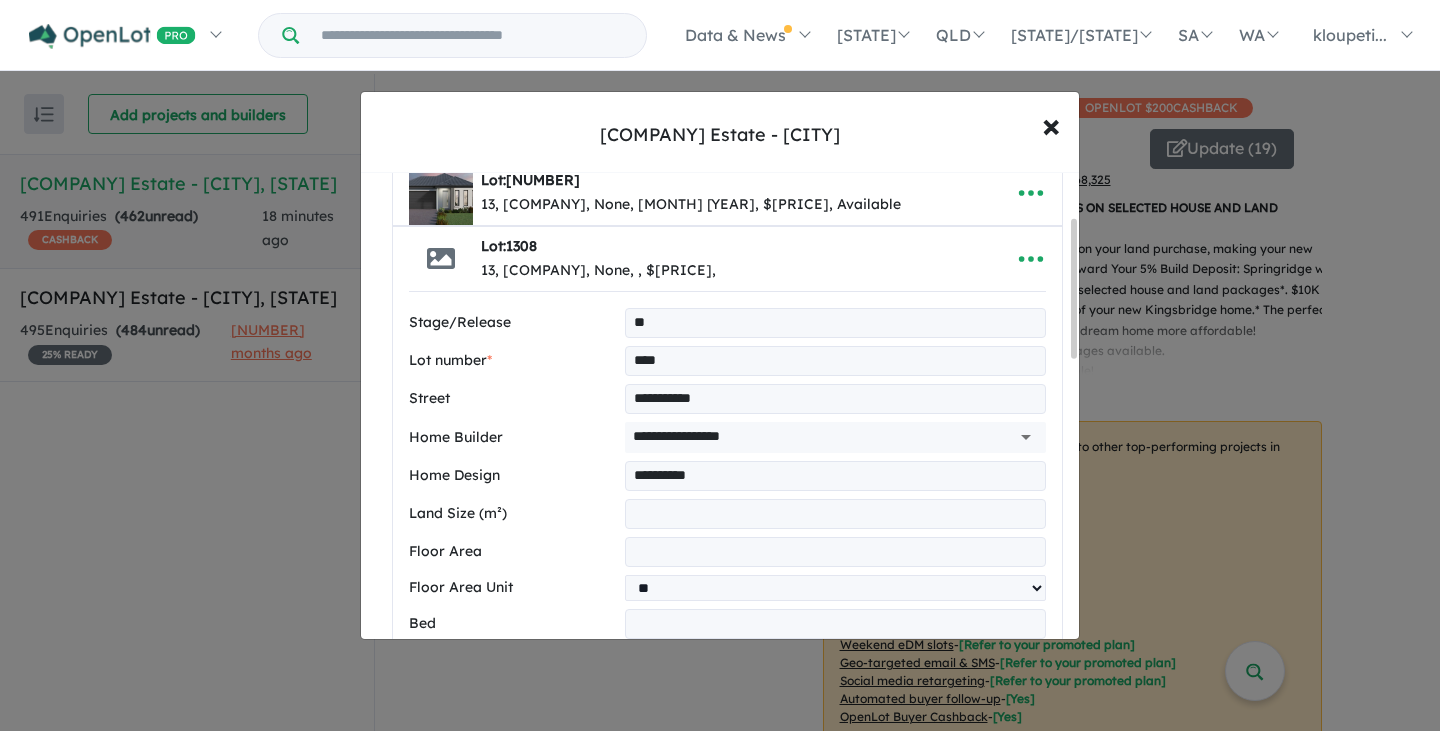 type on "**********" 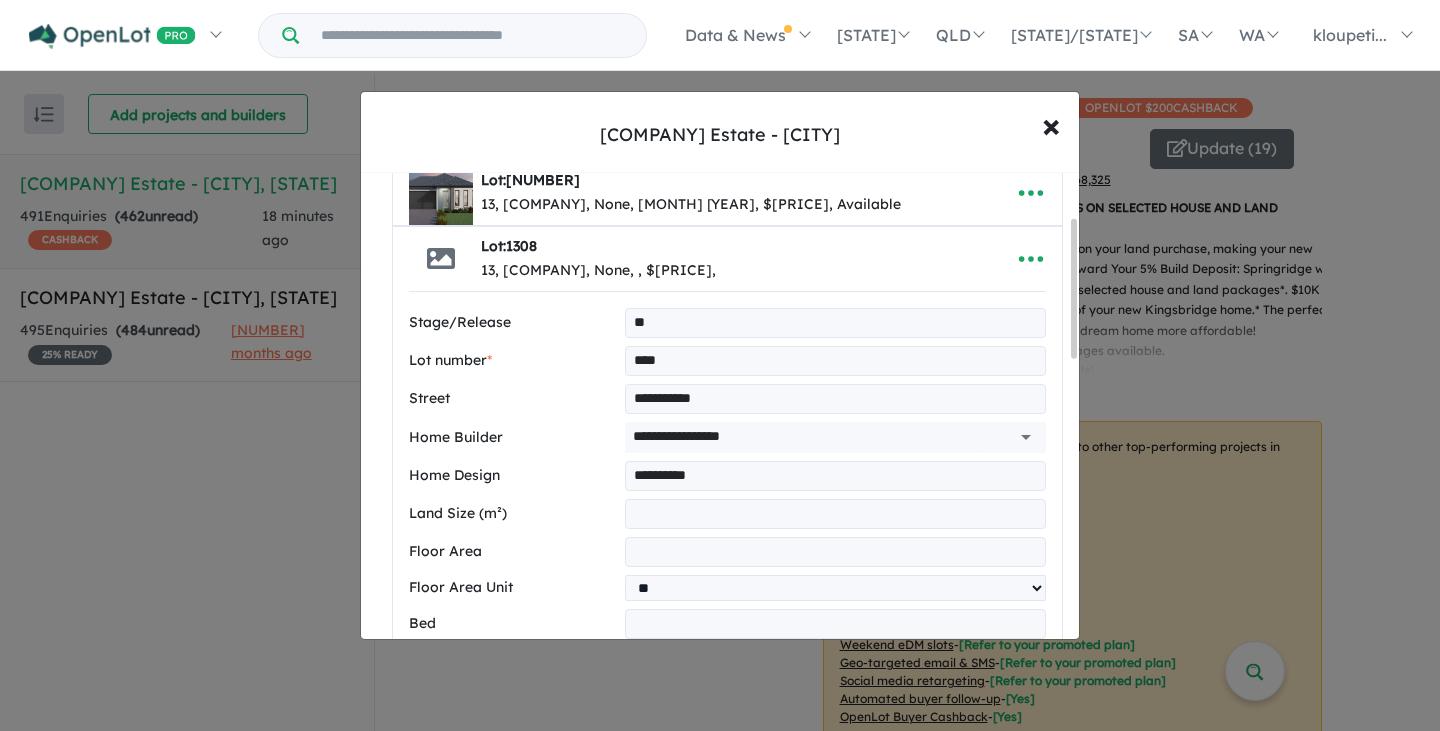 scroll, scrollTop: 211, scrollLeft: 0, axis: vertical 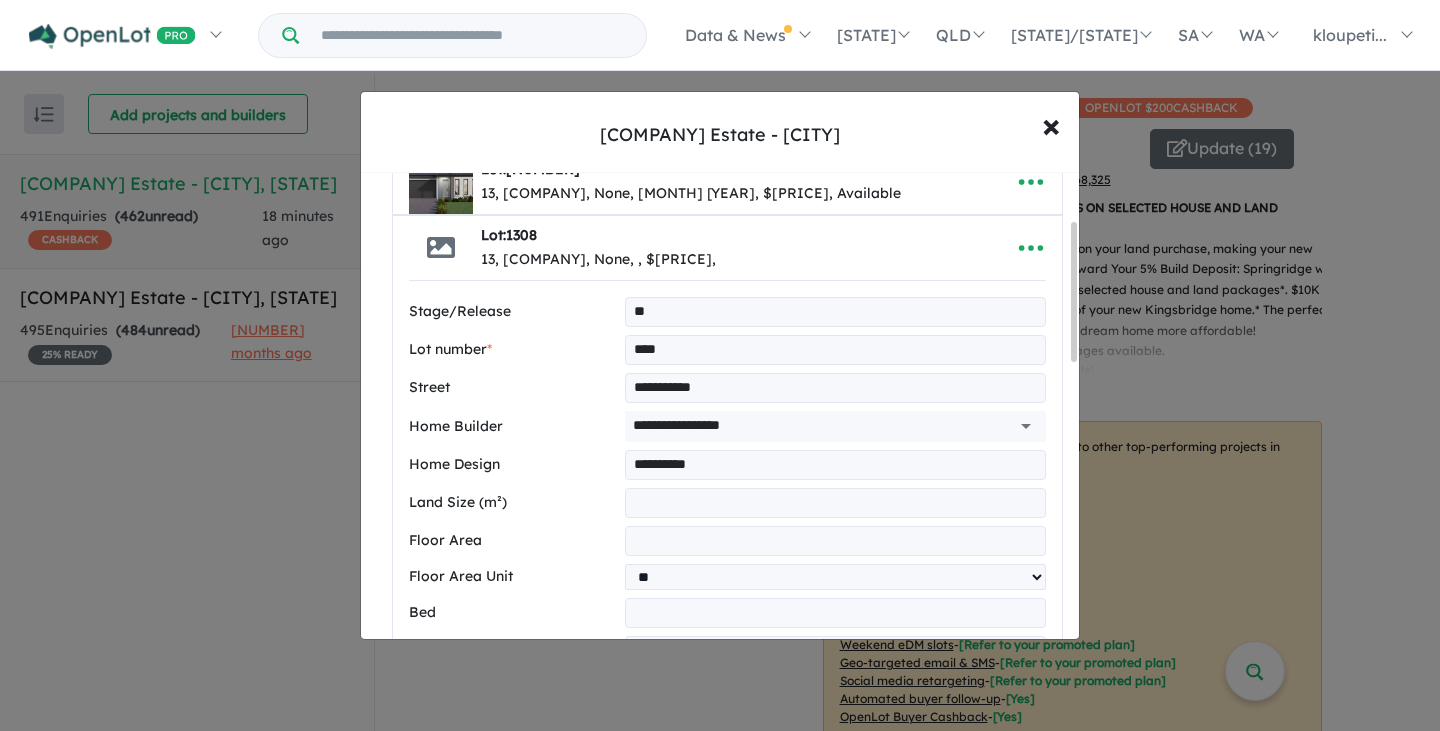type on "*" 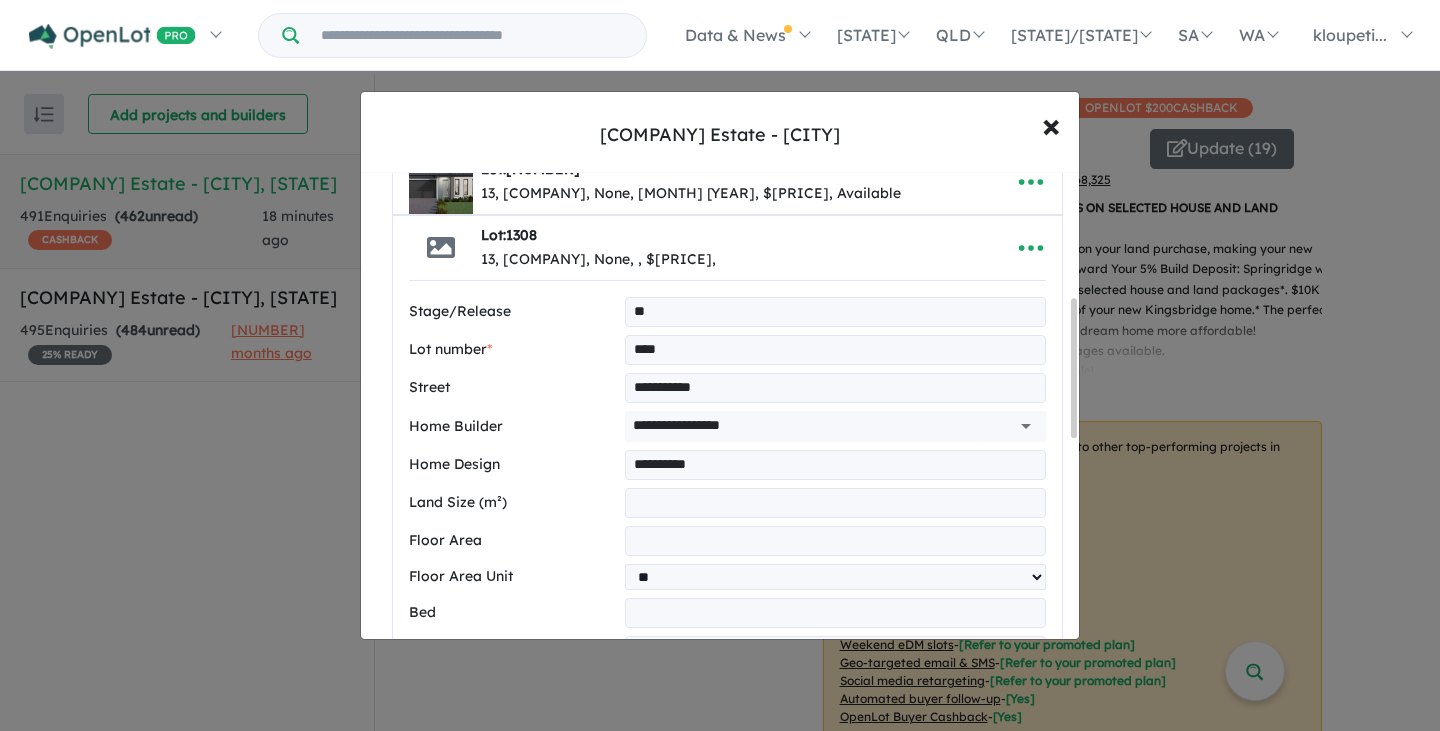 scroll, scrollTop: 470, scrollLeft: 0, axis: vertical 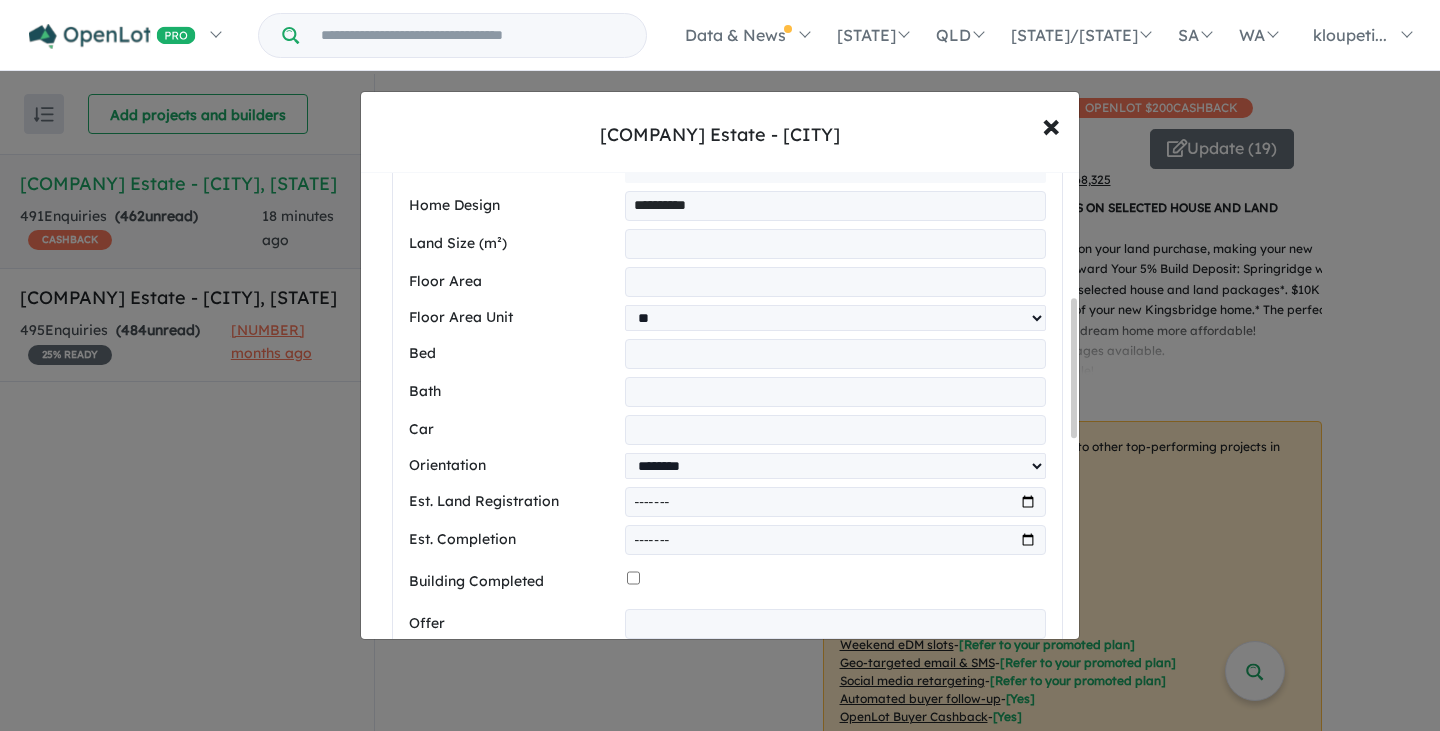 type on "*" 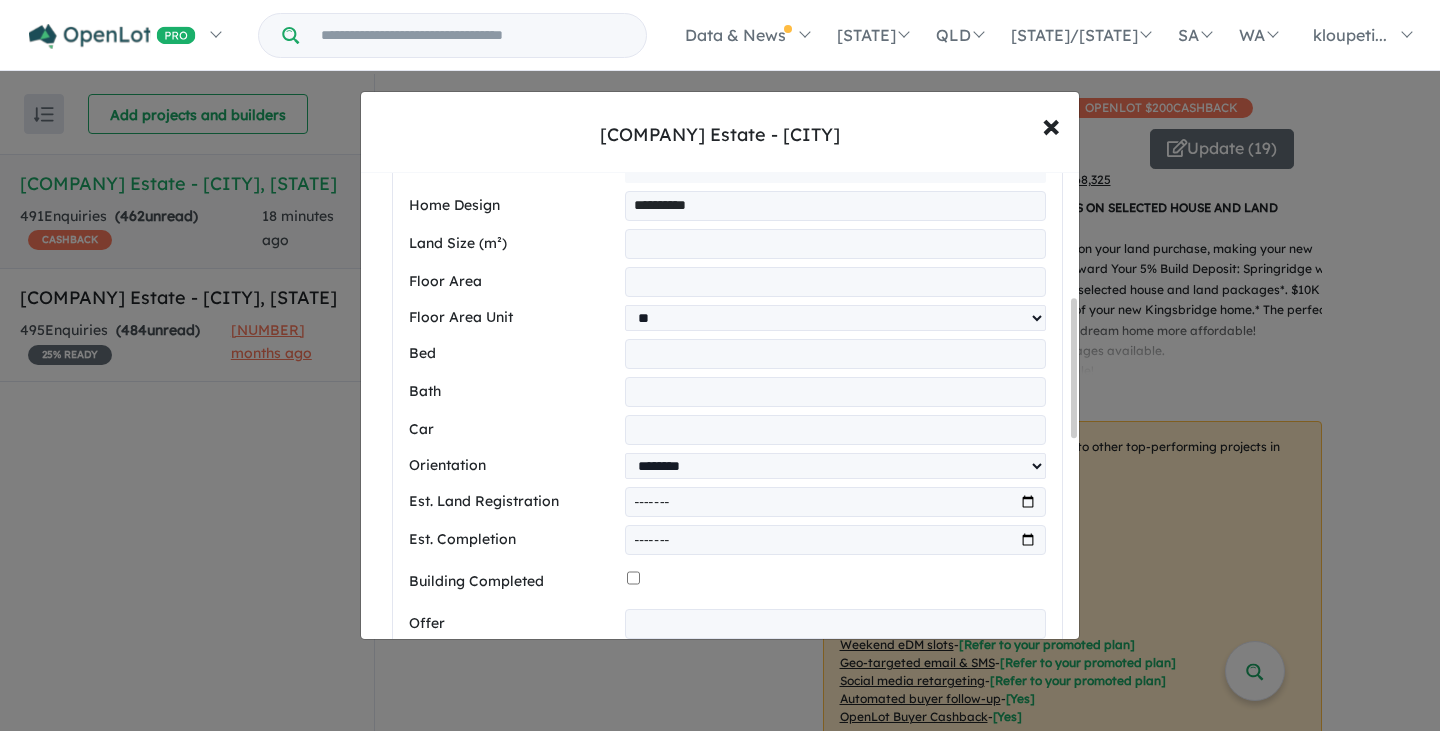 type on "*" 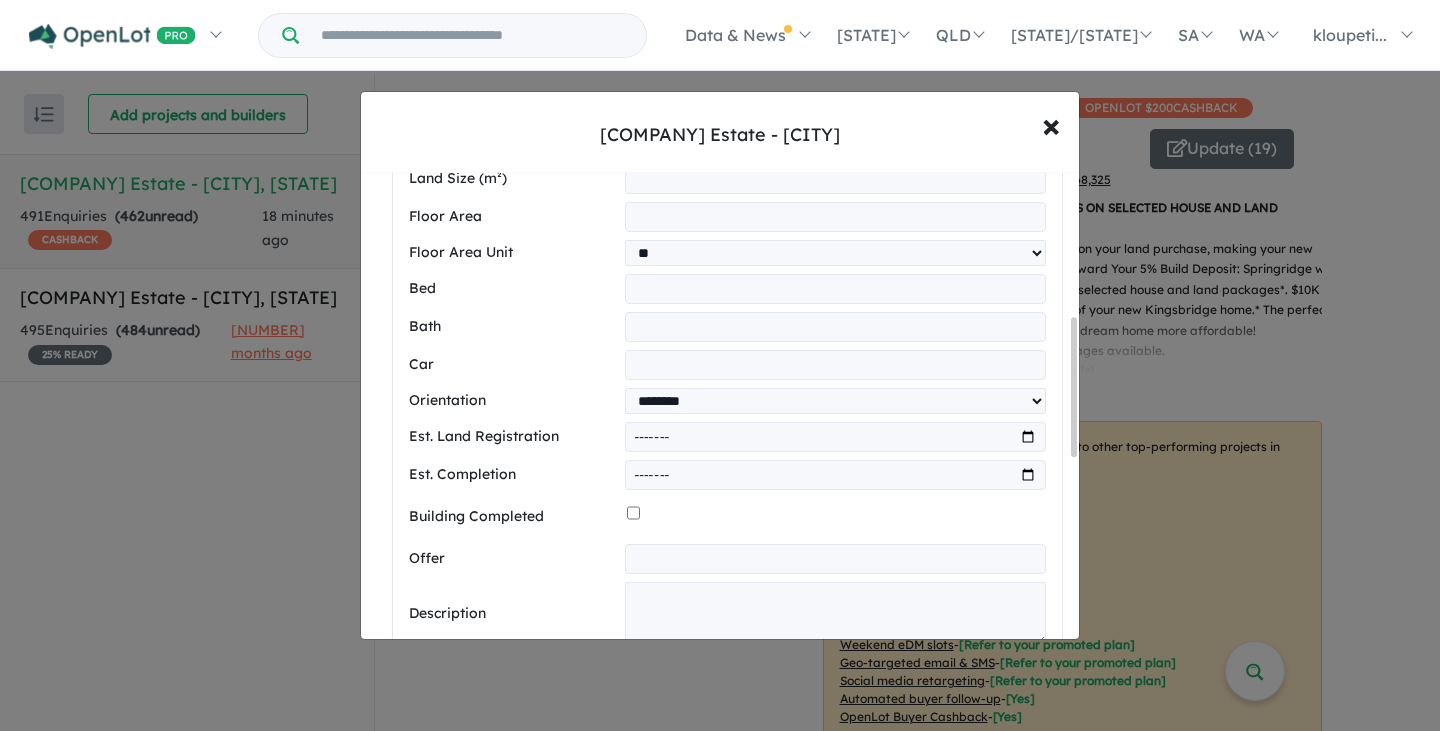 scroll, scrollTop: 570, scrollLeft: 0, axis: vertical 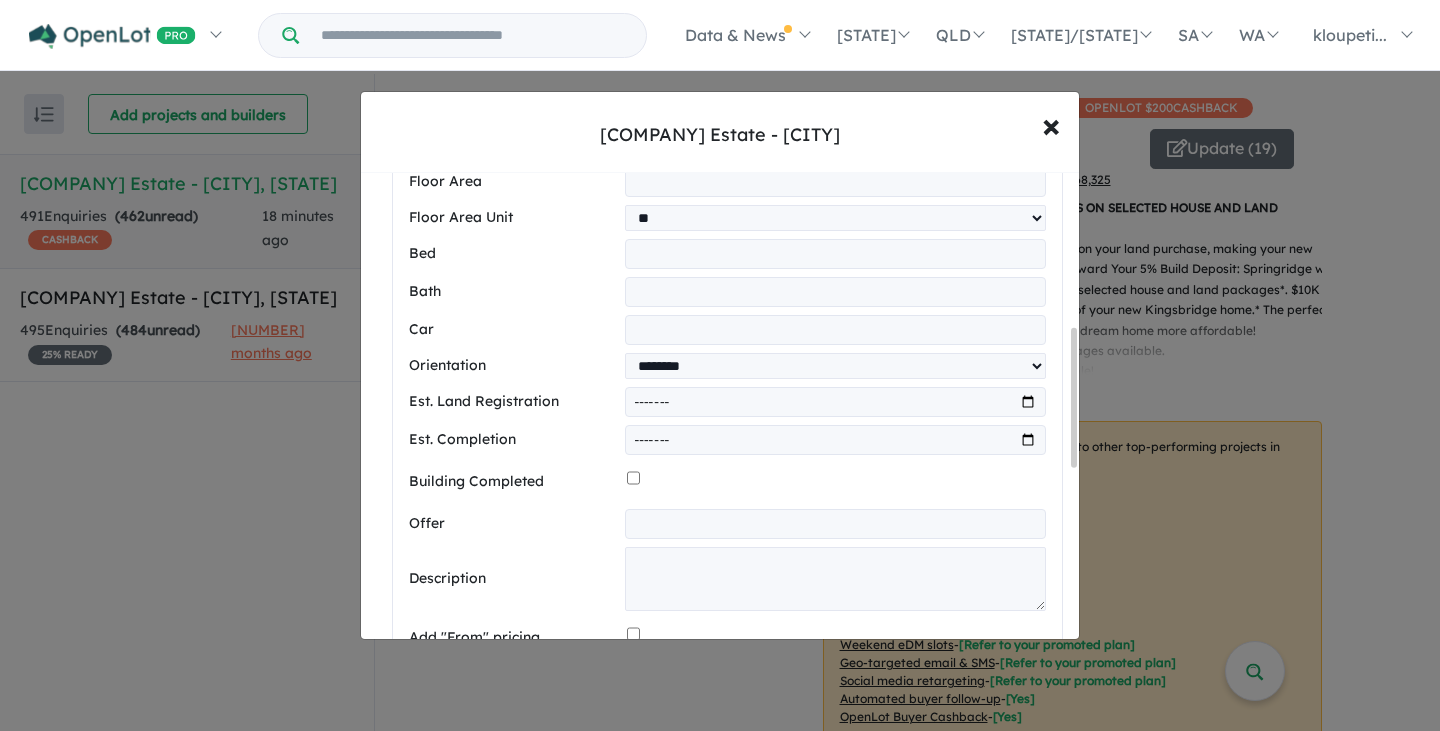 click at bounding box center [835, 524] 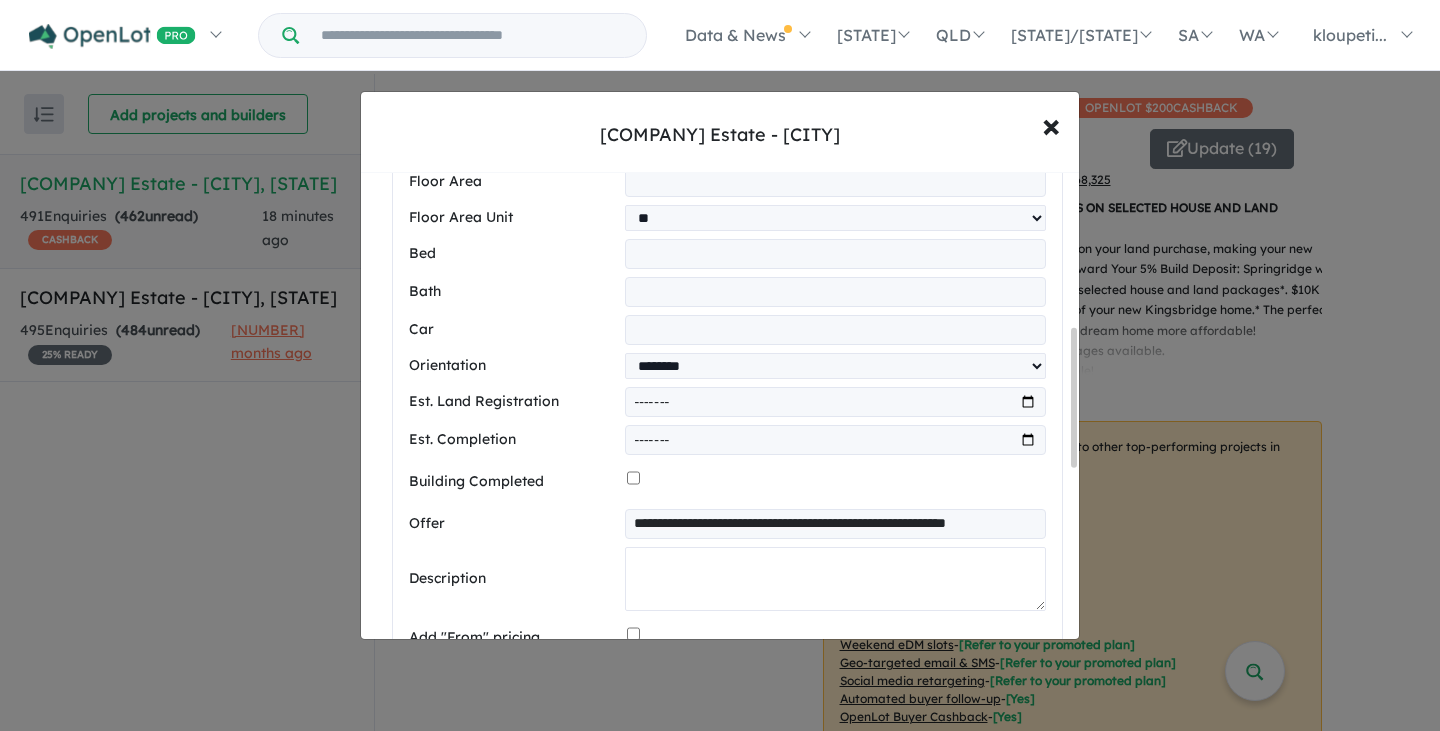click at bounding box center (835, 579) 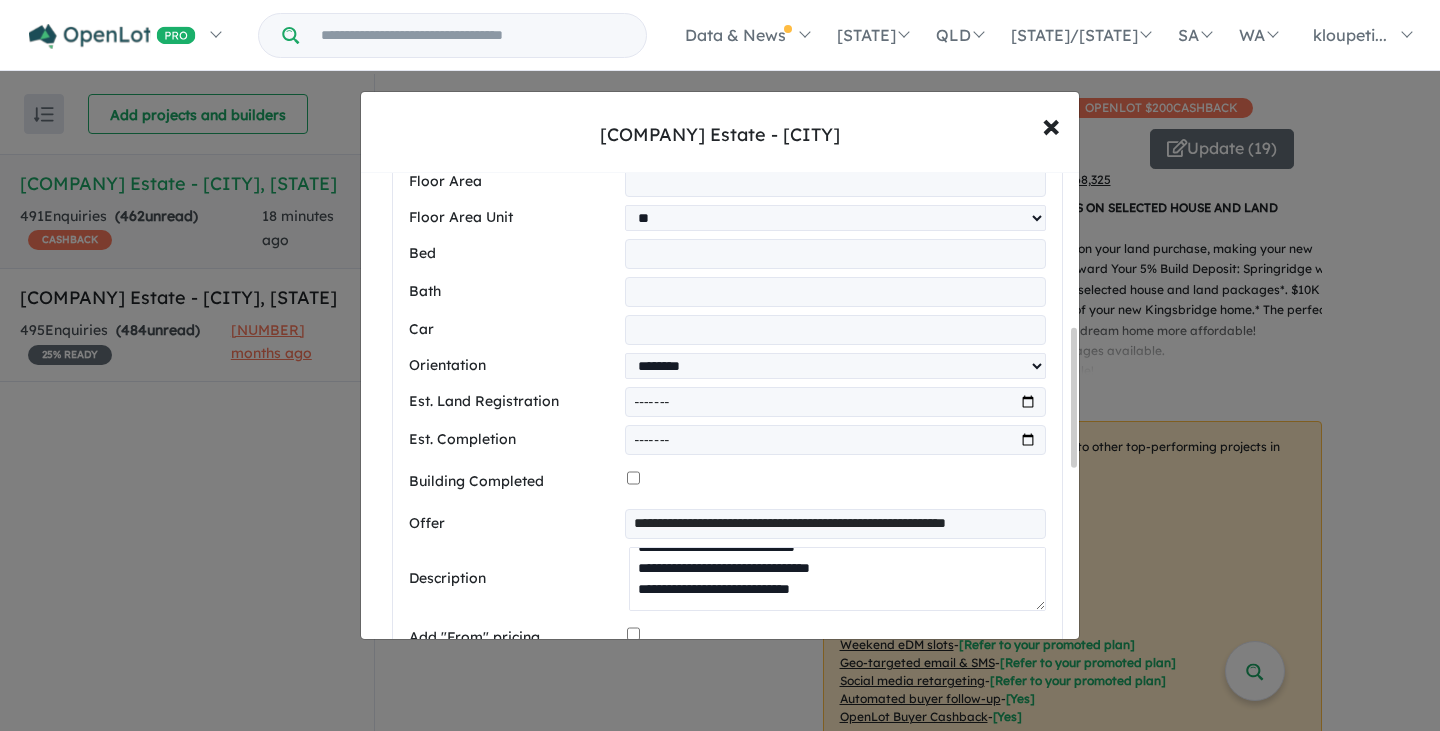 scroll, scrollTop: 0, scrollLeft: 0, axis: both 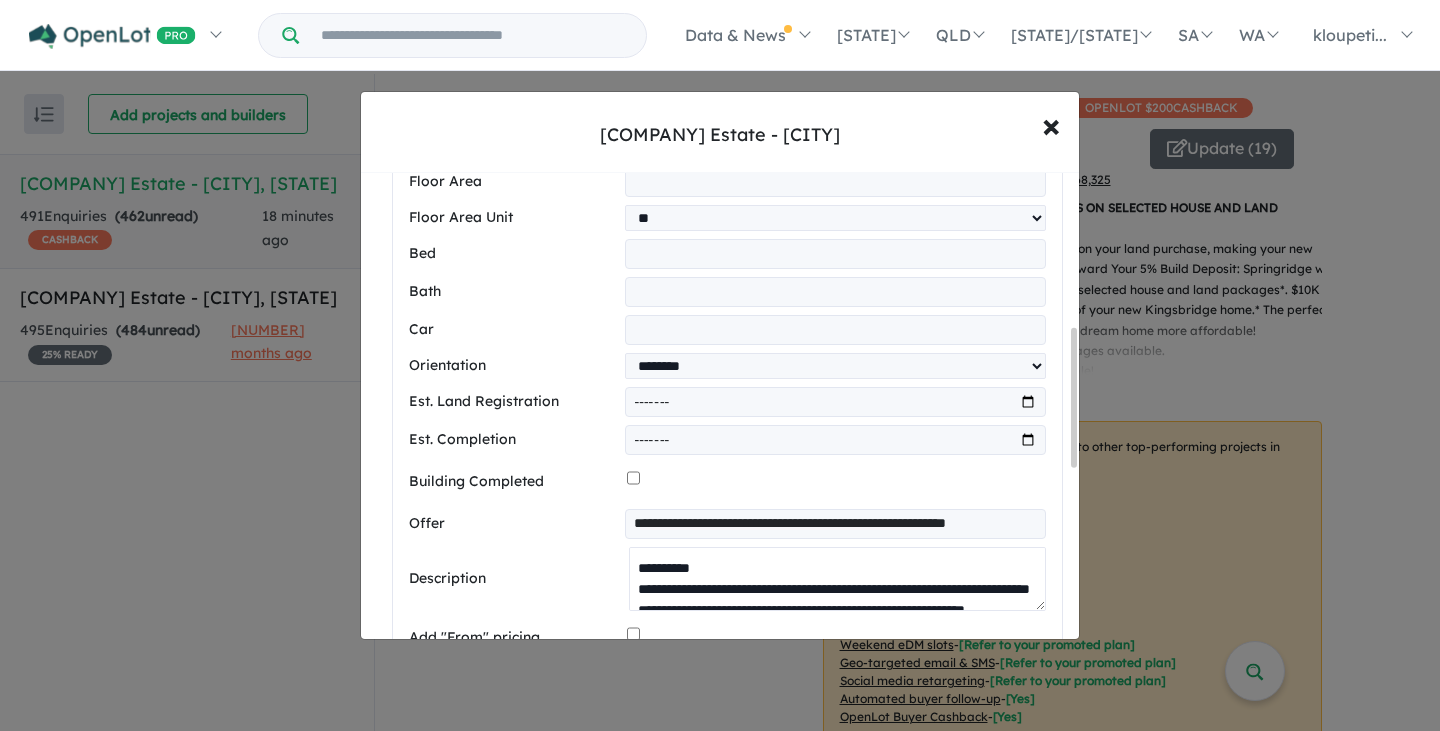 click on "**********" at bounding box center [837, 579] 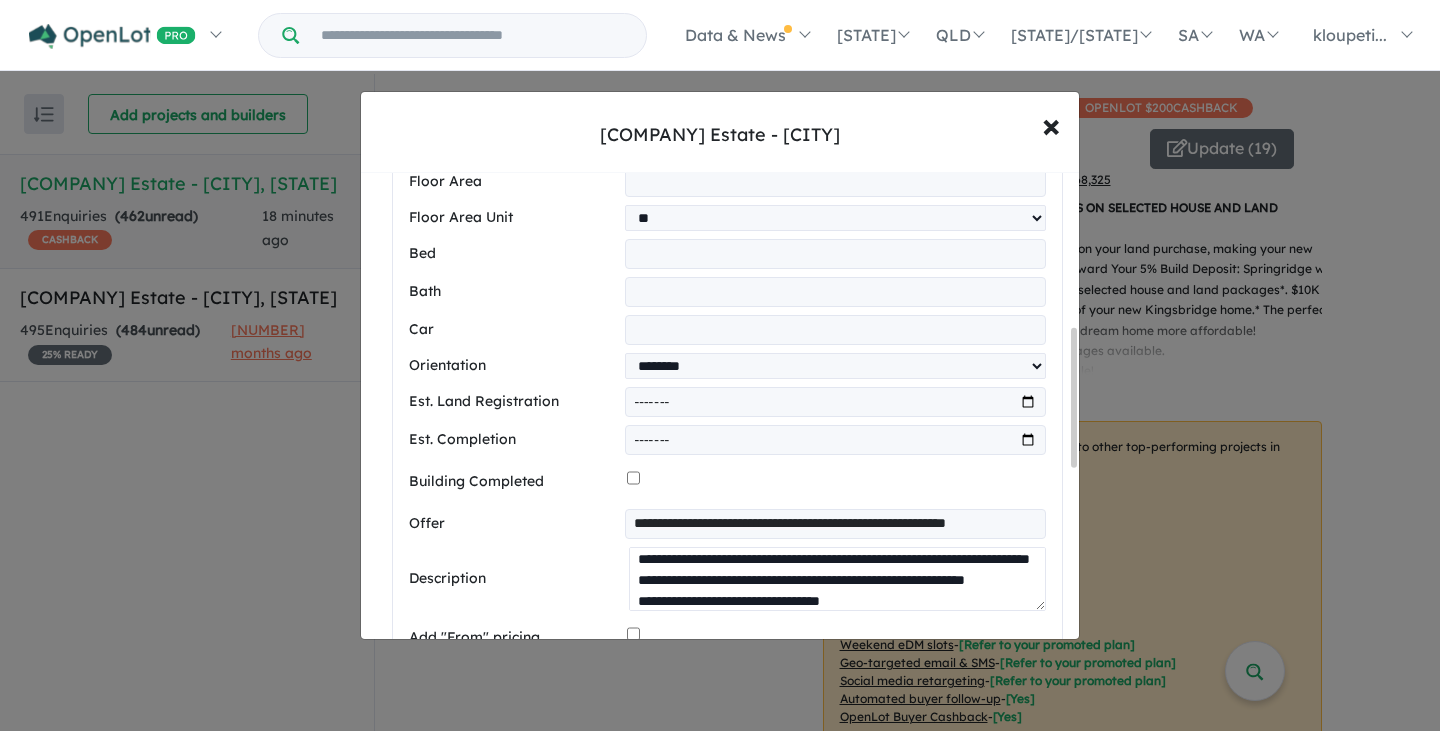 scroll, scrollTop: 51, scrollLeft: 0, axis: vertical 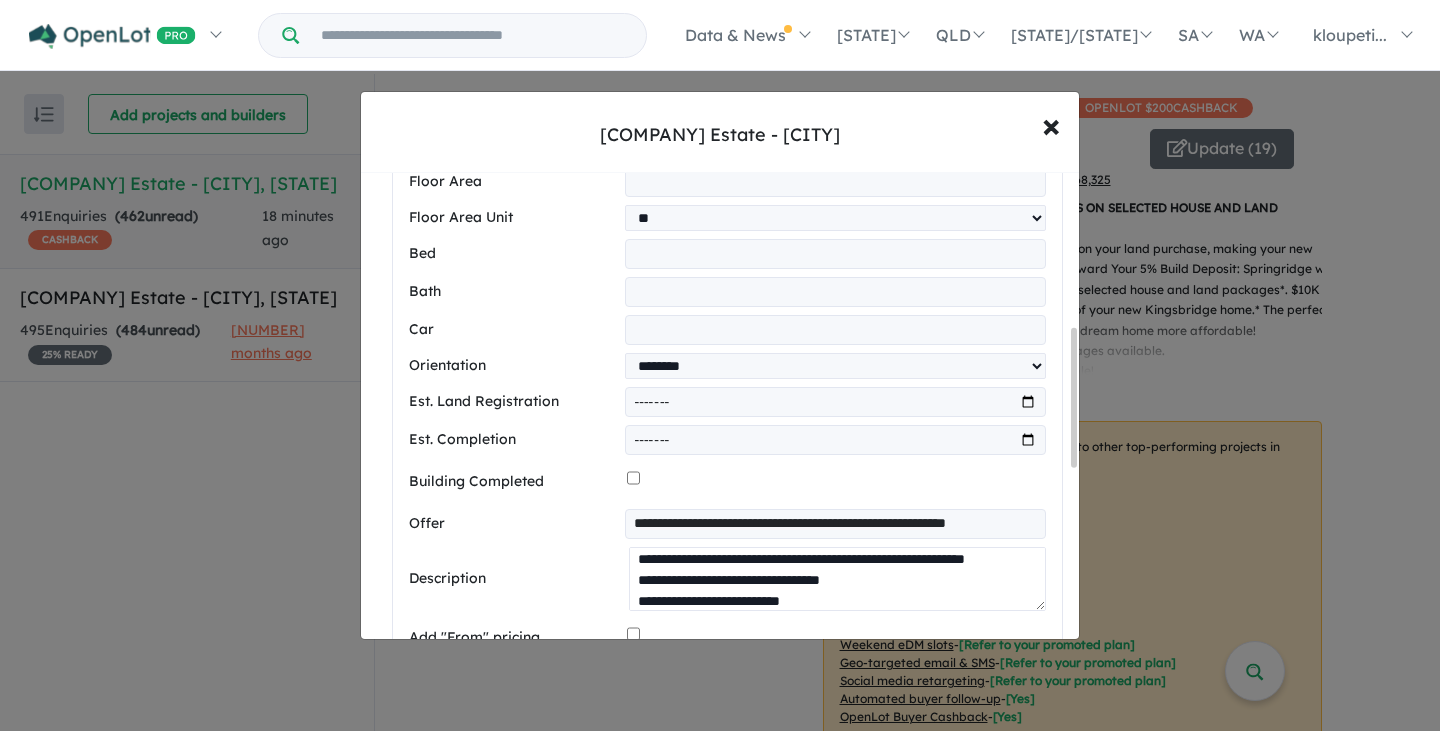 click on "**********" at bounding box center [837, 579] 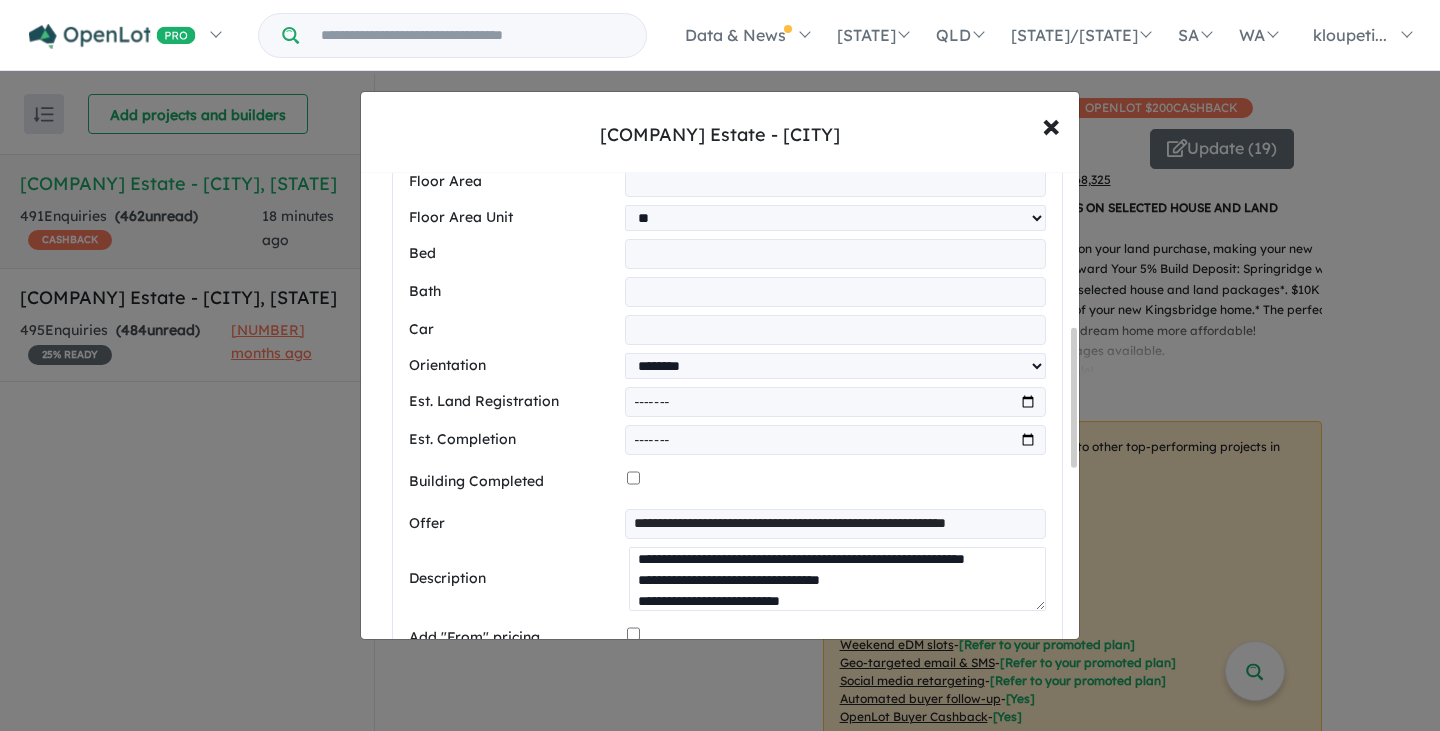 type on "**********" 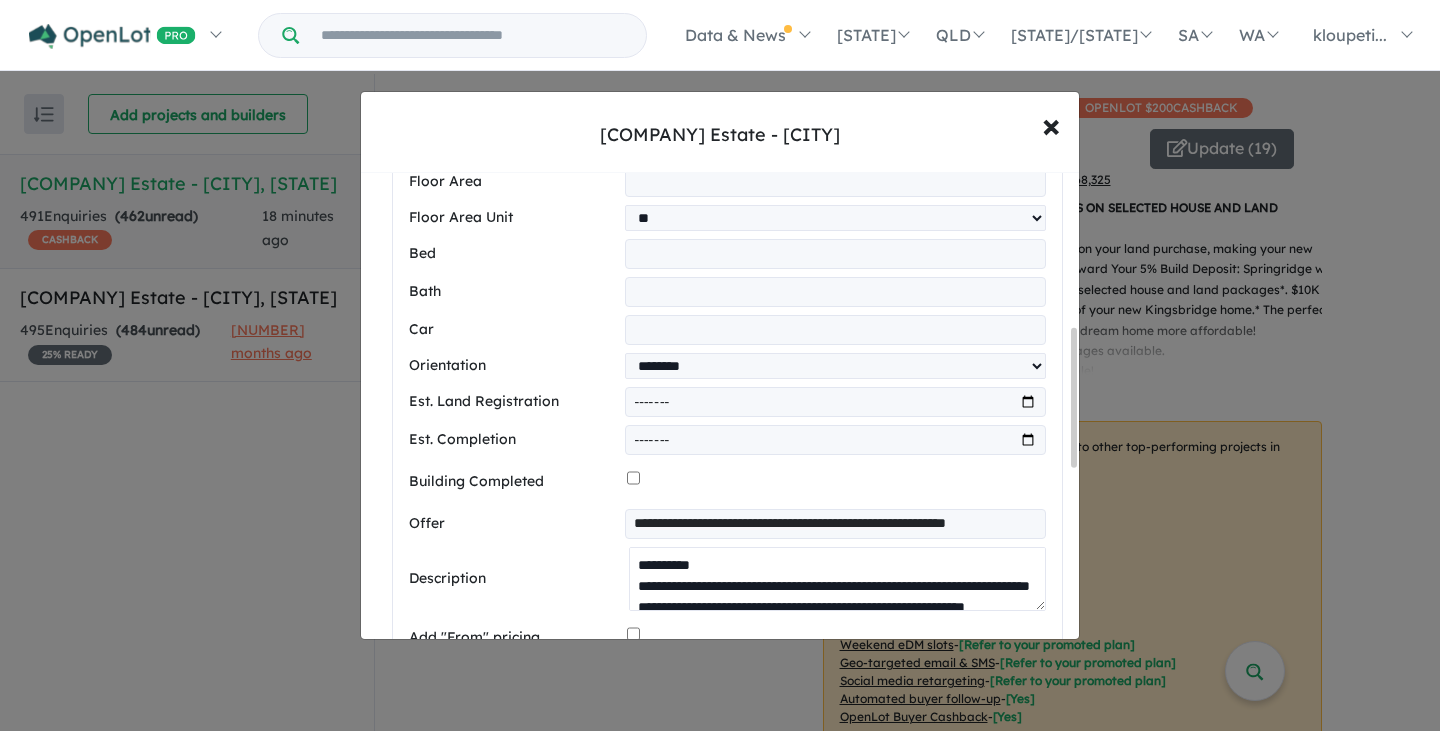 scroll, scrollTop: 0, scrollLeft: 0, axis: both 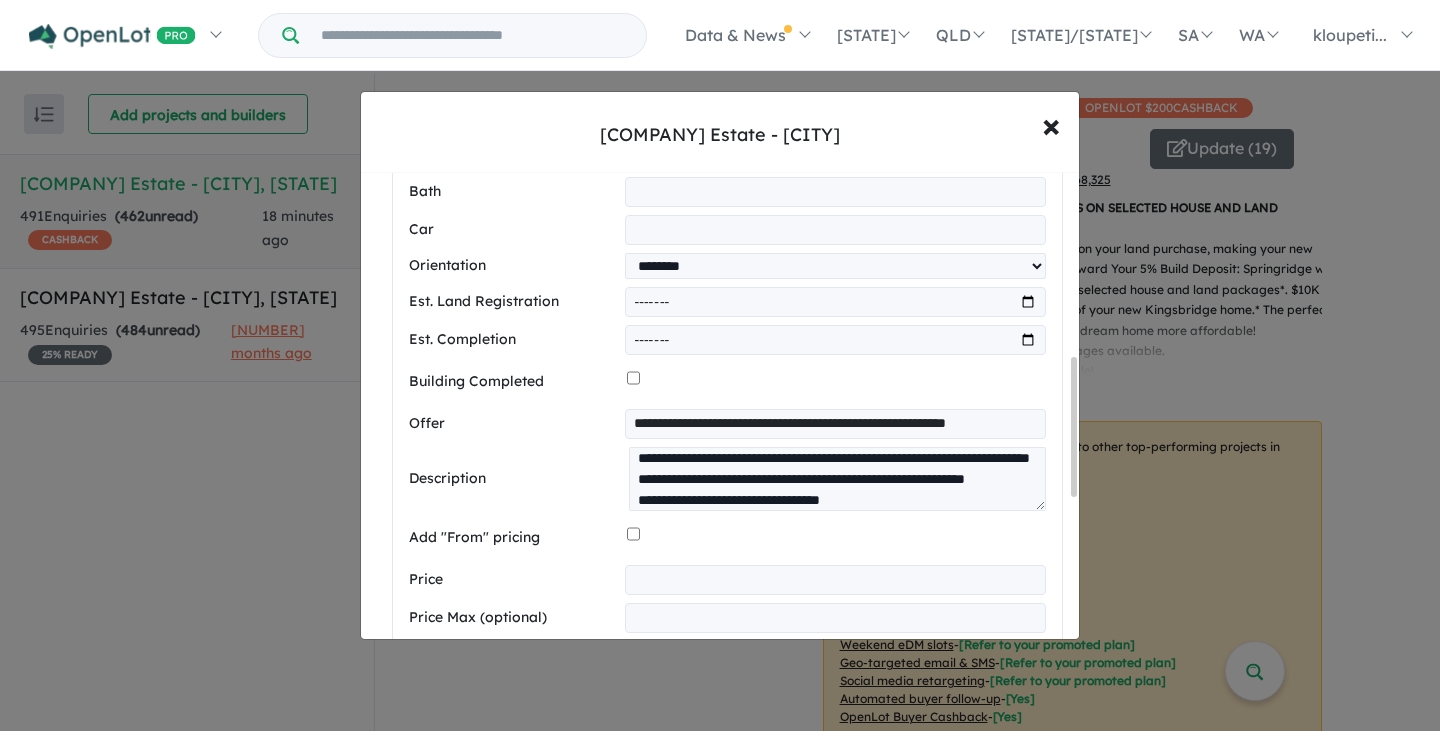 click at bounding box center (835, 580) 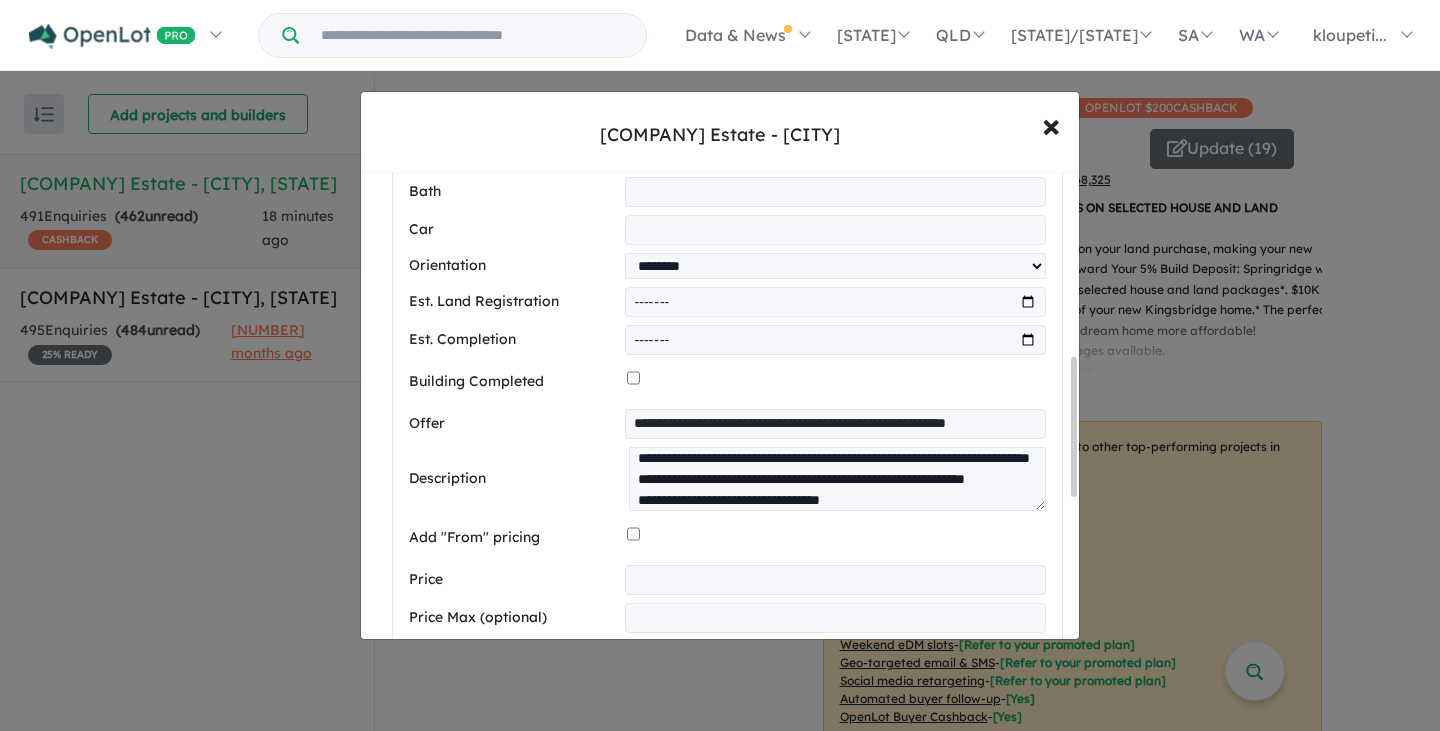 type on "******" 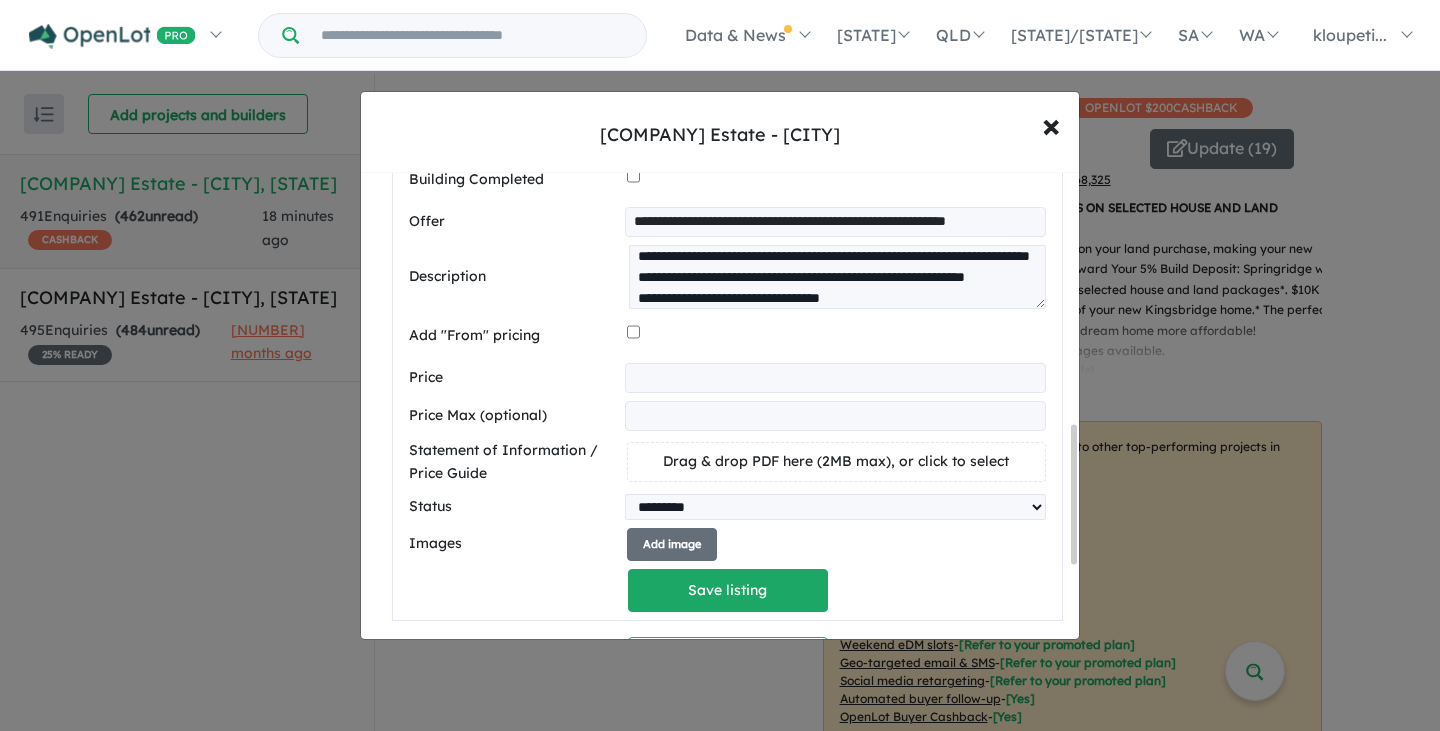 scroll, scrollTop: 970, scrollLeft: 0, axis: vertical 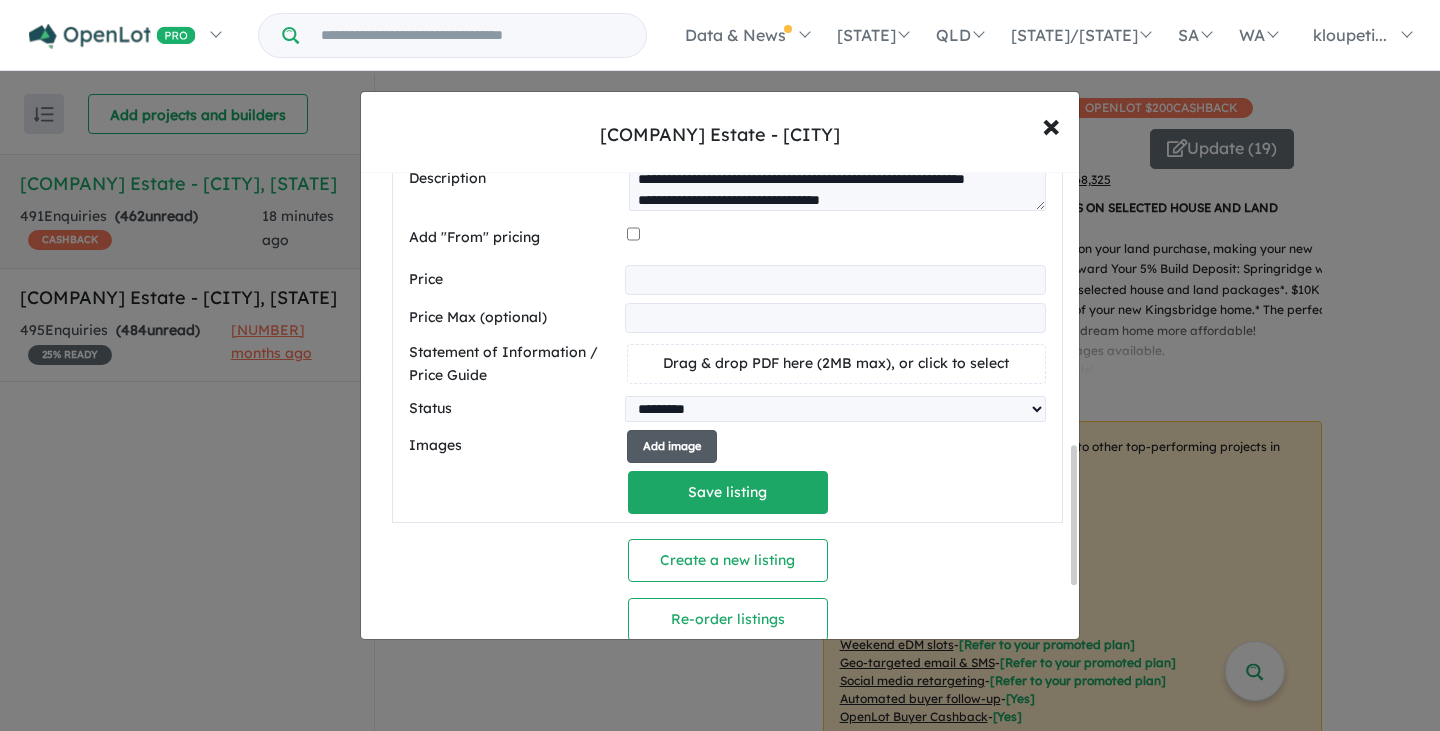 click on "Add image" at bounding box center [672, 446] 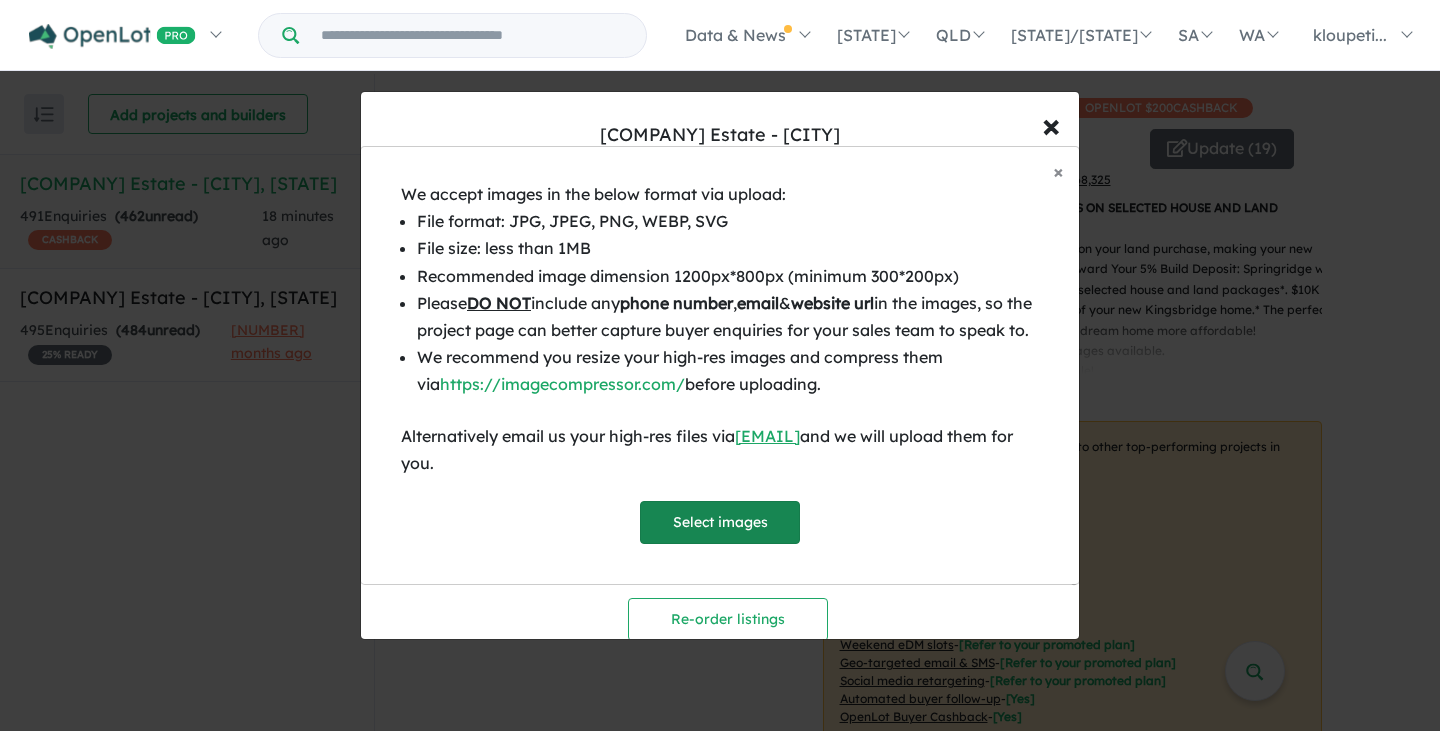 click on "Select images" at bounding box center [720, 522] 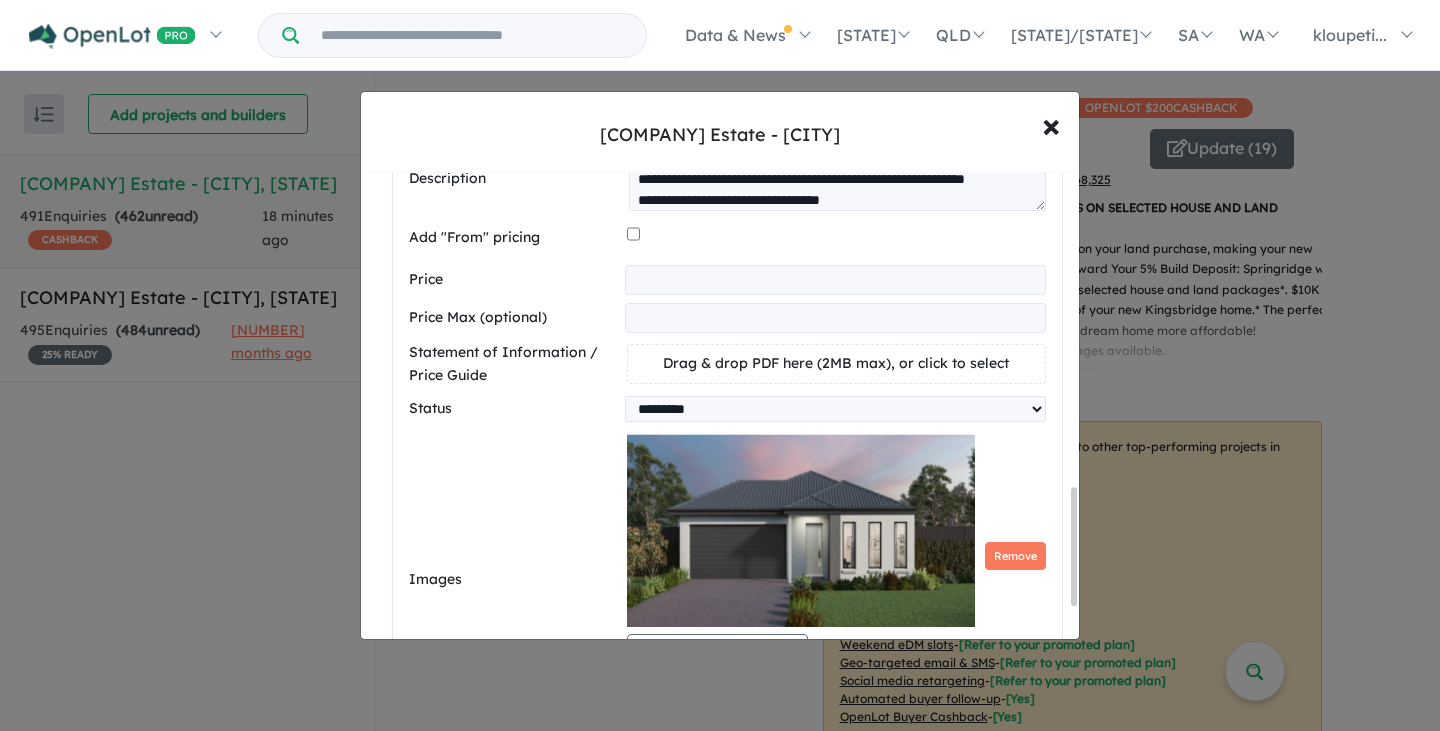 scroll, scrollTop: 1301, scrollLeft: 0, axis: vertical 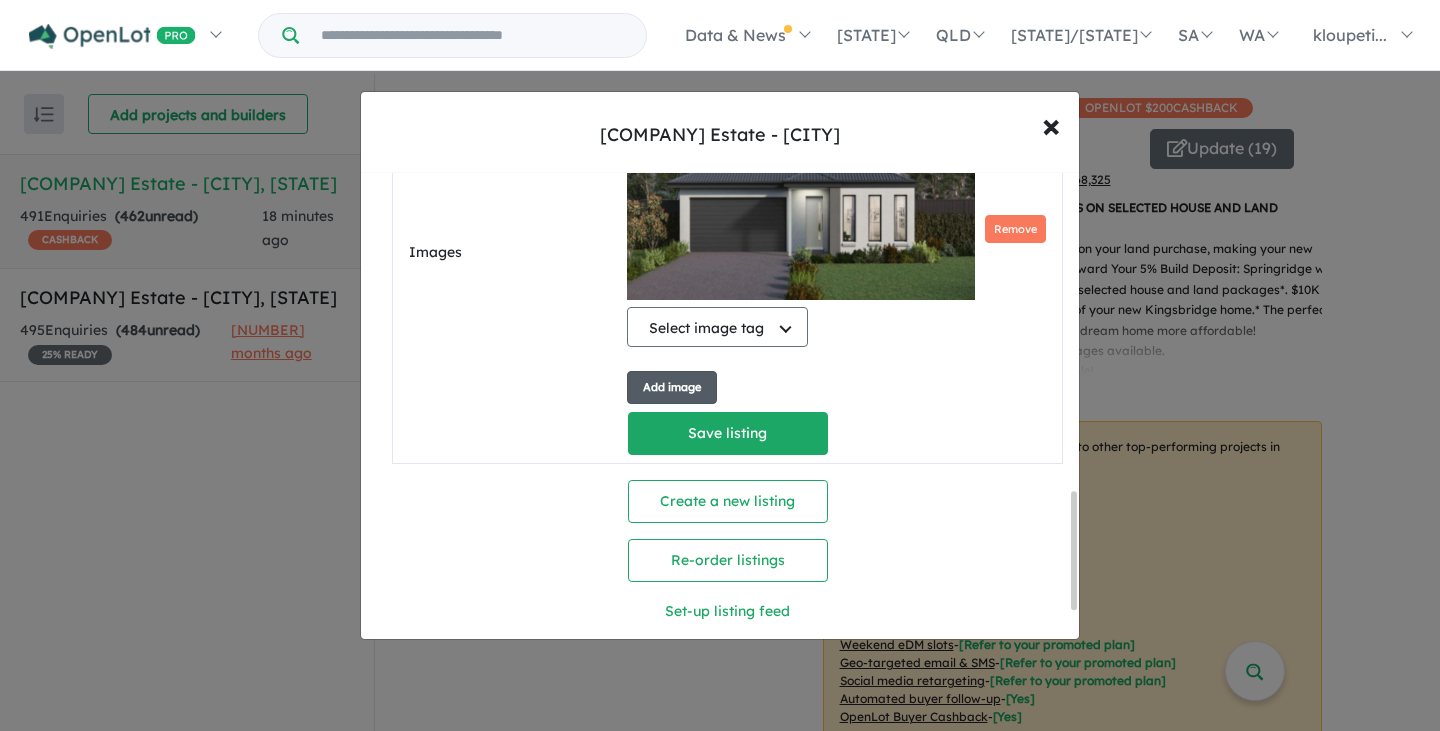 click on "Add image" at bounding box center (672, 387) 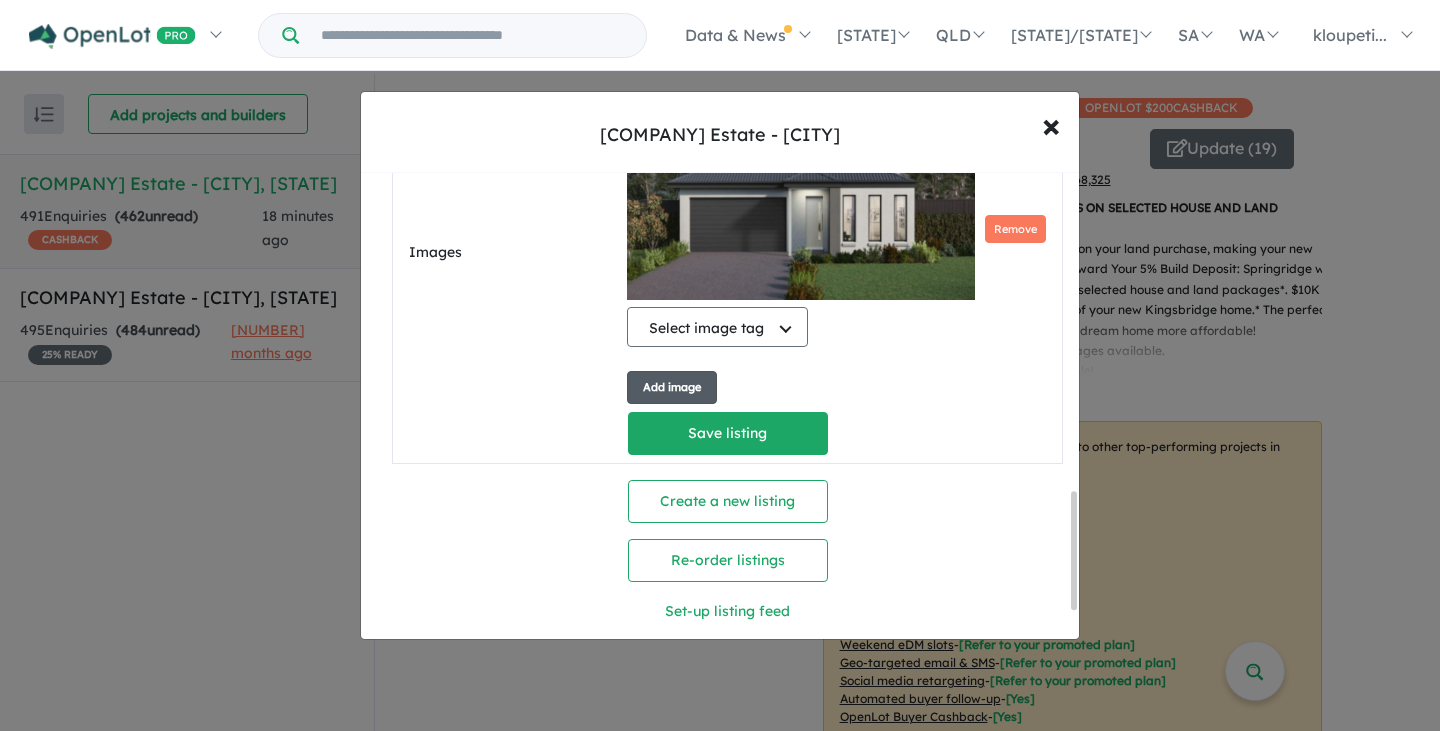 scroll, scrollTop: 15, scrollLeft: 0, axis: vertical 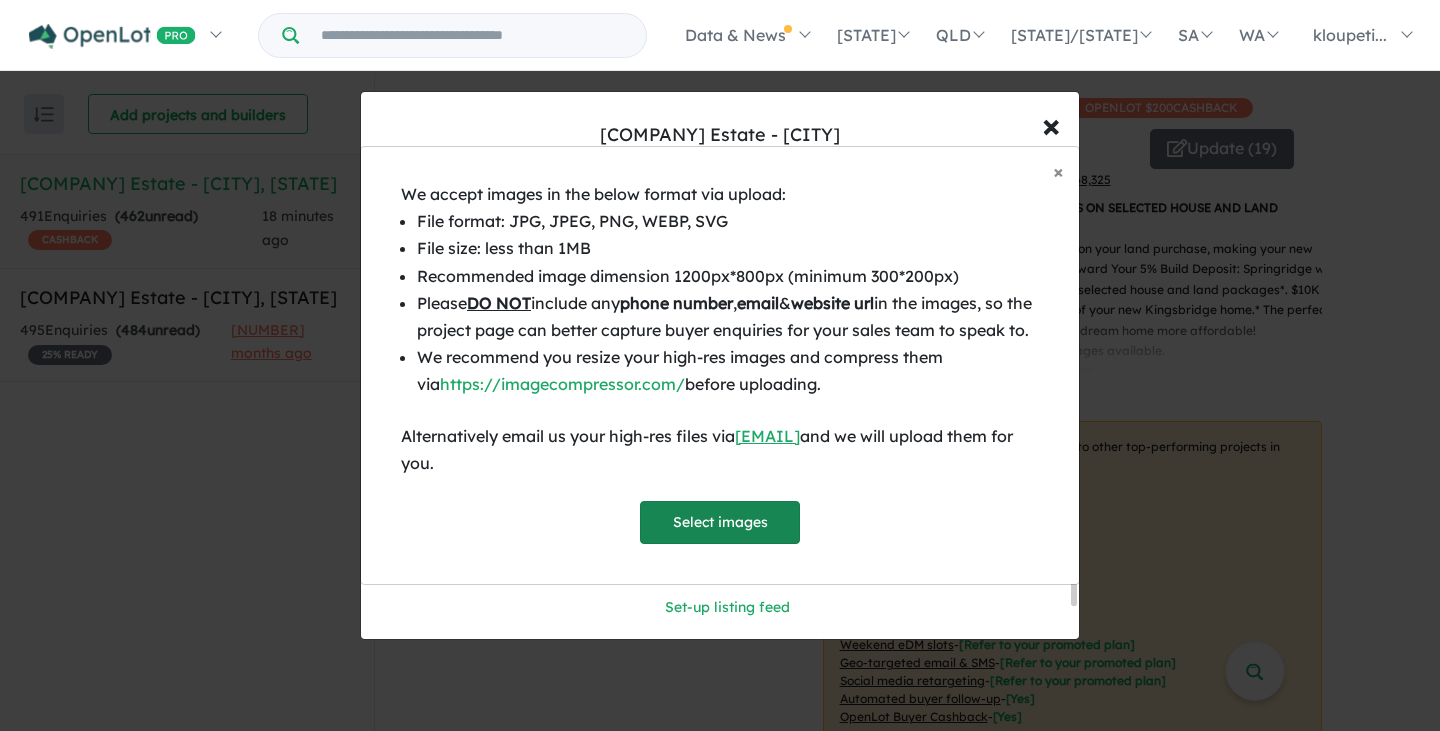 click on "Select images" at bounding box center [720, 522] 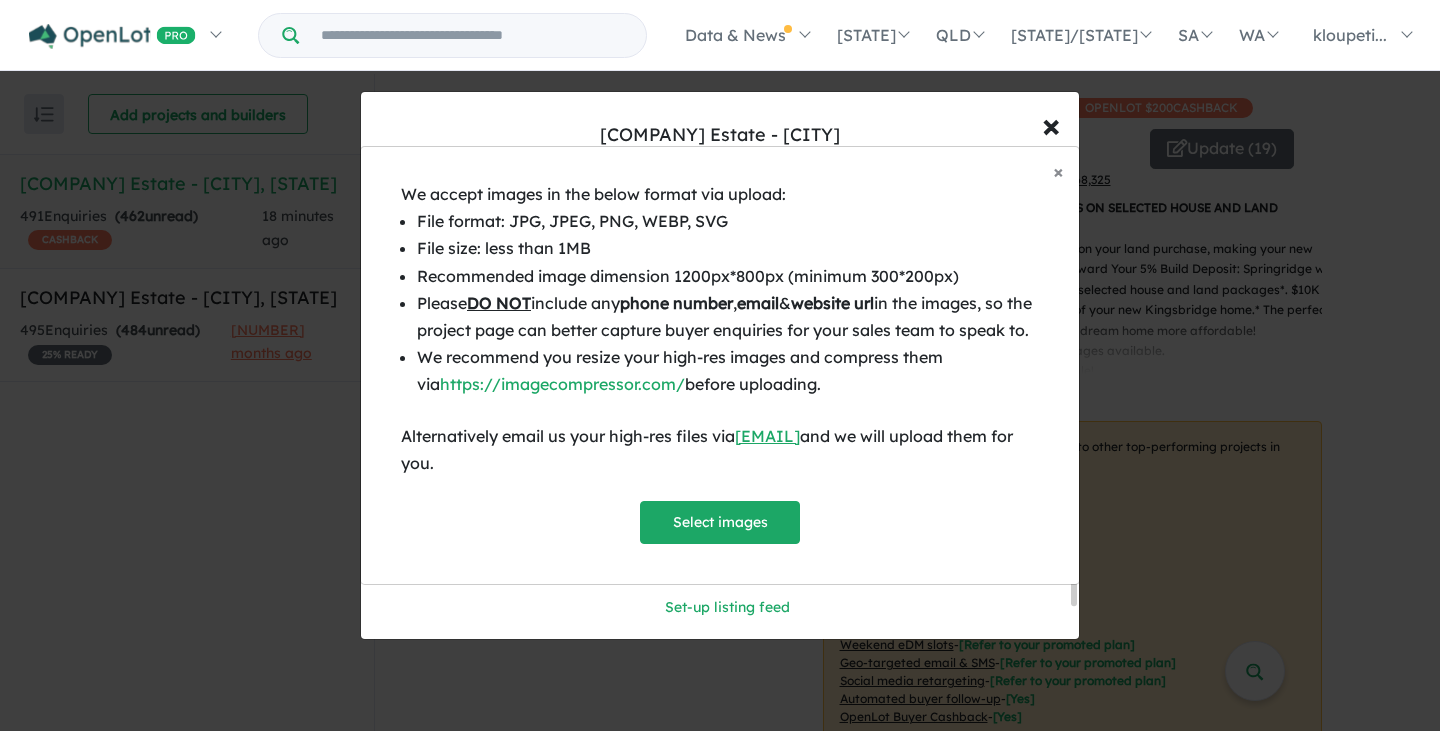 scroll, scrollTop: 1435, scrollLeft: 0, axis: vertical 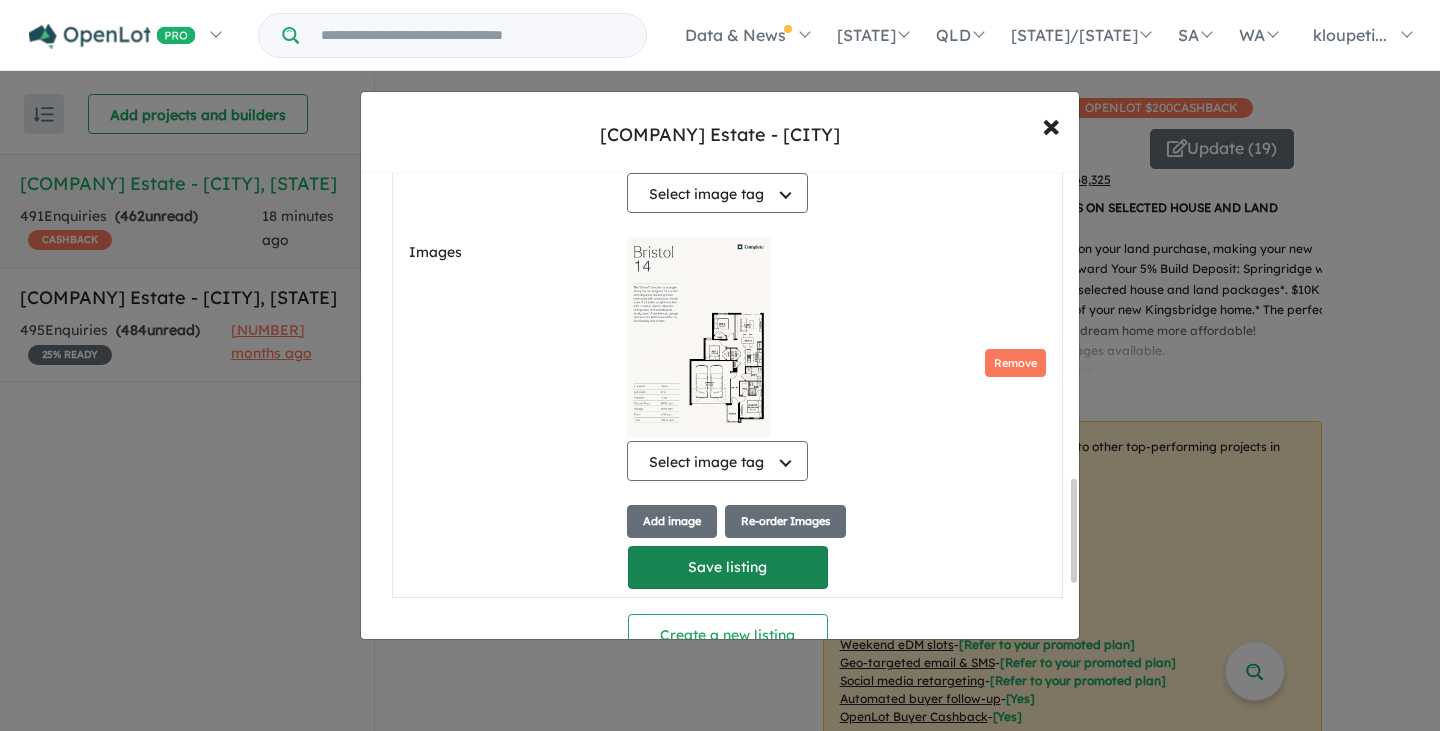 click on "Save listing" at bounding box center [728, 567] 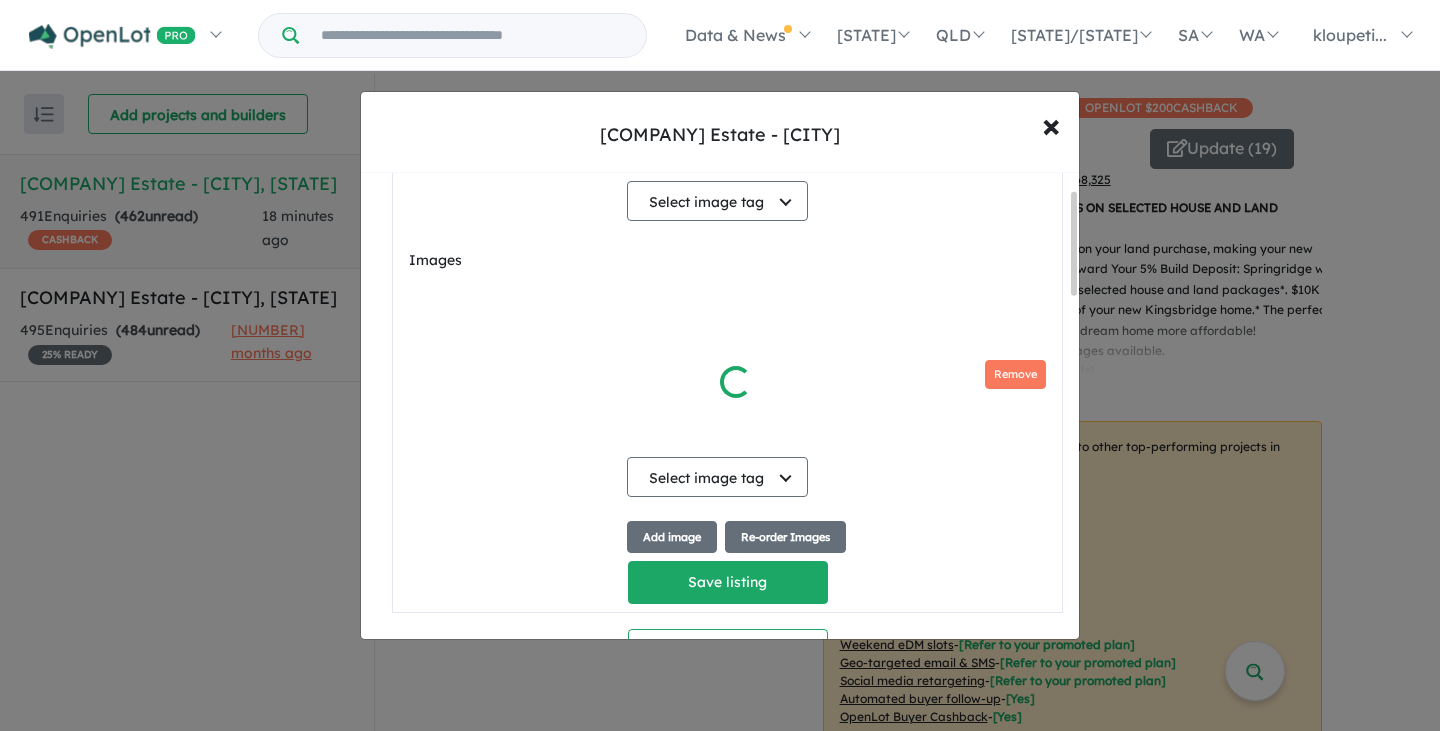 scroll, scrollTop: 128, scrollLeft: 0, axis: vertical 